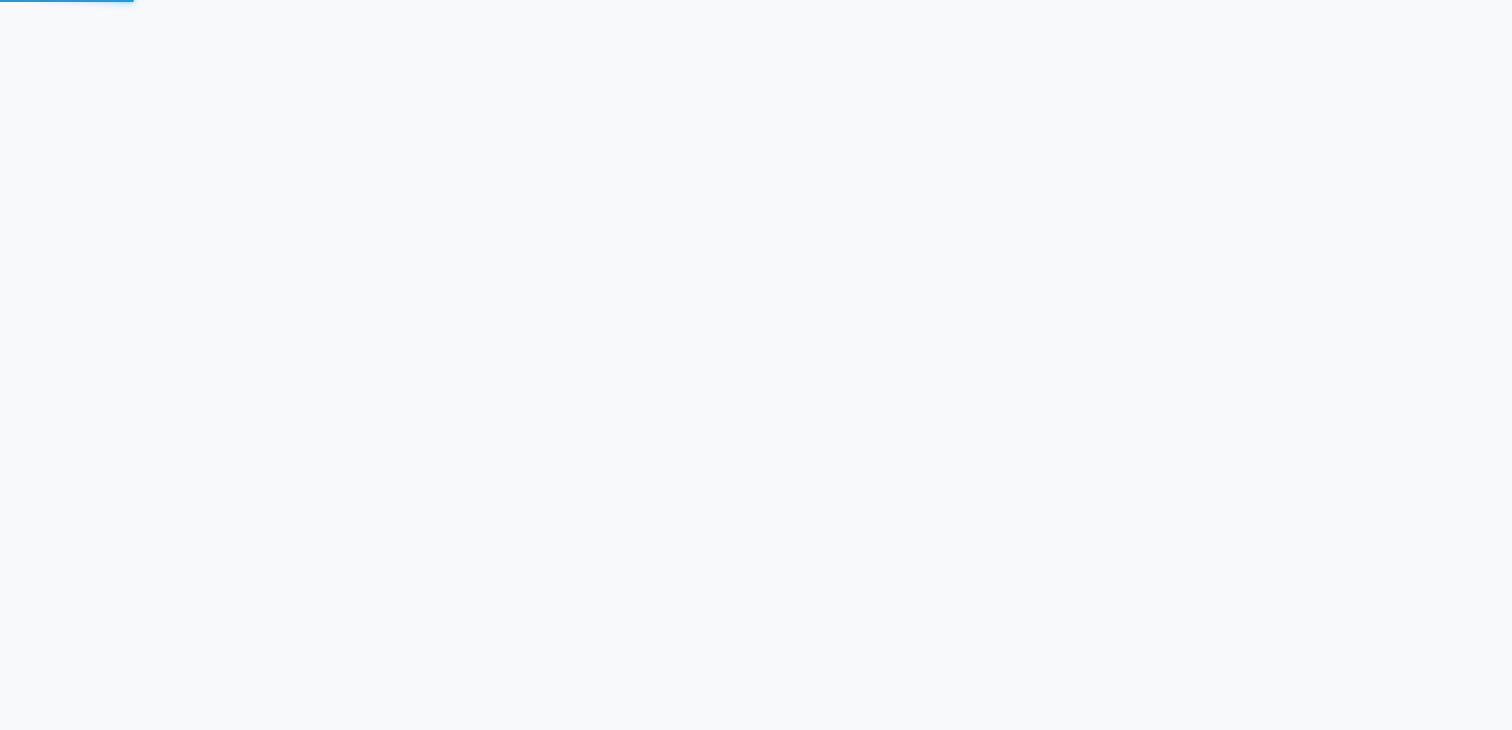 scroll, scrollTop: 0, scrollLeft: 0, axis: both 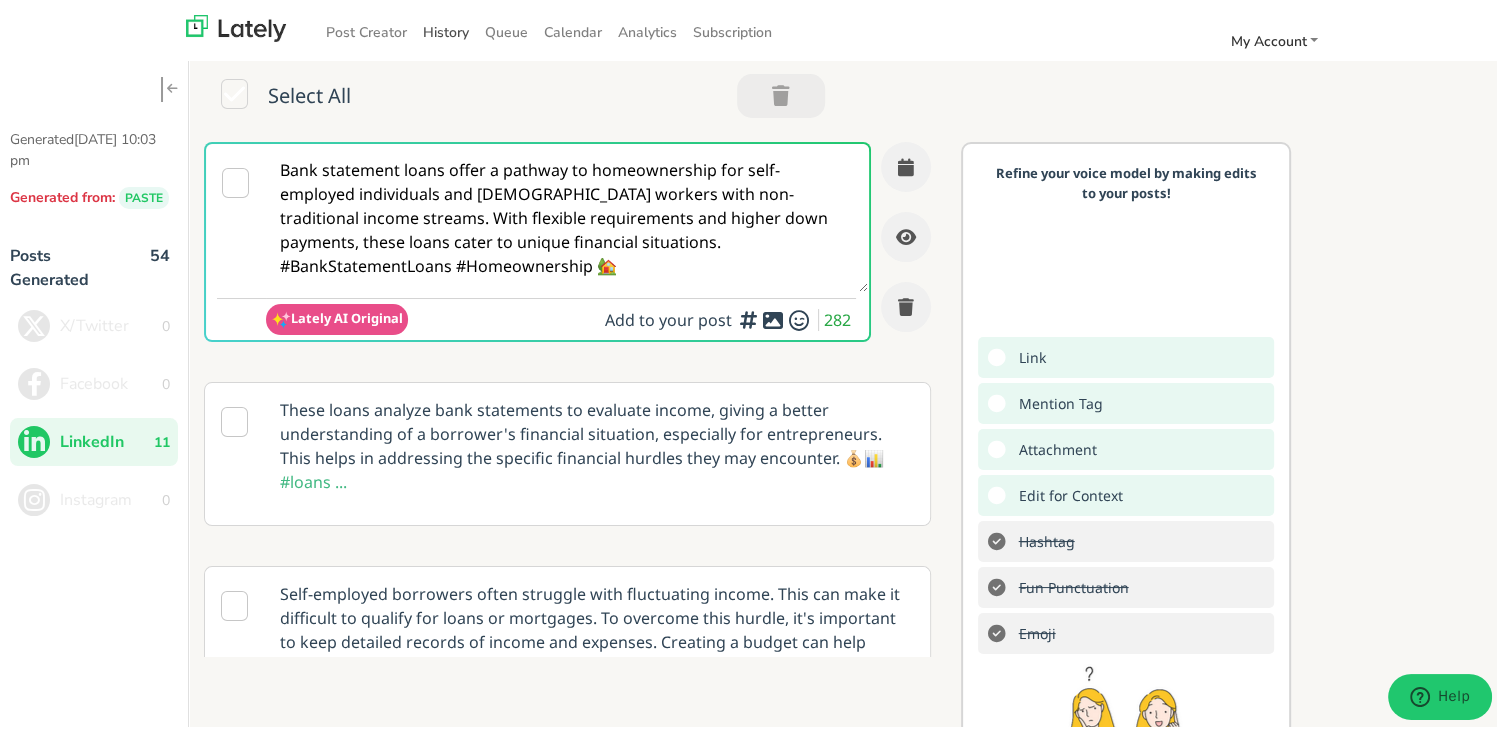 click on "History" at bounding box center (446, 28) 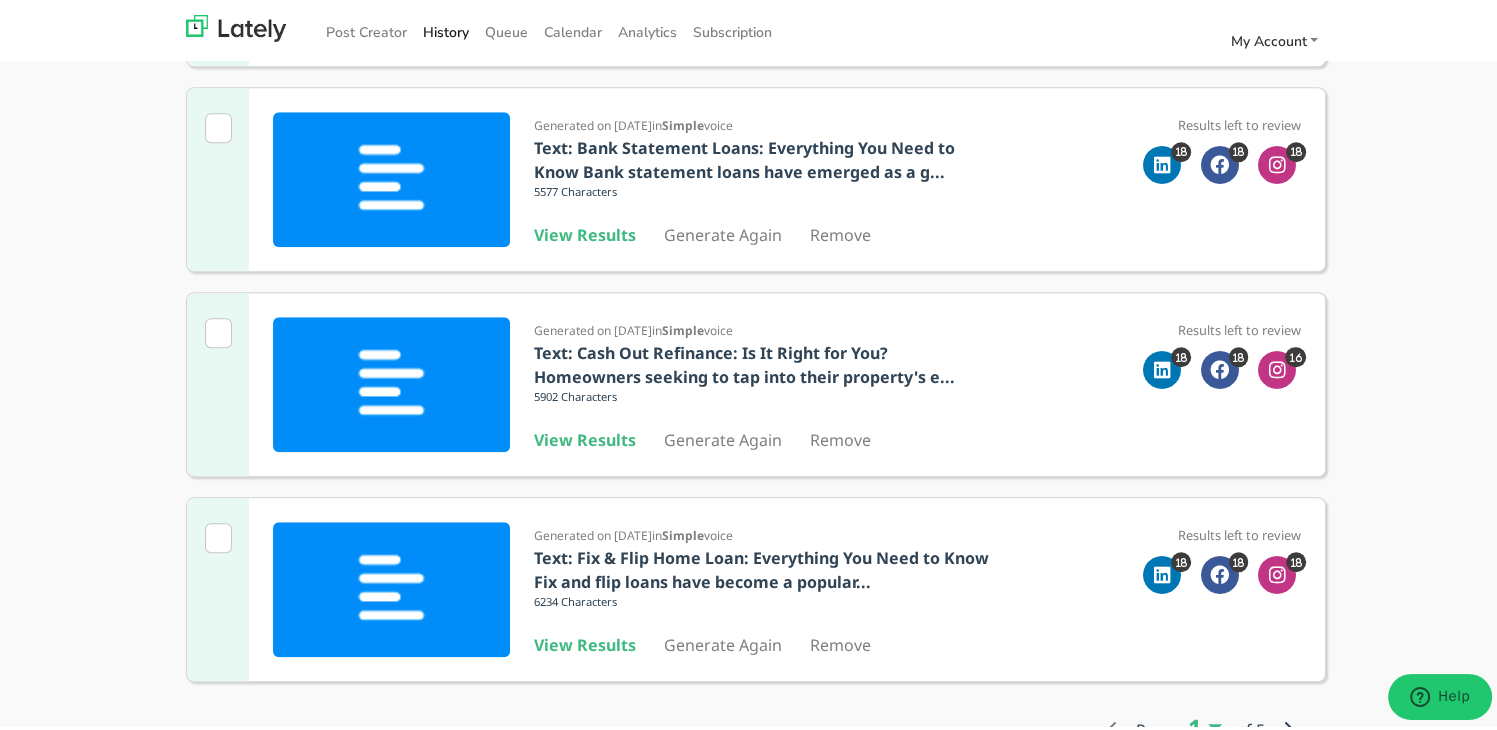 scroll, scrollTop: 1652, scrollLeft: 0, axis: vertical 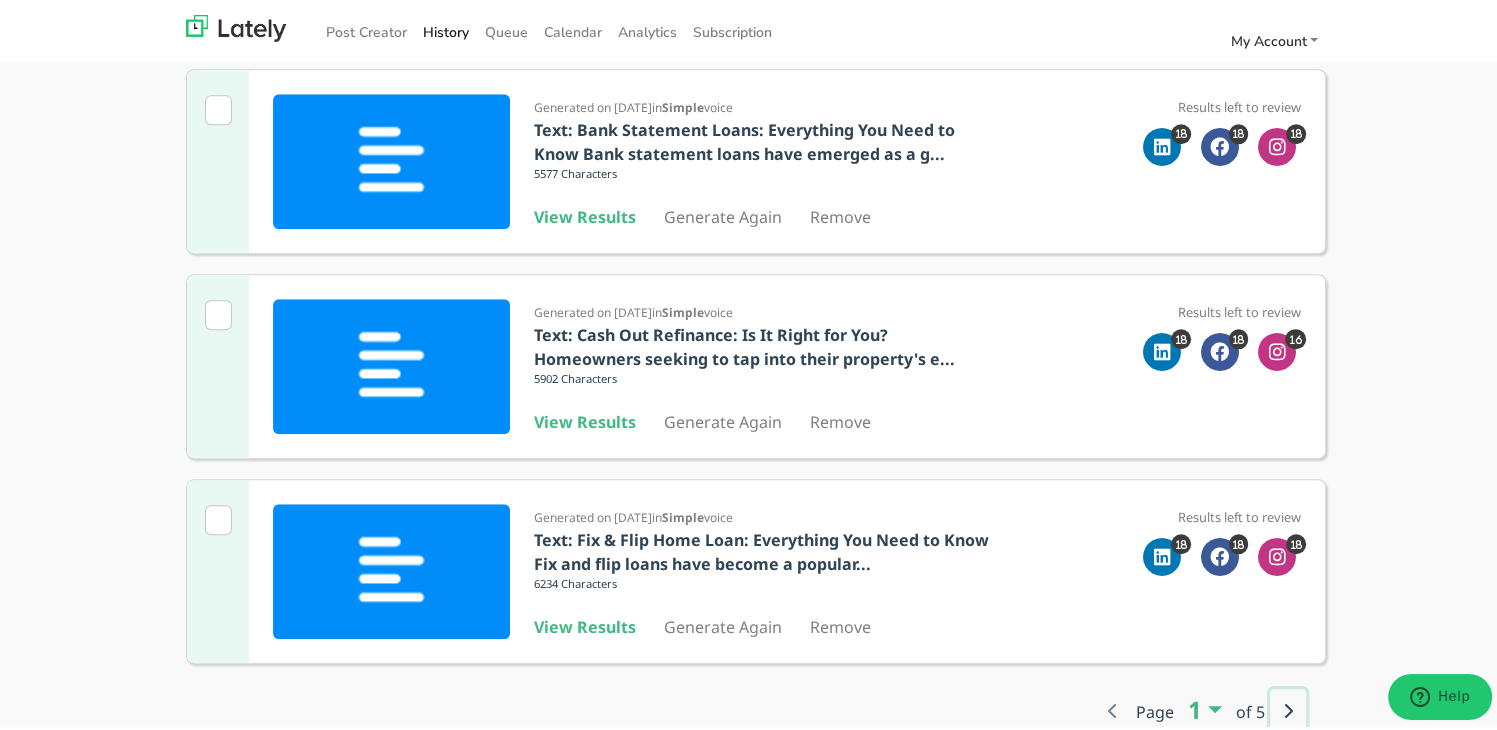 click at bounding box center (1288, 707) 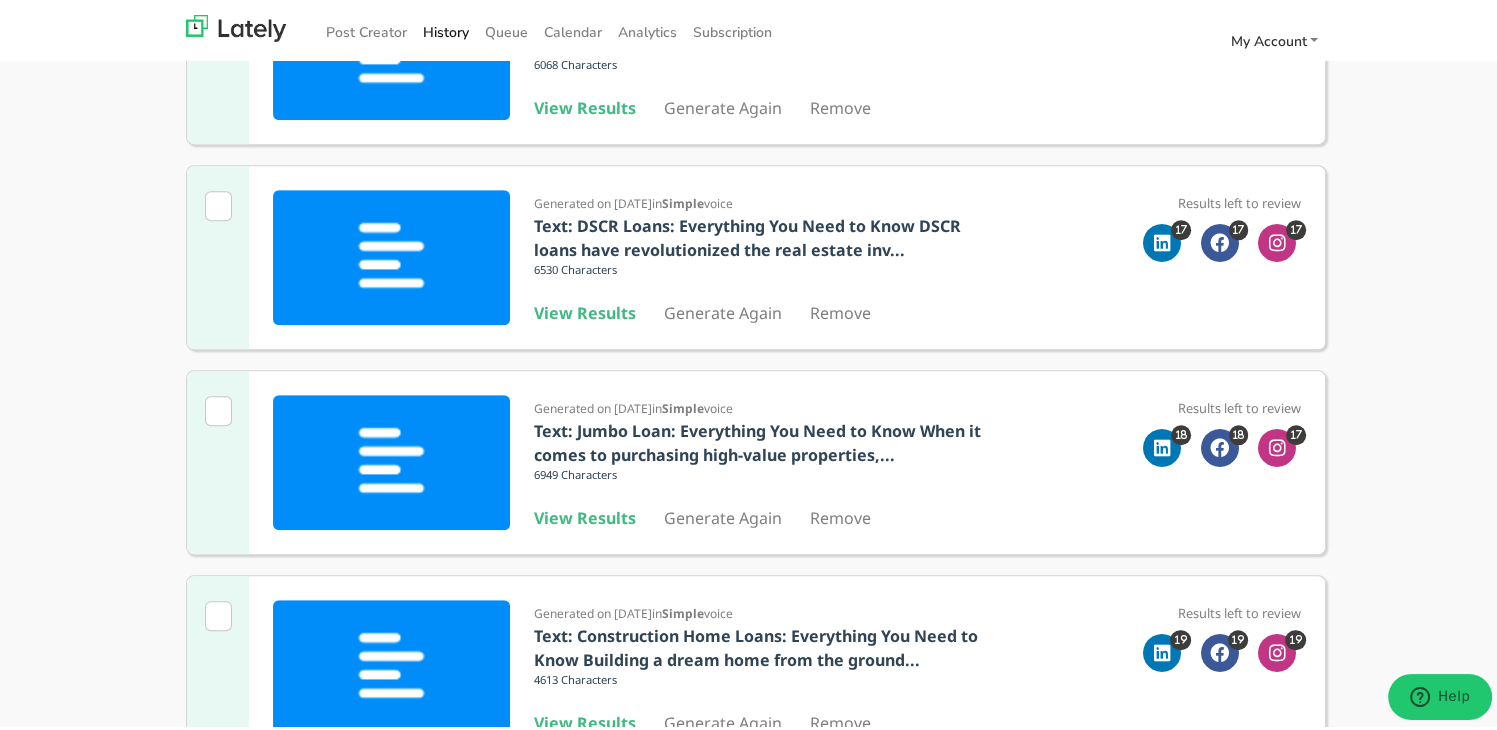 scroll, scrollTop: 952, scrollLeft: 0, axis: vertical 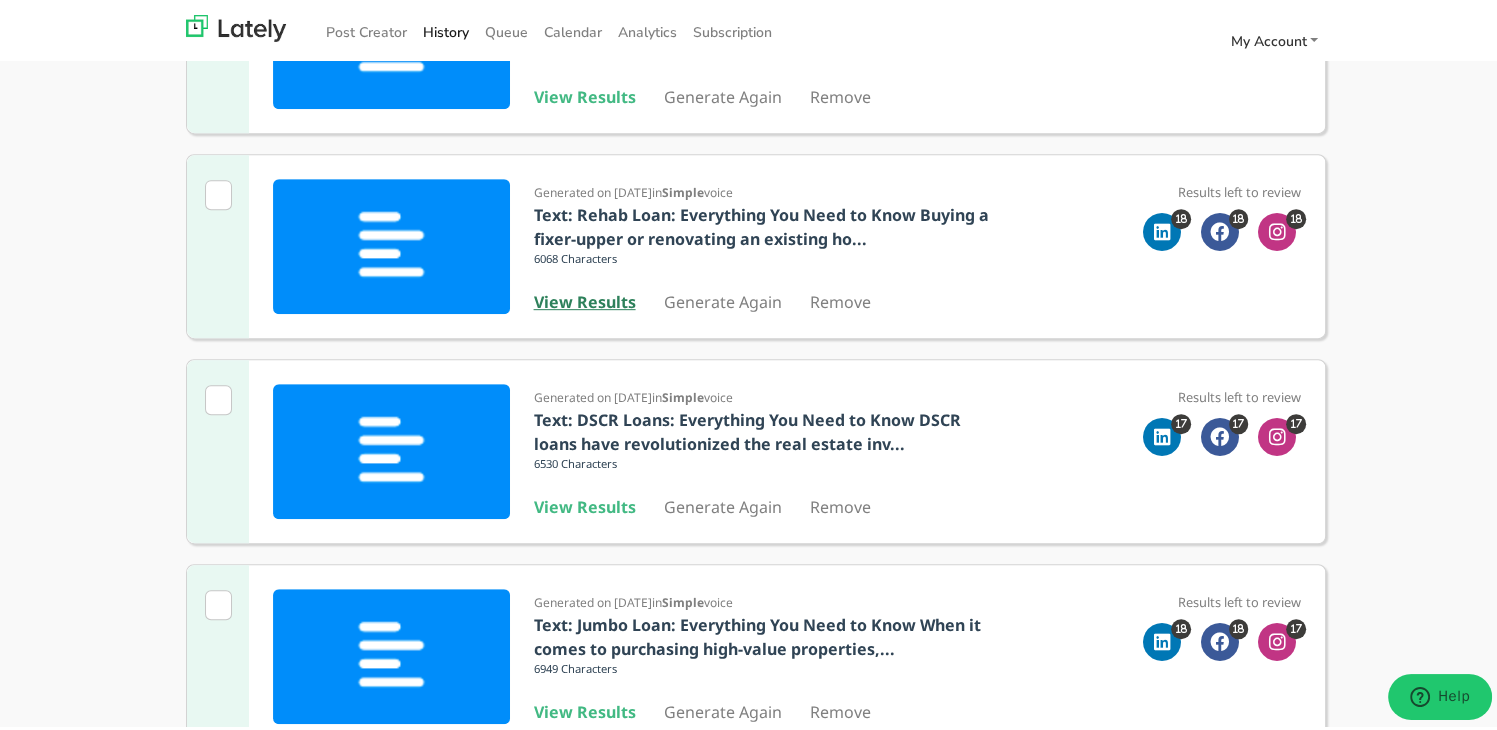 click on "View Results" at bounding box center (585, 298) 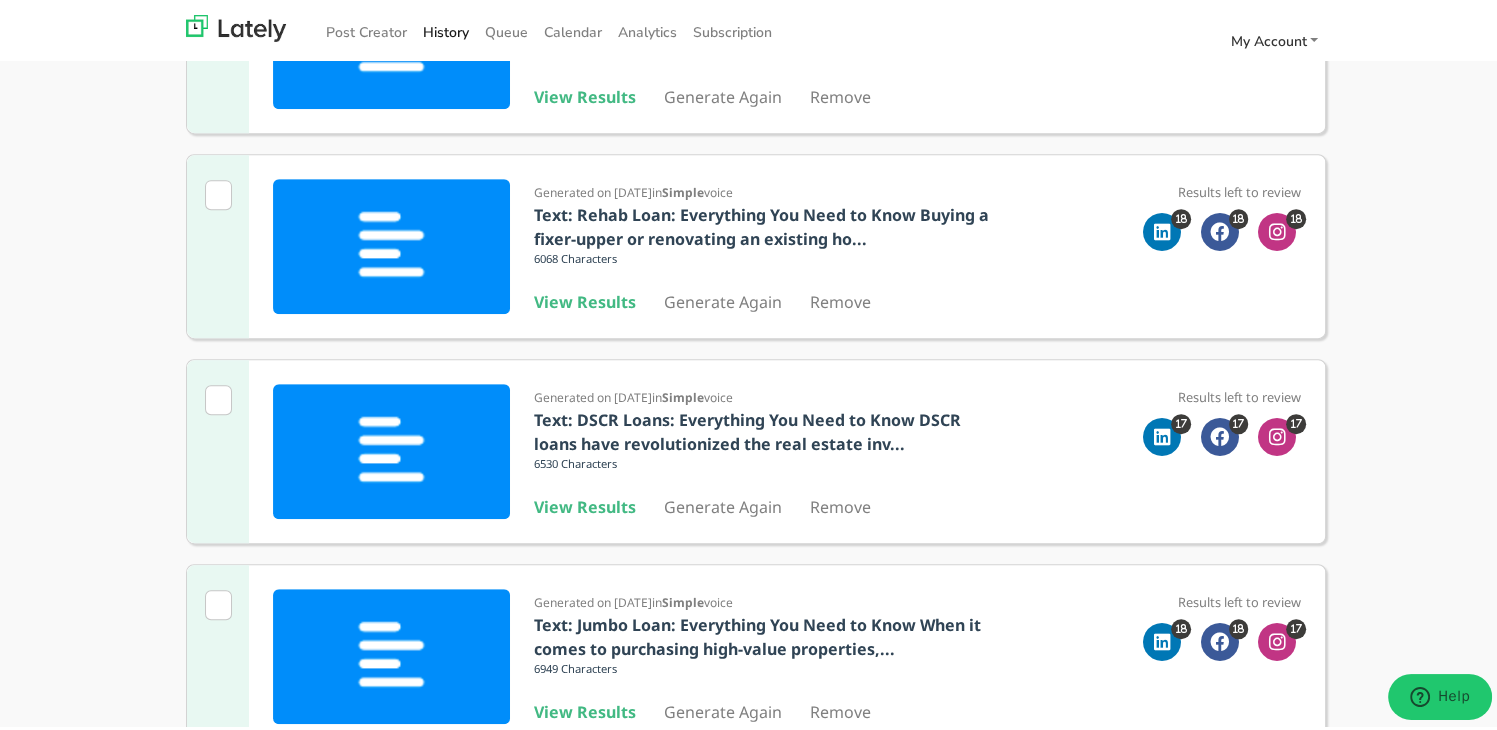 scroll, scrollTop: 0, scrollLeft: 0, axis: both 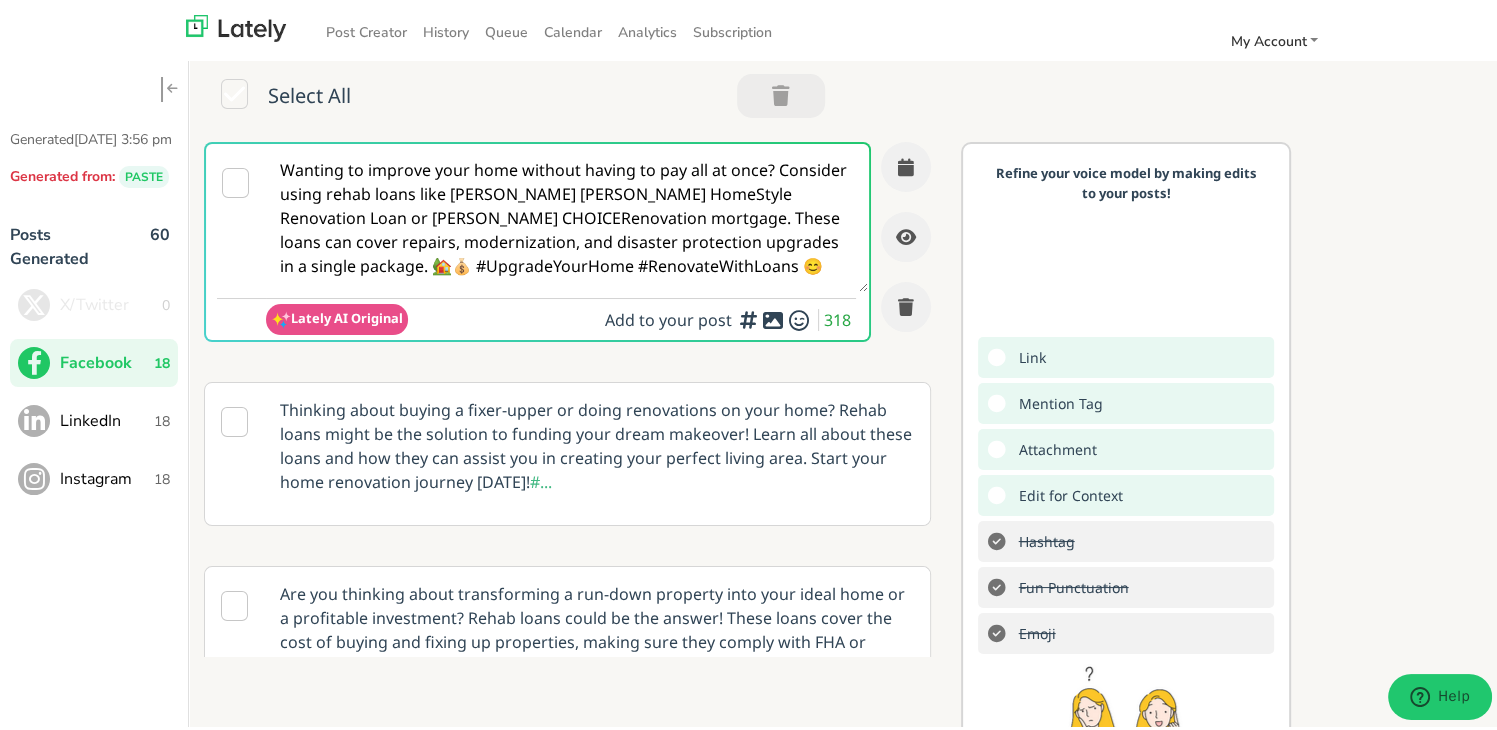 click on "Wanting to improve your home without having to pay all at once? Consider using rehab loans like [PERSON_NAME] [PERSON_NAME] HomeStyle Renovation Loan or [PERSON_NAME] CHOICERenovation mortgage. These loans can cover repairs, modernization, and disaster protection upgrades in a single package. 🏡💰 #UpgradeYourHome #RenovateWithLoans 😊" at bounding box center (567, 214) 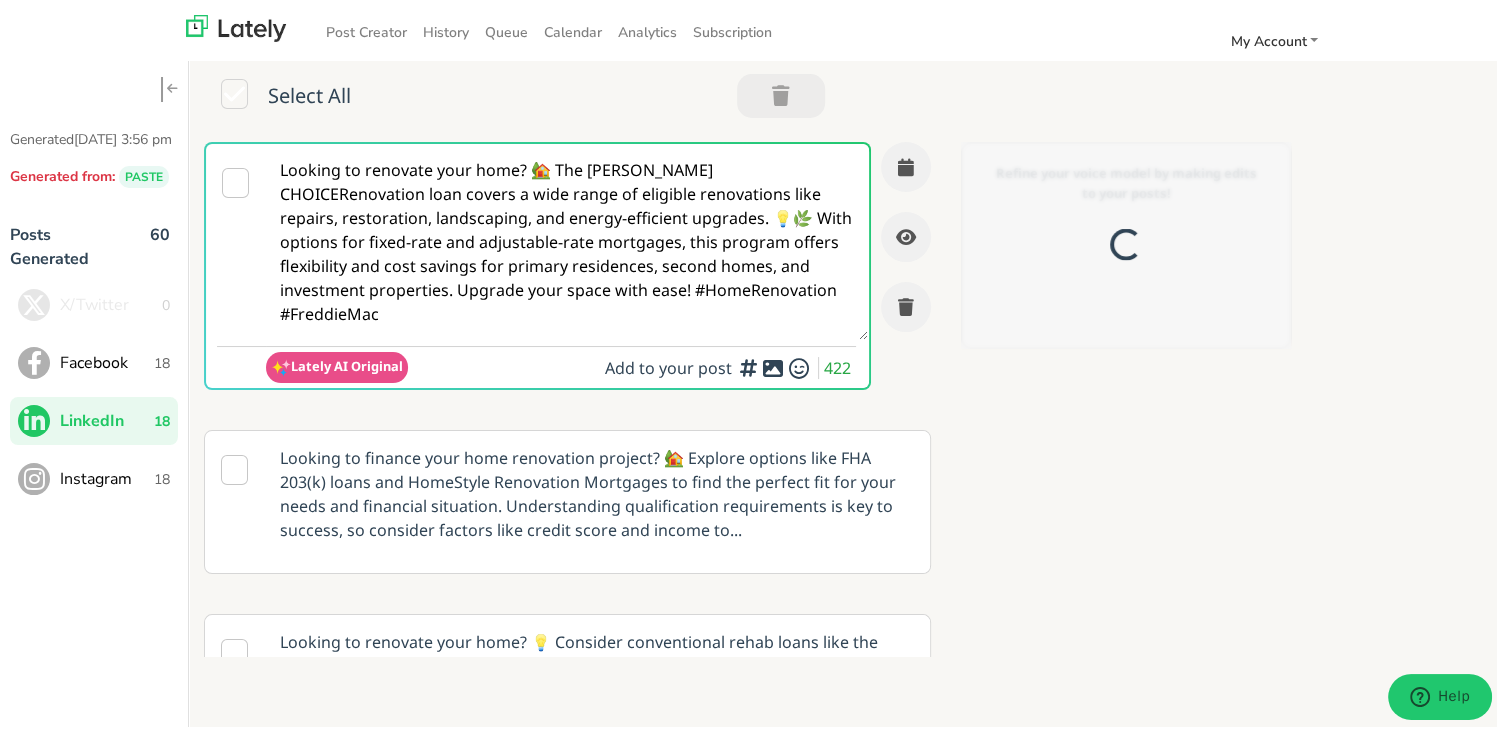 click on "Looking to renovate your home? 🏡 The [PERSON_NAME] CHOICERenovation loan covers a wide range of eligible renovations like repairs, restoration, landscaping, and energy-efficient upgrades. 💡🌿 With options for fixed-rate and adjustable-rate mortgages, this program offers flexibility and cost savings for primary residences, second homes, and investment properties. Upgrade your space with ease! #HomeRenovation #FreddieMac" at bounding box center [567, 238] 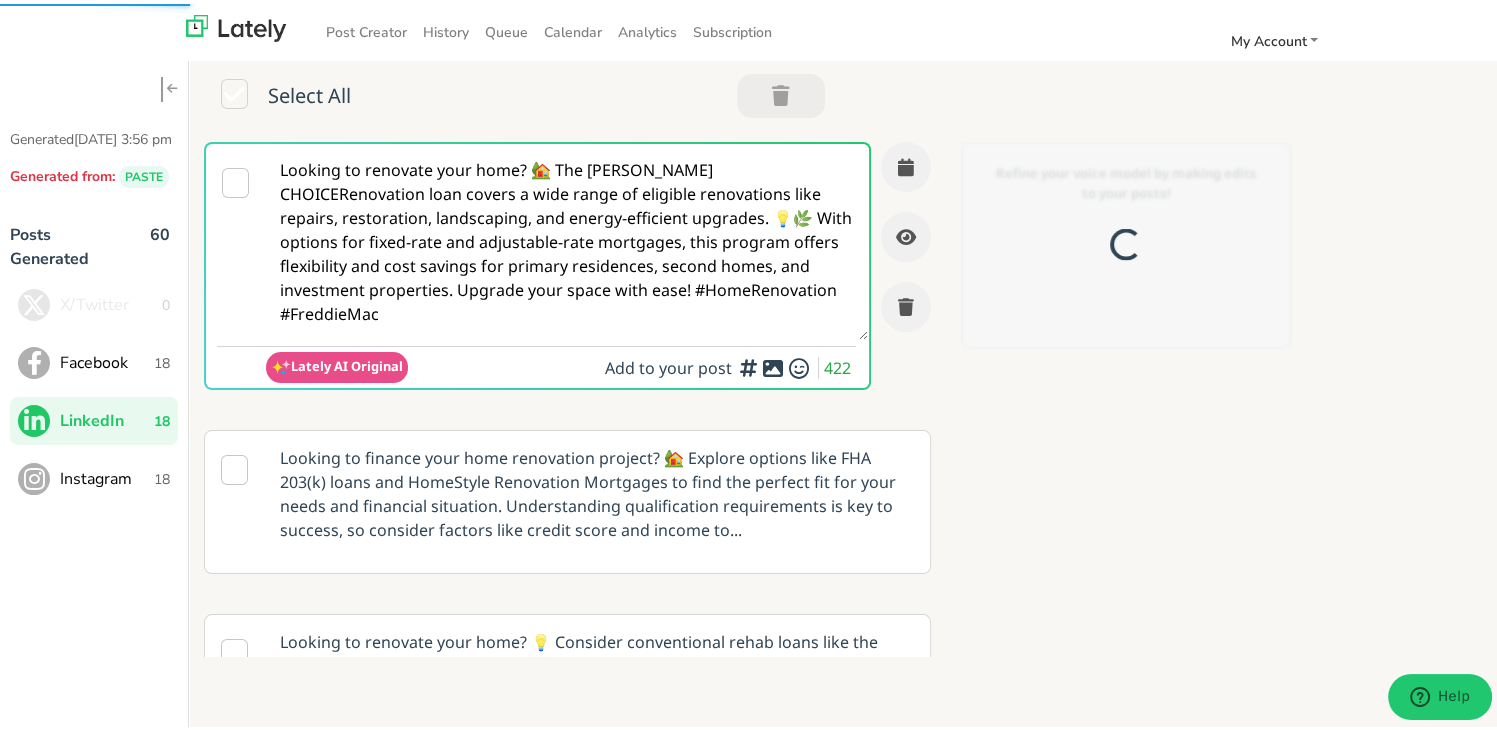 click on "Looking to renovate your home? 🏡 The [PERSON_NAME] CHOICERenovation loan covers a wide range of eligible renovations like repairs, restoration, landscaping, and energy-efficient upgrades. 💡🌿 With options for fixed-rate and adjustable-rate mortgages, this program offers flexibility and cost savings for primary residences, second homes, and investment properties. Upgrade your space with ease! #HomeRenovation #FreddieMac" at bounding box center [567, 238] 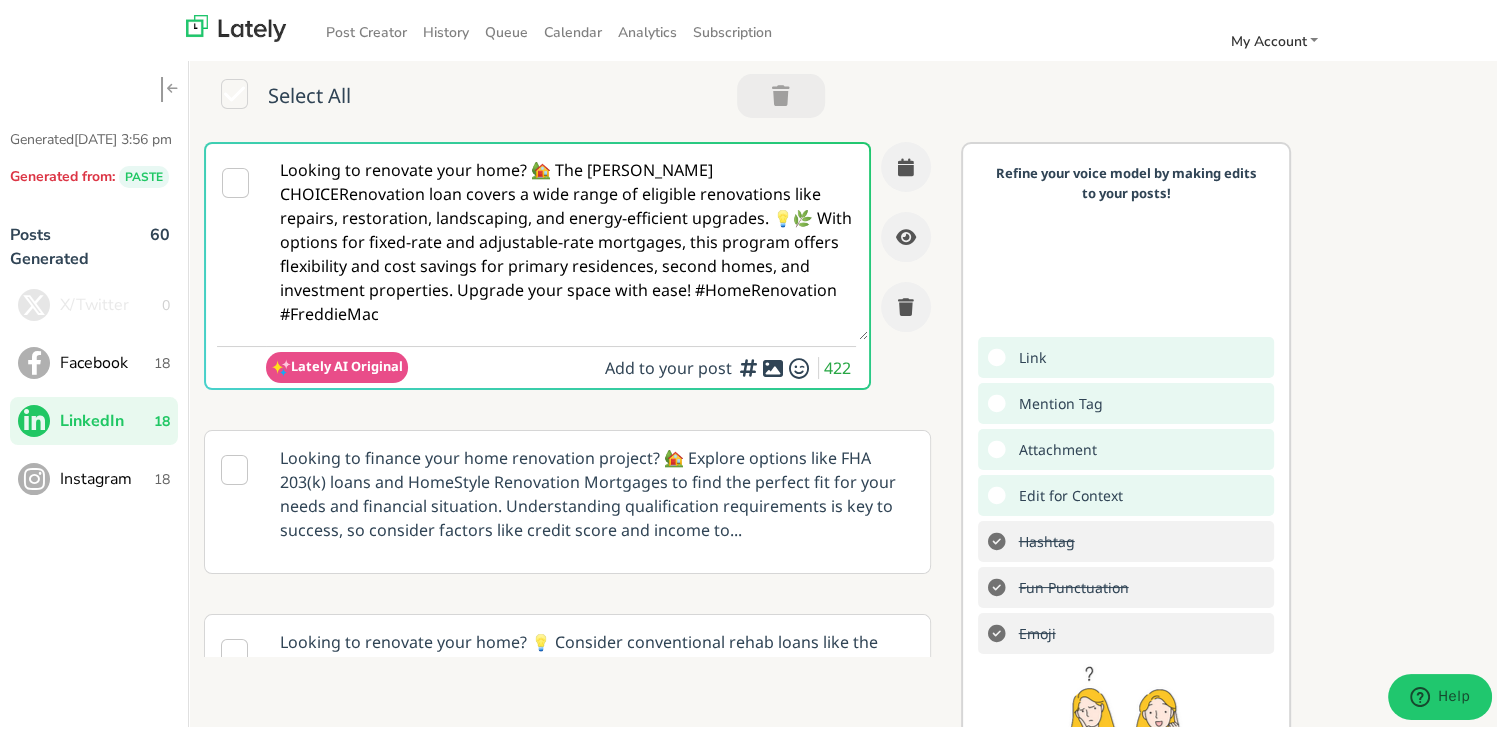click on "Instagram" at bounding box center [107, 475] 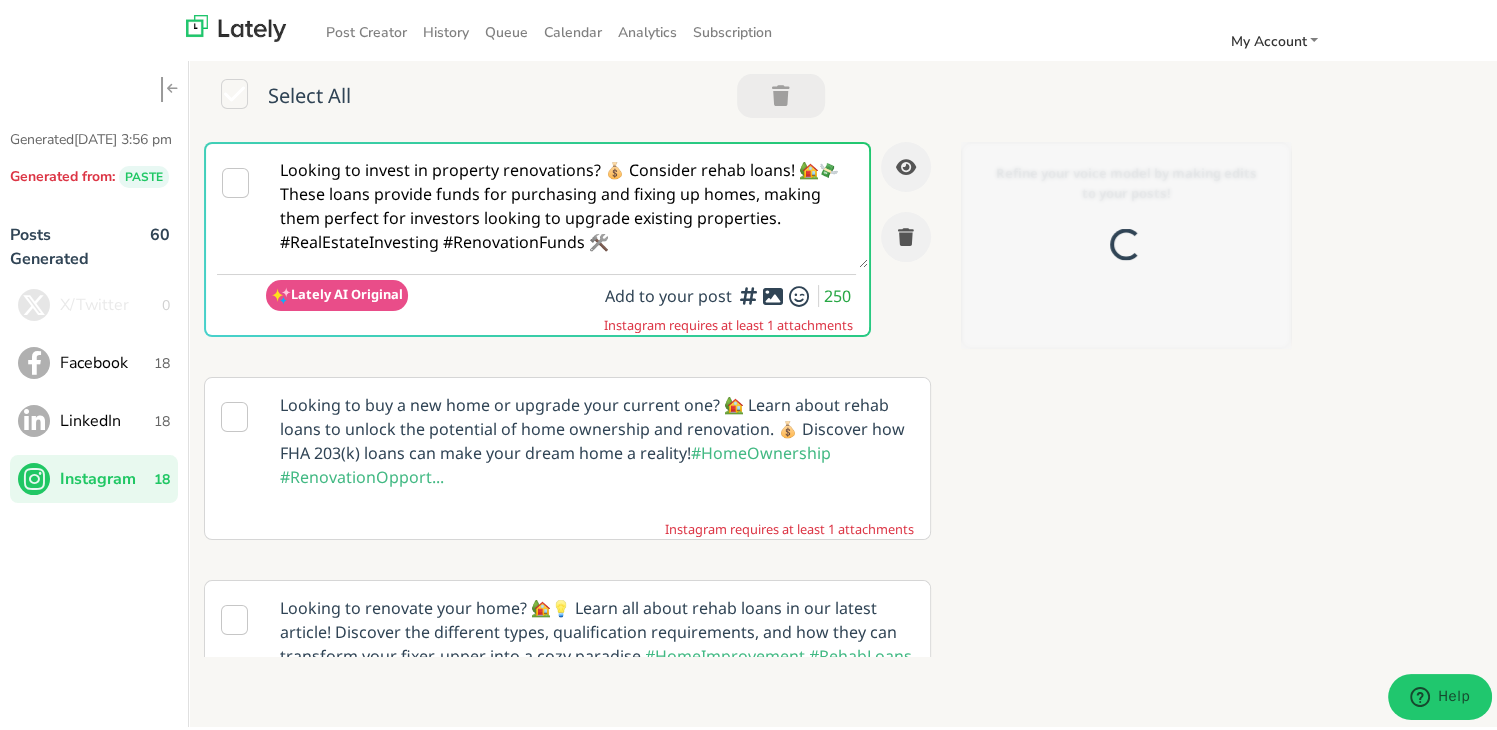 scroll, scrollTop: 0, scrollLeft: 0, axis: both 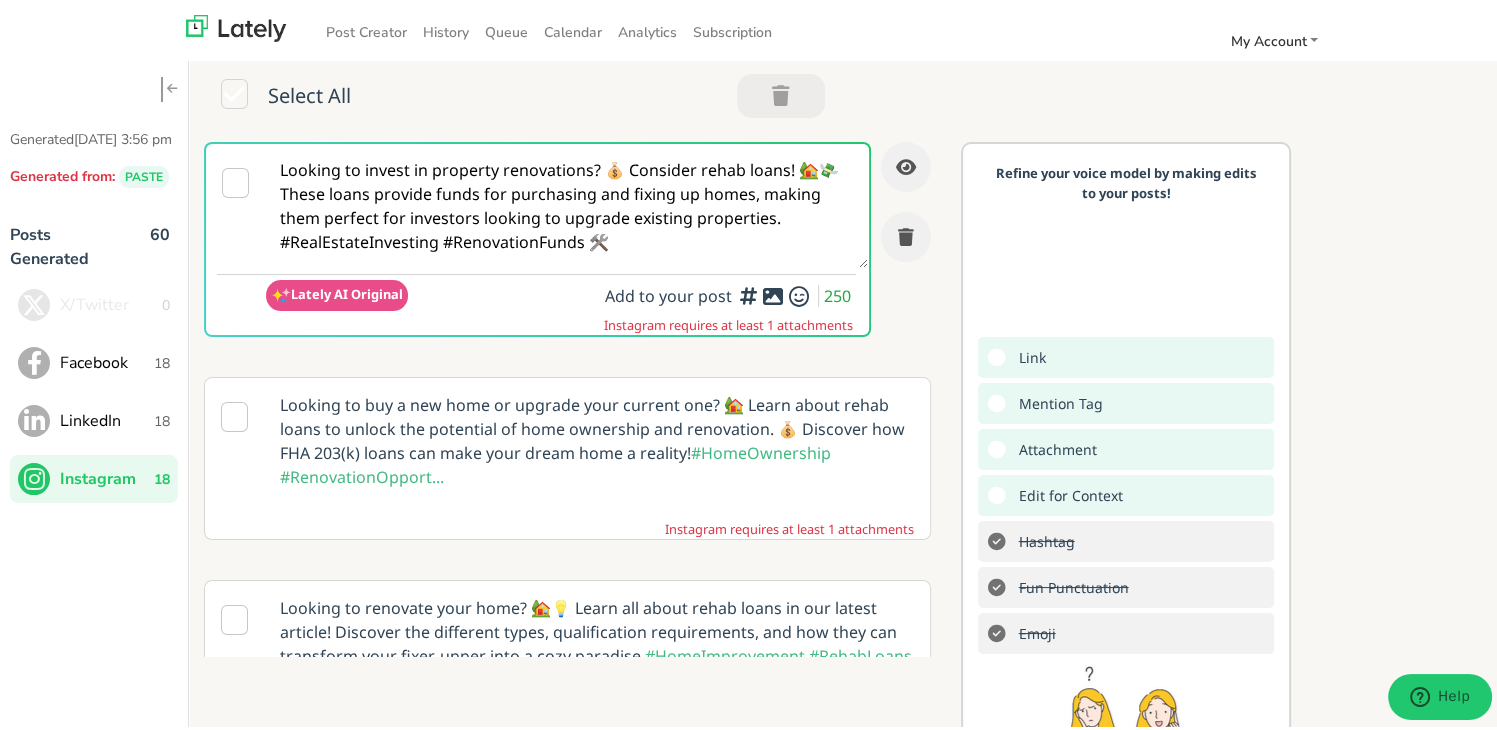 click on "Looking to invest in property renovations? 💰 Consider rehab loans! 🏡💸 These loans provide funds for purchasing and fixing up homes, making them perfect for investors looking to upgrade existing properties. #RealEstateInvesting #RenovationFunds 🛠️" at bounding box center [567, 202] 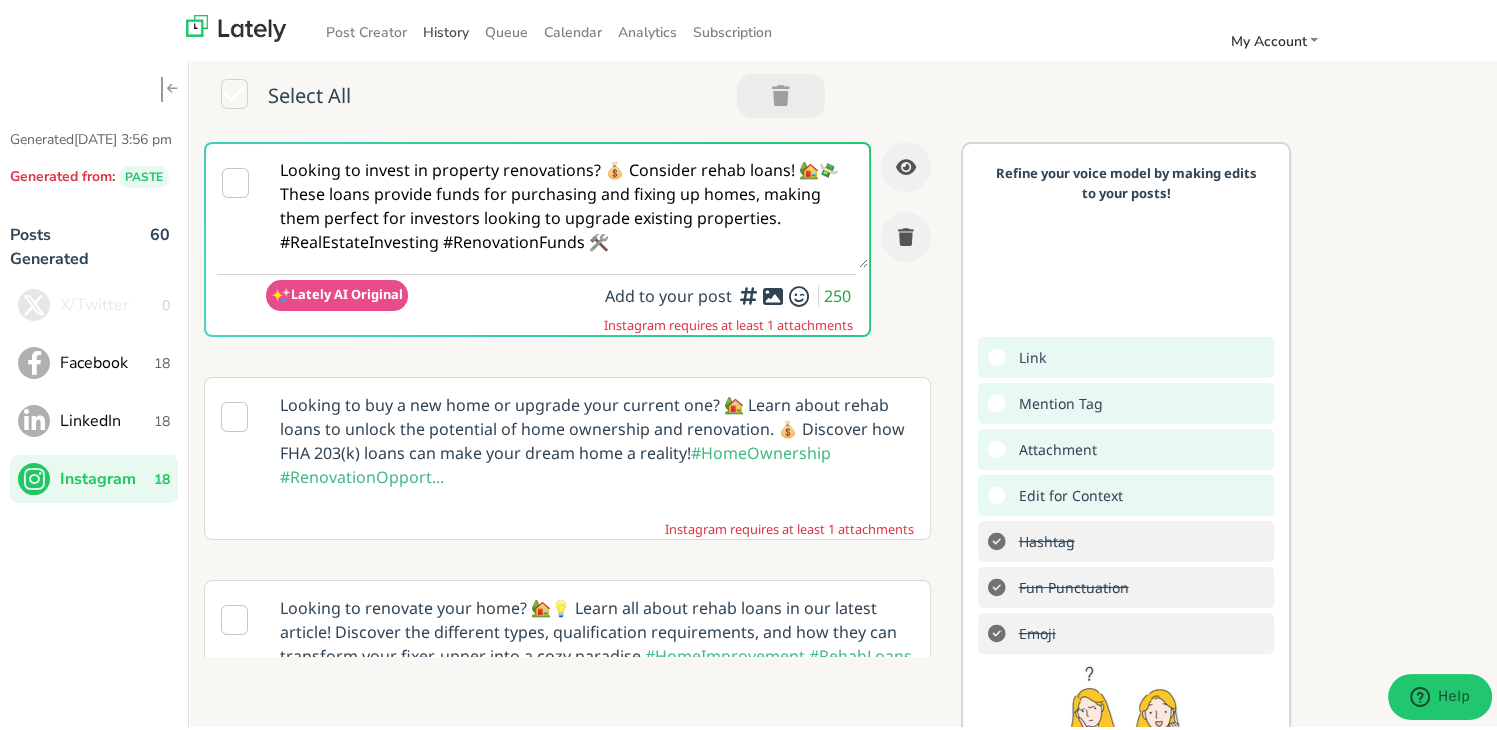 drag, startPoint x: 552, startPoint y: 226, endPoint x: 428, endPoint y: 41, distance: 222.71281 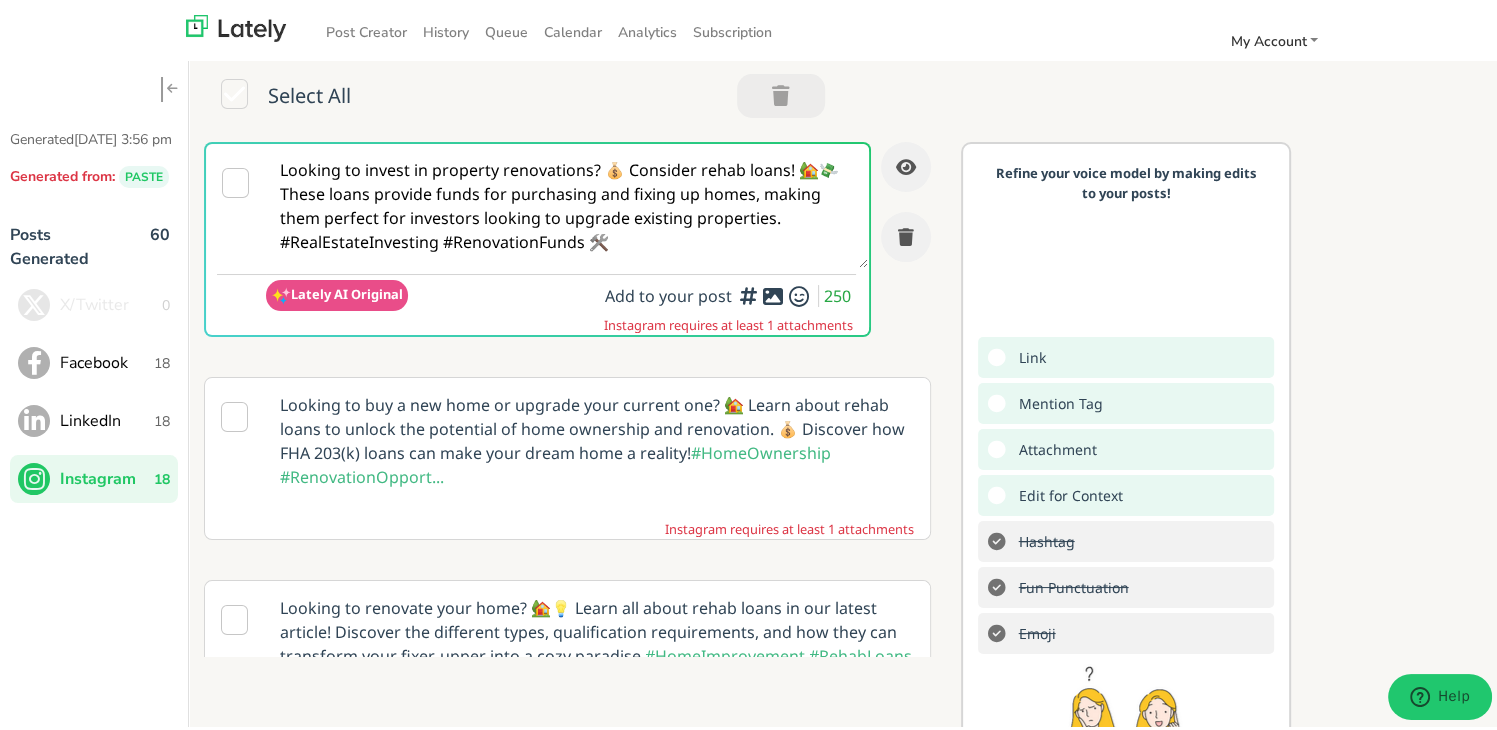 click on "Facebook" at bounding box center [107, 359] 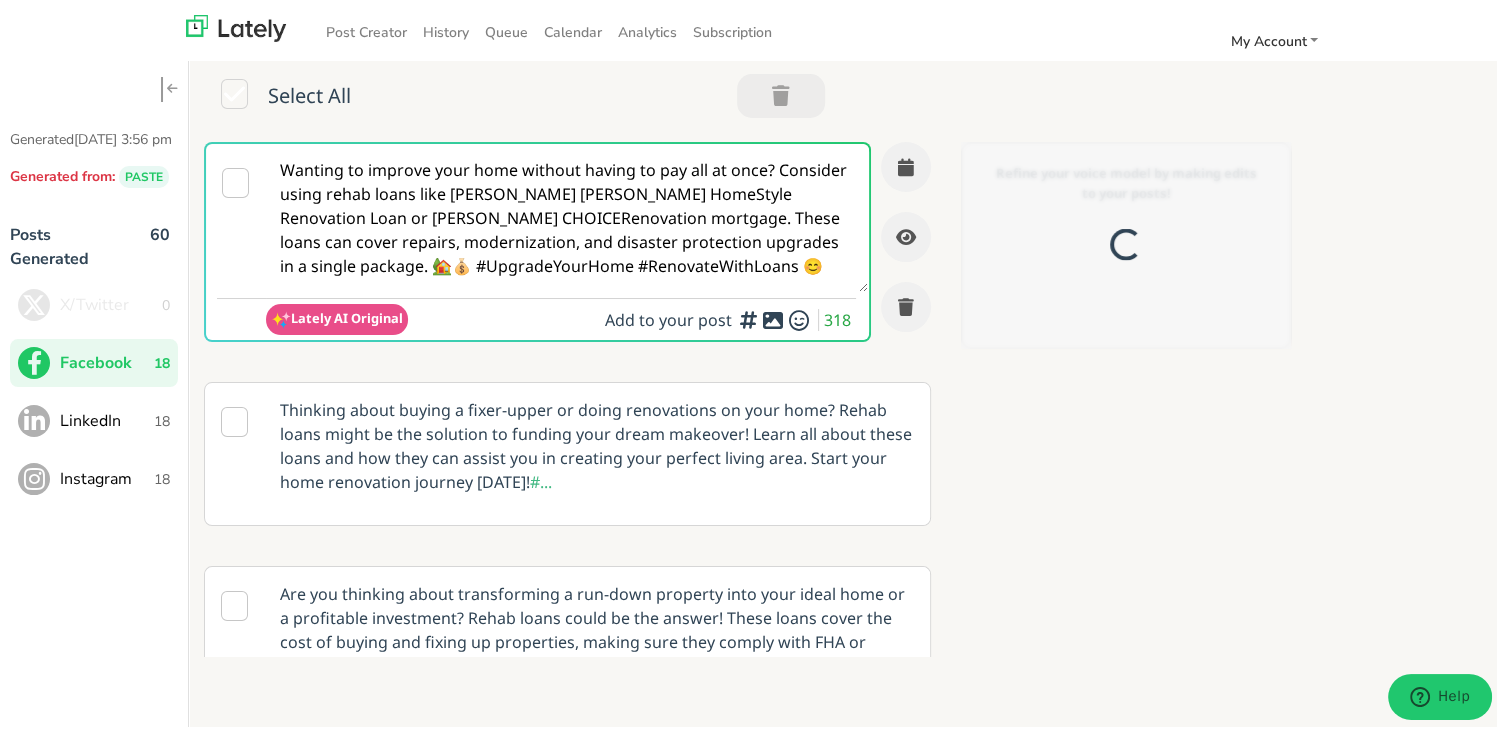 scroll, scrollTop: 0, scrollLeft: 0, axis: both 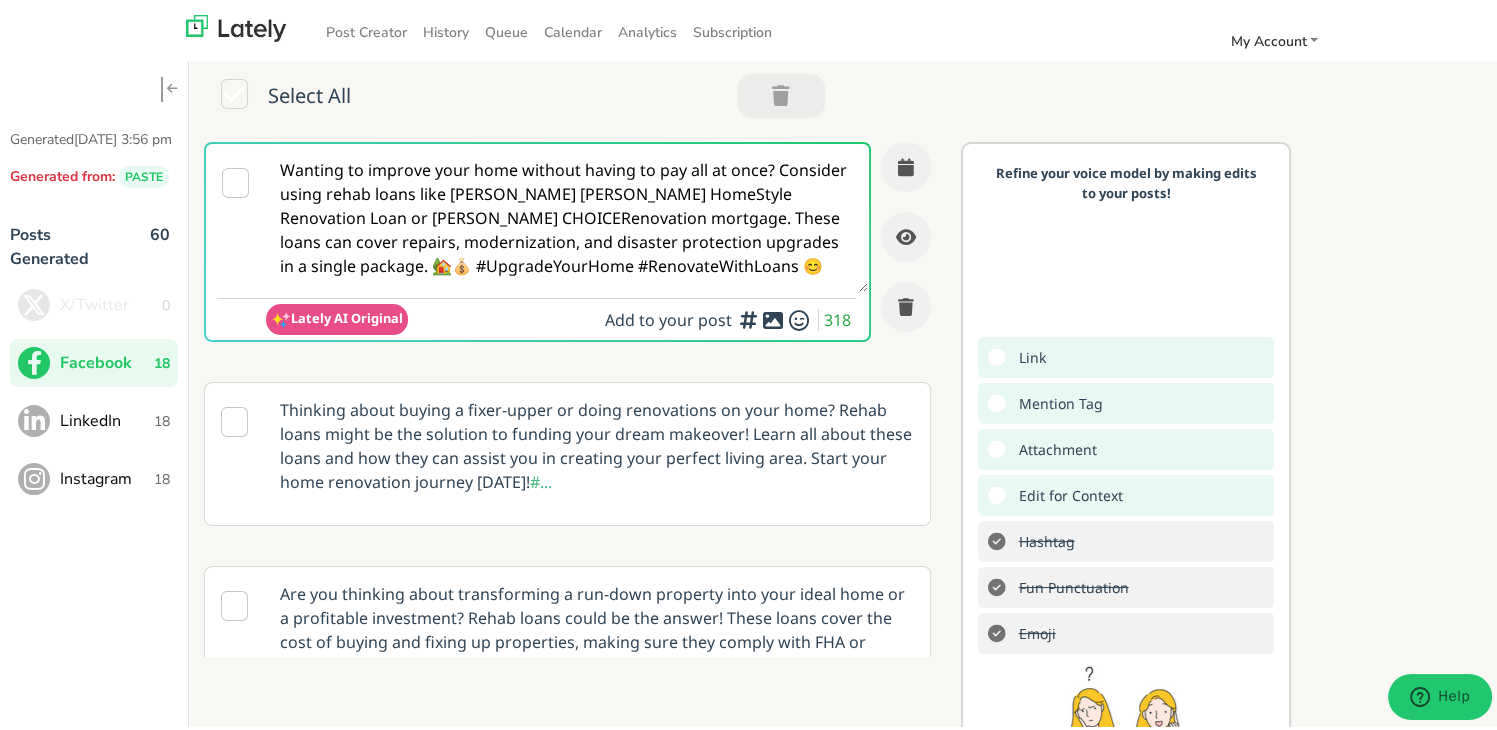 click on "Wanting to improve your home without having to pay all at once? Consider using rehab loans like [PERSON_NAME] [PERSON_NAME] HomeStyle Renovation Loan or [PERSON_NAME] CHOICERenovation mortgage. These loans can cover repairs, modernization, and disaster protection upgrades in a single package. 🏡💰 #UpgradeYourHome #RenovateWithLoans 😊" at bounding box center [567, 214] 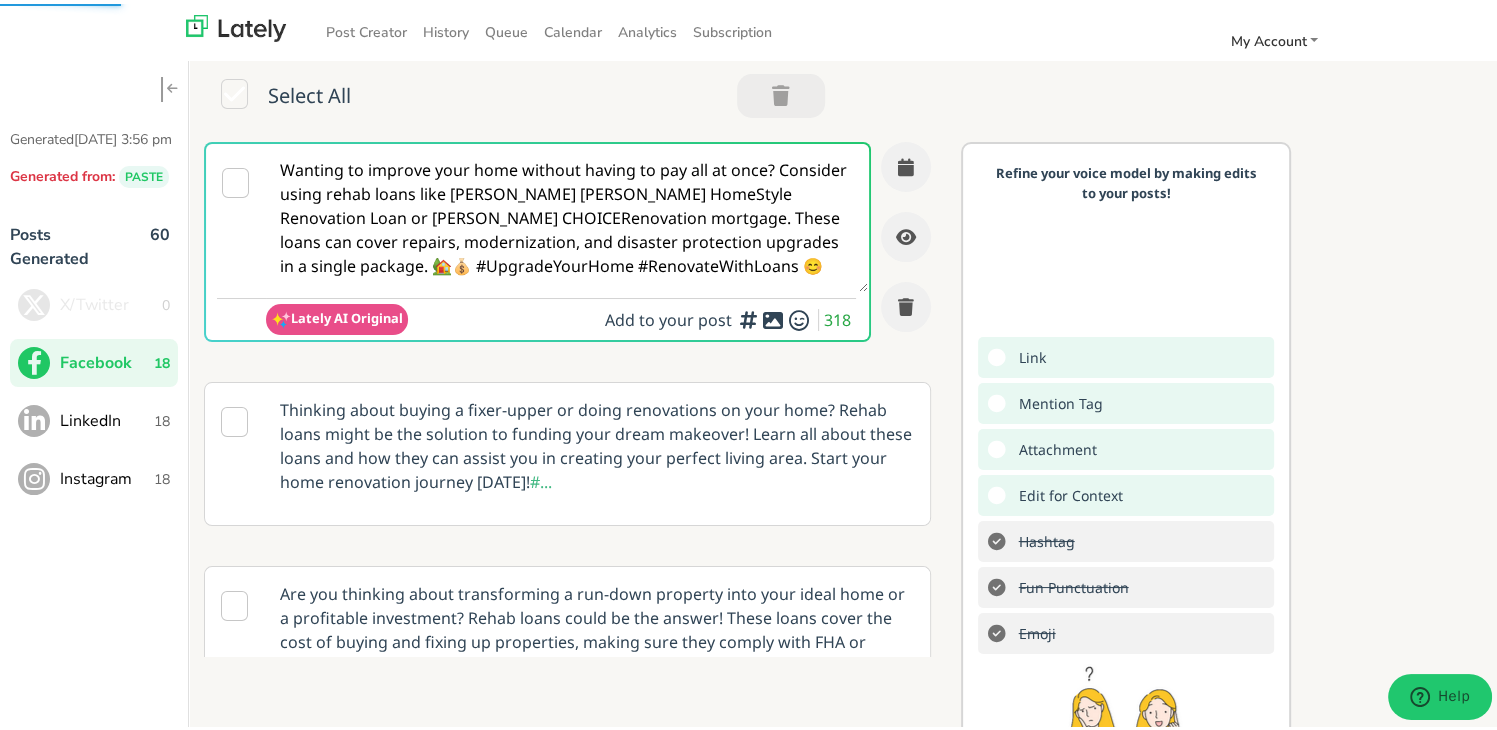 paste on "📣 @everyone — Want to fix up your place but worried about the cost?
A REHAB LOAN lets you upgrade now and pay over time. 🏡
No need to empty your wallet up front—this loan covers both buying and remodeling.
✅ Tackle home repairs
✅ Refresh outdated spaces
✅ Get help every step of the way
✅ Prequalify now at [DOMAIN_NAME]
👉 See how it works: [DOMAIN_NAME][URL]
#HomeUpgrade #SimpleFinancing #RehabLoan" 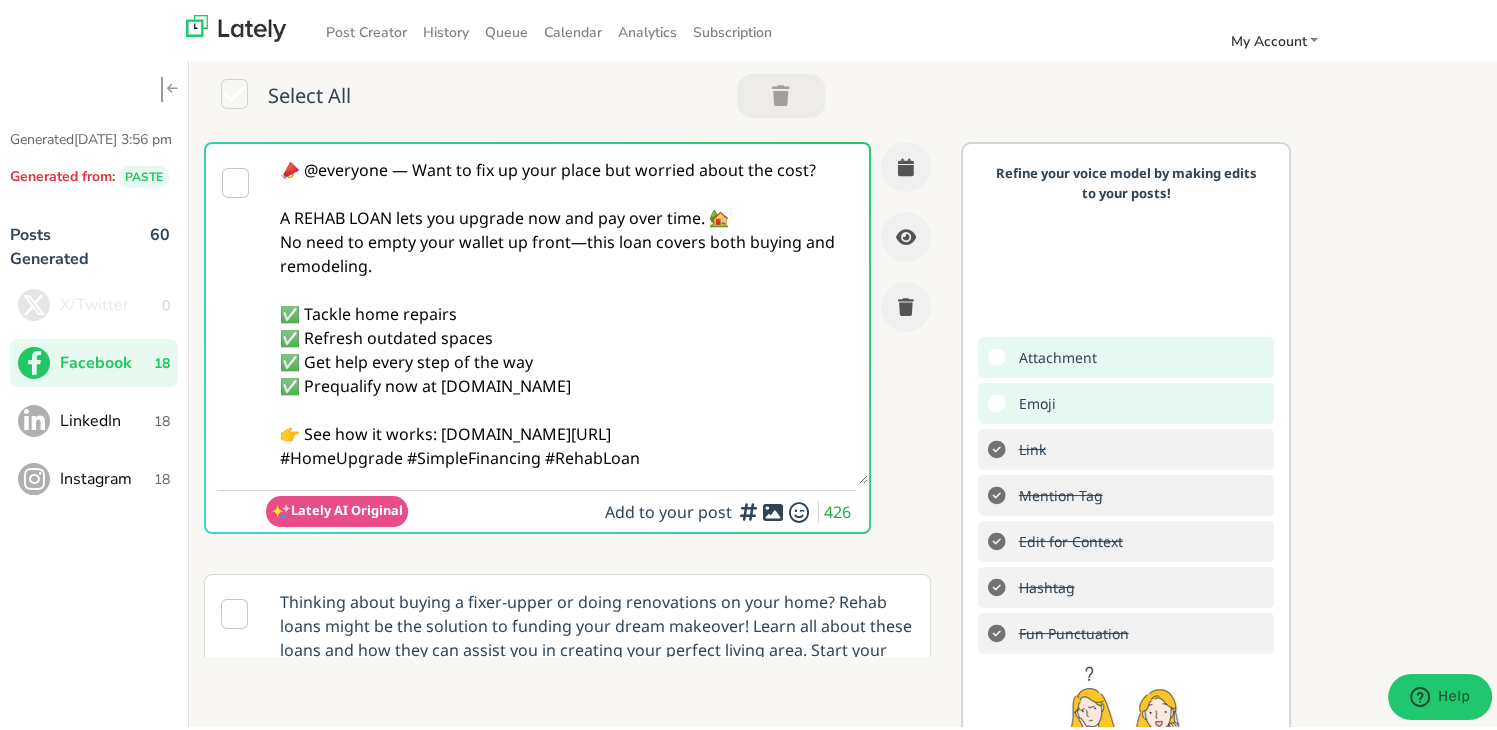 click on "📣 @everyone — Want to fix up your place but worried about the cost?
A REHAB LOAN lets you upgrade now and pay over time. 🏡
No need to empty your wallet up front—this loan covers both buying and remodeling.
✅ Tackle home repairs
✅ Refresh outdated spaces
✅ Get help every step of the way
✅ Prequalify now at [DOMAIN_NAME]
👉 See how it works: [DOMAIN_NAME][URL]
#HomeUpgrade #SimpleFinancing #RehabLoan" at bounding box center (567, 310) 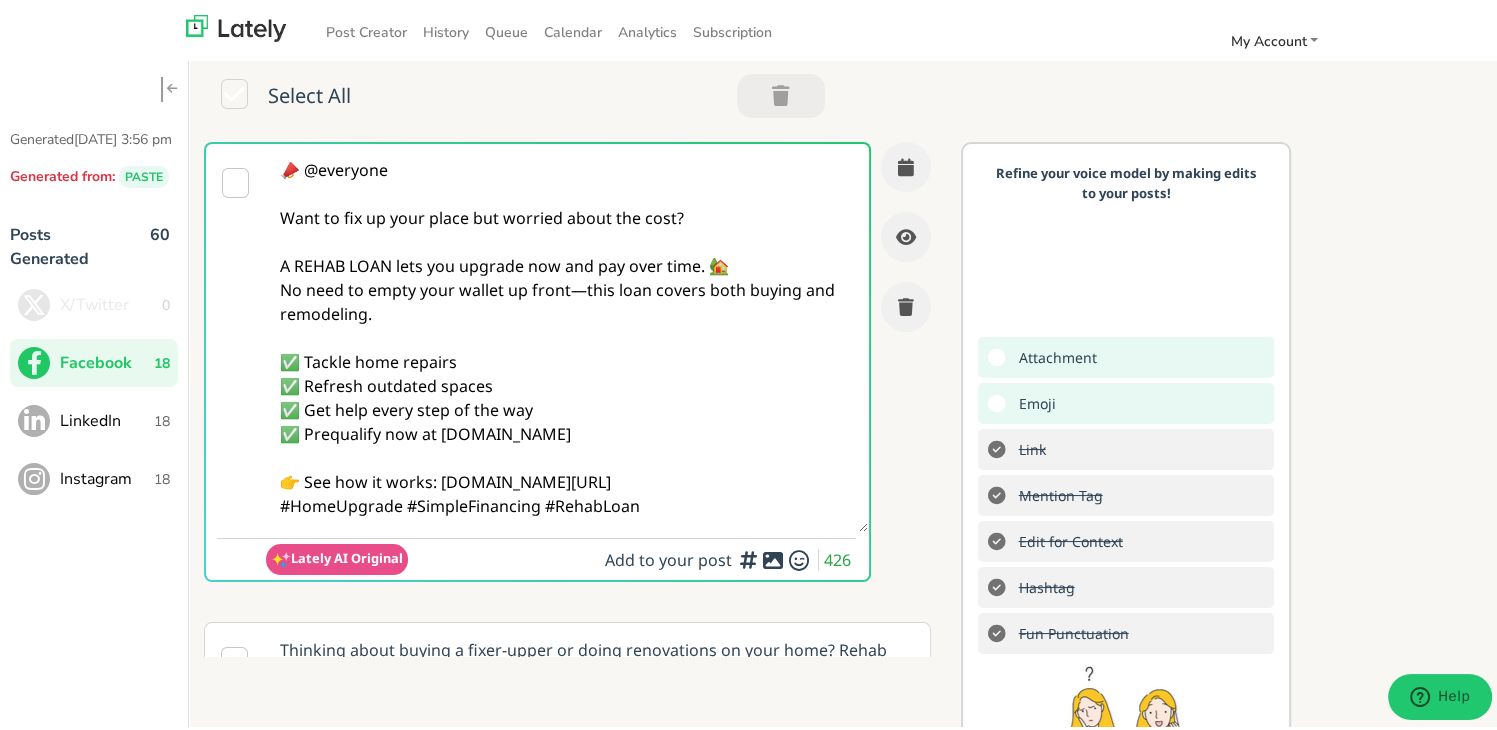 click on "📣 @everyone
Want to fix up your place but worried about the cost?
A REHAB LOAN lets you upgrade now and pay over time. 🏡
No need to empty your wallet up front—this loan covers both buying and remodeling.
✅ Tackle home repairs
✅ Refresh outdated spaces
✅ Get help every step of the way
✅ Prequalify now at [DOMAIN_NAME]
👉 See how it works: [DOMAIN_NAME][URL]
#HomeUpgrade #SimpleFinancing #RehabLoan" at bounding box center [567, 334] 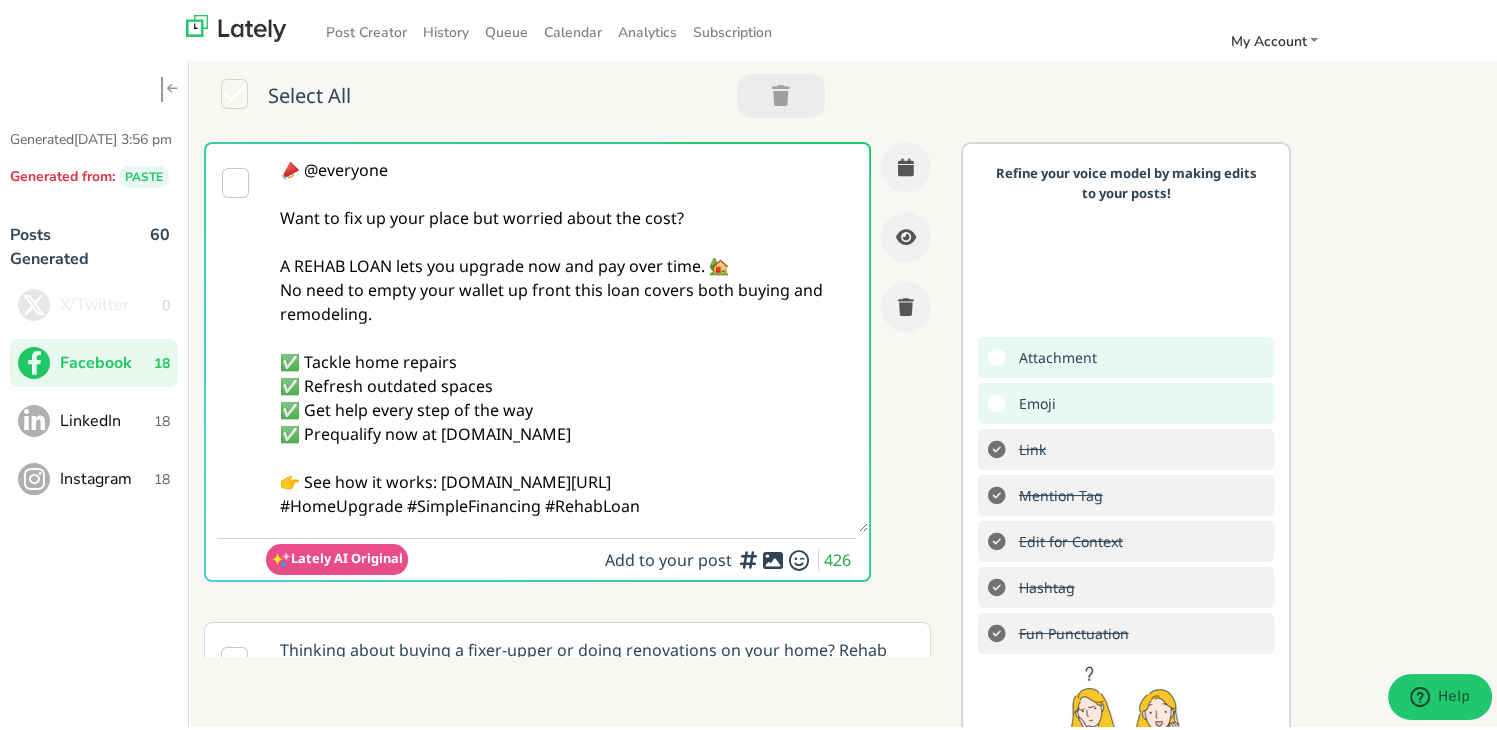 click on "📣 @everyone
Want to fix up your place but worried about the cost?
A REHAB LOAN lets you upgrade now and pay over time. 🏡
No need to empty your wallet up front this loan covers both buying and remodeling.
✅ Tackle home repairs
✅ Refresh outdated spaces
✅ Get help every step of the way
✅ Prequalify now at [DOMAIN_NAME]
👉 See how it works: [DOMAIN_NAME][URL]
#HomeUpgrade #SimpleFinancing #RehabLoan" at bounding box center (567, 334) 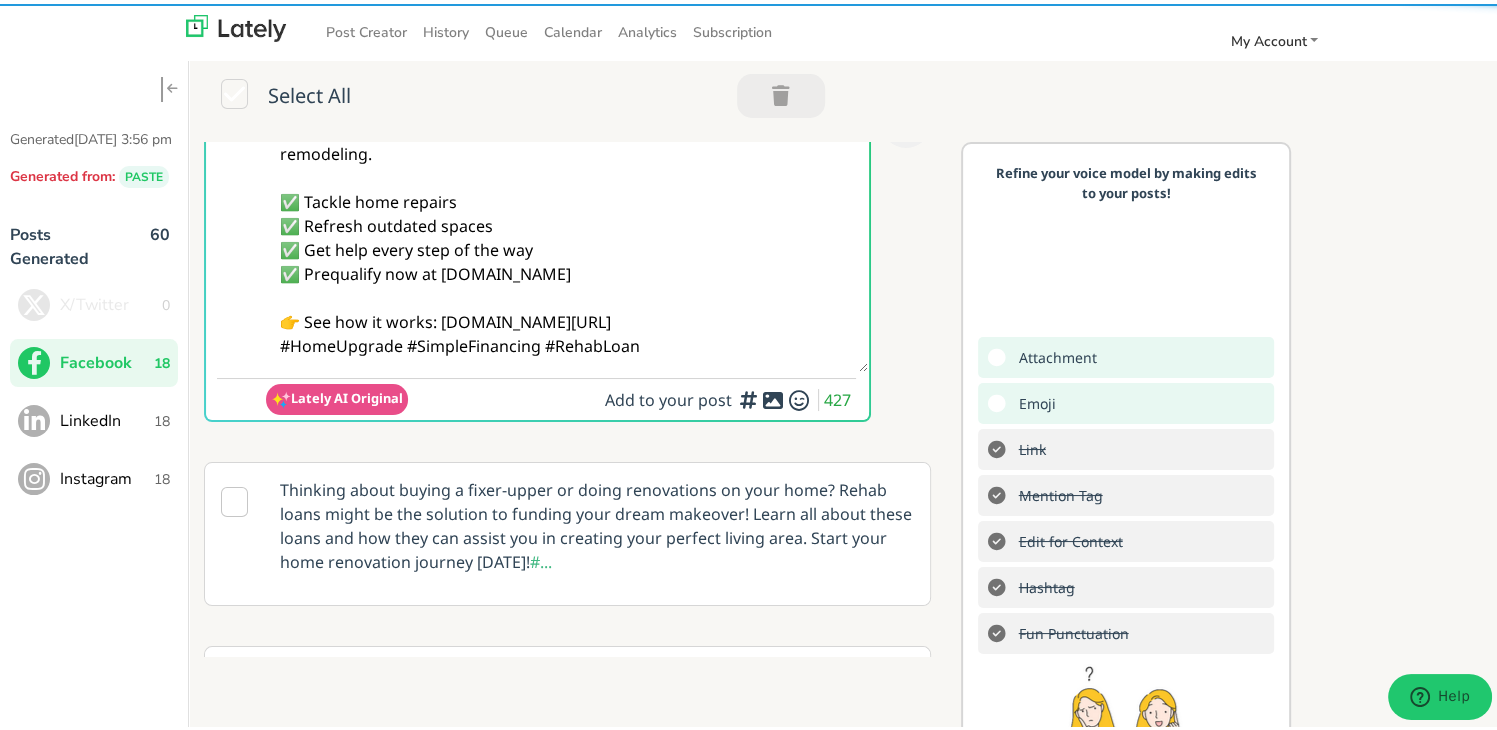 scroll, scrollTop: 300, scrollLeft: 0, axis: vertical 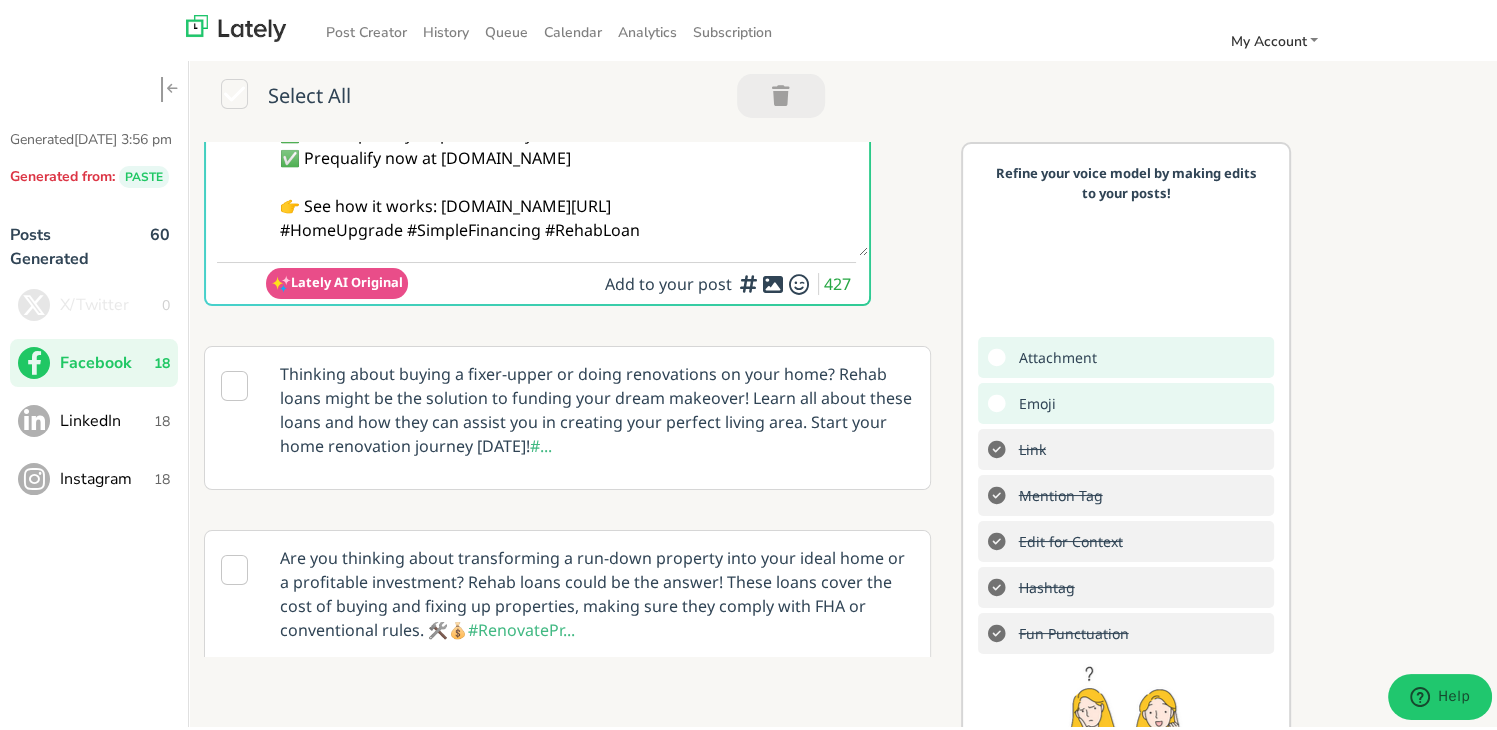 click on "📣 @everyone
Want to fix up your place but worried about the cost?
A REHAB LOAN lets you upgrade now and pay over time. 🏡
No need to empty your wallet up front this loan covers both buying and remodeling.
✅ Tackle home repairs
✅ Refresh outdated spaces
✅ Get help every step of the way
✅ Prequalify now at [DOMAIN_NAME]
👉 See how it works: [DOMAIN_NAME][URL]
#HomeUpgrade #SimpleFinancing #RehabLoan" at bounding box center (567, 46) 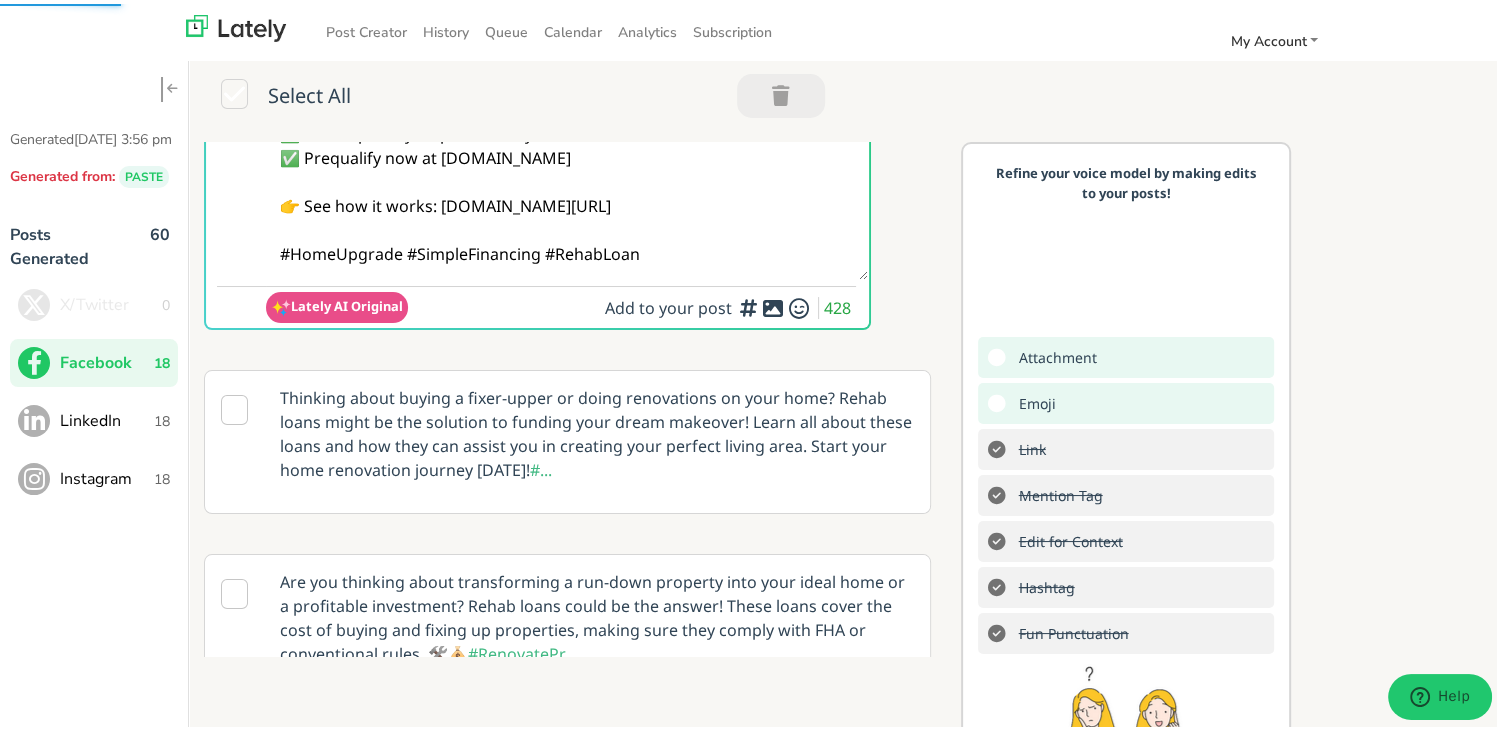 click on "📣 @everyone
Want to fix up your place but worried about the cost?
A REHAB LOAN lets you upgrade now and pay over time. 🏡
No need to empty your wallet up front this loan covers both buying and remodeling.
✅ Tackle home repairs
✅ Refresh outdated spaces
✅ Get help every step of the way
✅ Prequalify now at [DOMAIN_NAME]
👉 See how it works: [DOMAIN_NAME][URL]
#HomeUpgrade #SimpleFinancing #RehabLoan" at bounding box center [567, 58] 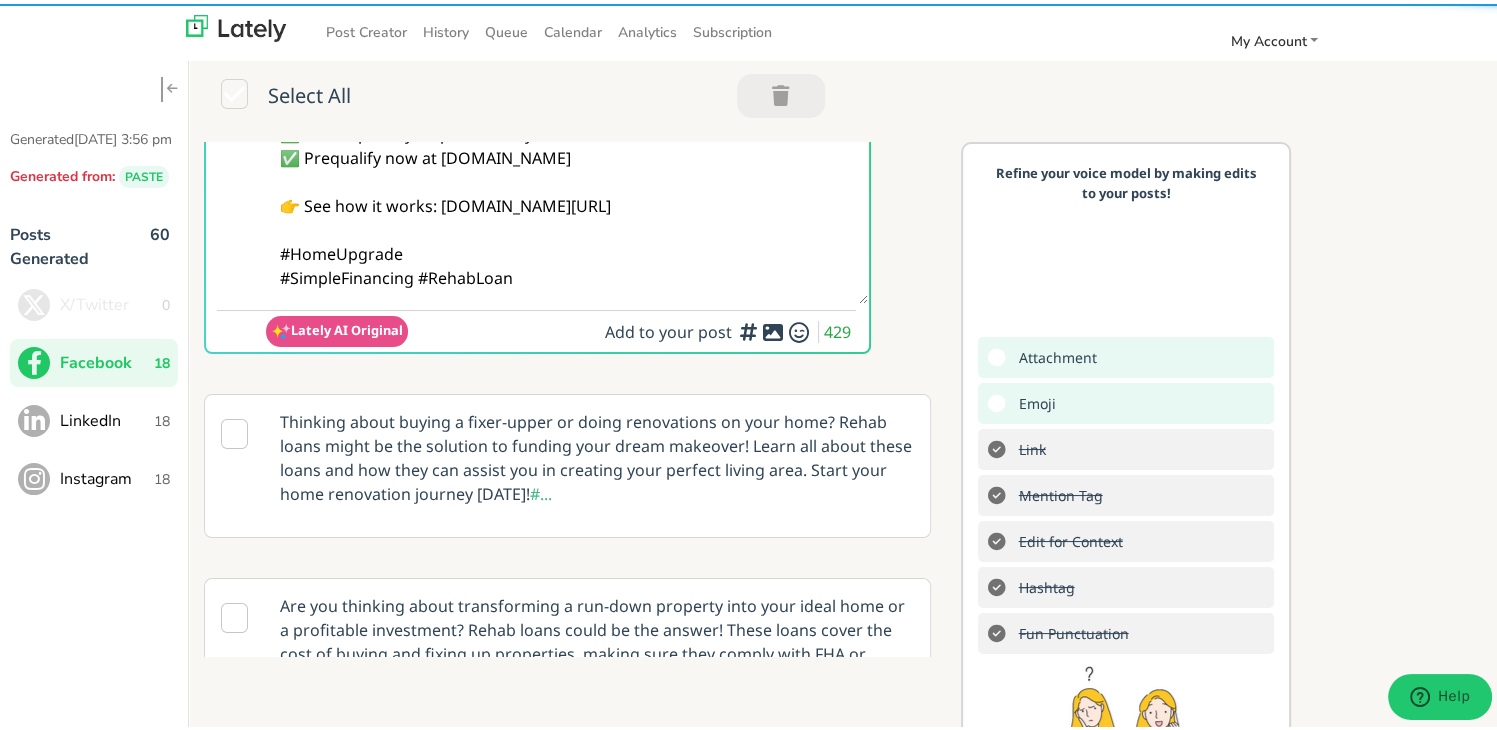 click on "📣 @everyone
Want to fix up your place but worried about the cost?
A REHAB LOAN lets you upgrade now and pay over time. 🏡
No need to empty your wallet up front this loan covers both buying and remodeling.
✅ Tackle home repairs
✅ Refresh outdated spaces
✅ Get help every step of the way
✅ Prequalify now at [DOMAIN_NAME]
👉 See how it works: [DOMAIN_NAME][URL]
#HomeUpgrade
#SimpleFinancing #RehabLoan" at bounding box center [567, 70] 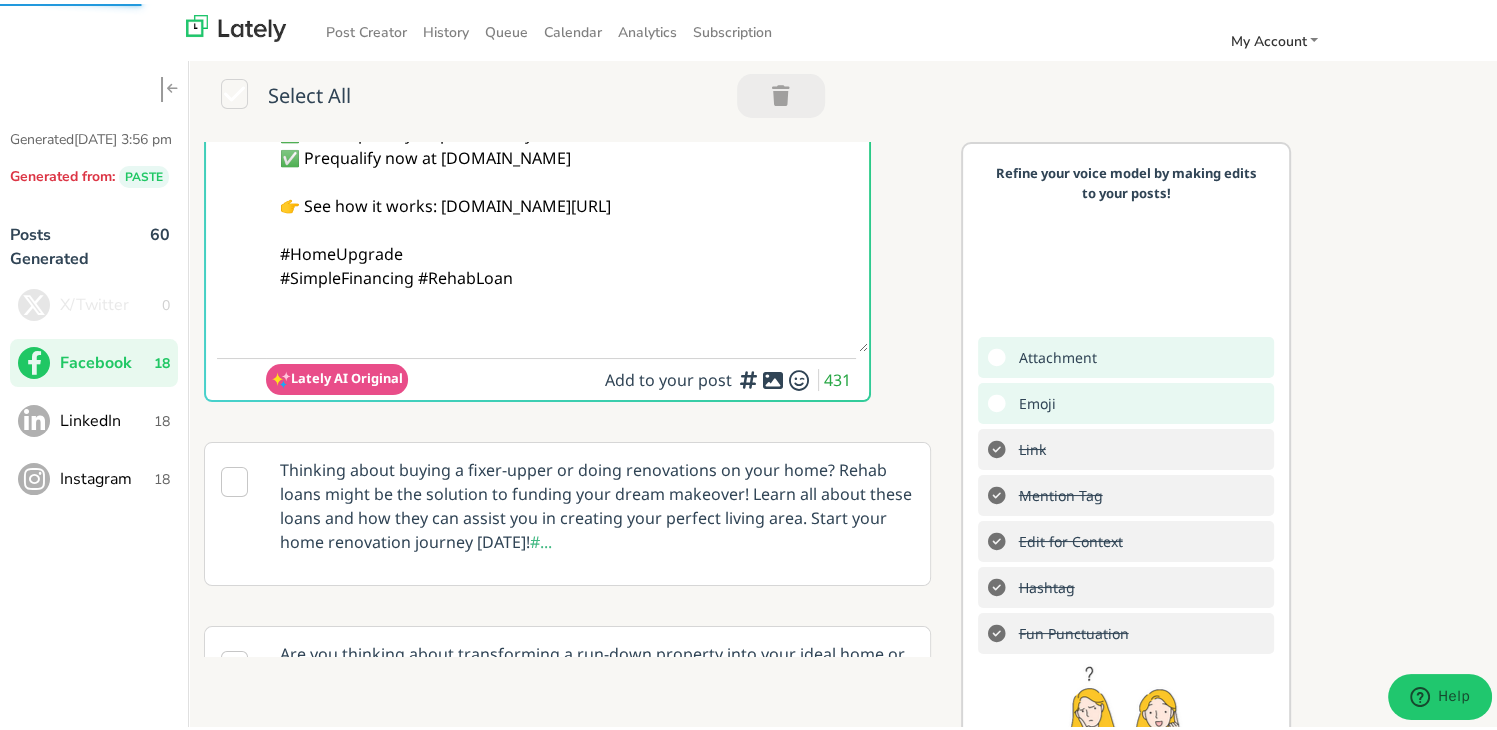 paste on "Follow Us On Our Social Media Platforms!
Facebook: [URL][DOMAIN_NAME]
LinkedIn: [URL][DOMAIN_NAME]
Instagram: [URL][DOMAIN_NAME][DOMAIN_NAME]" 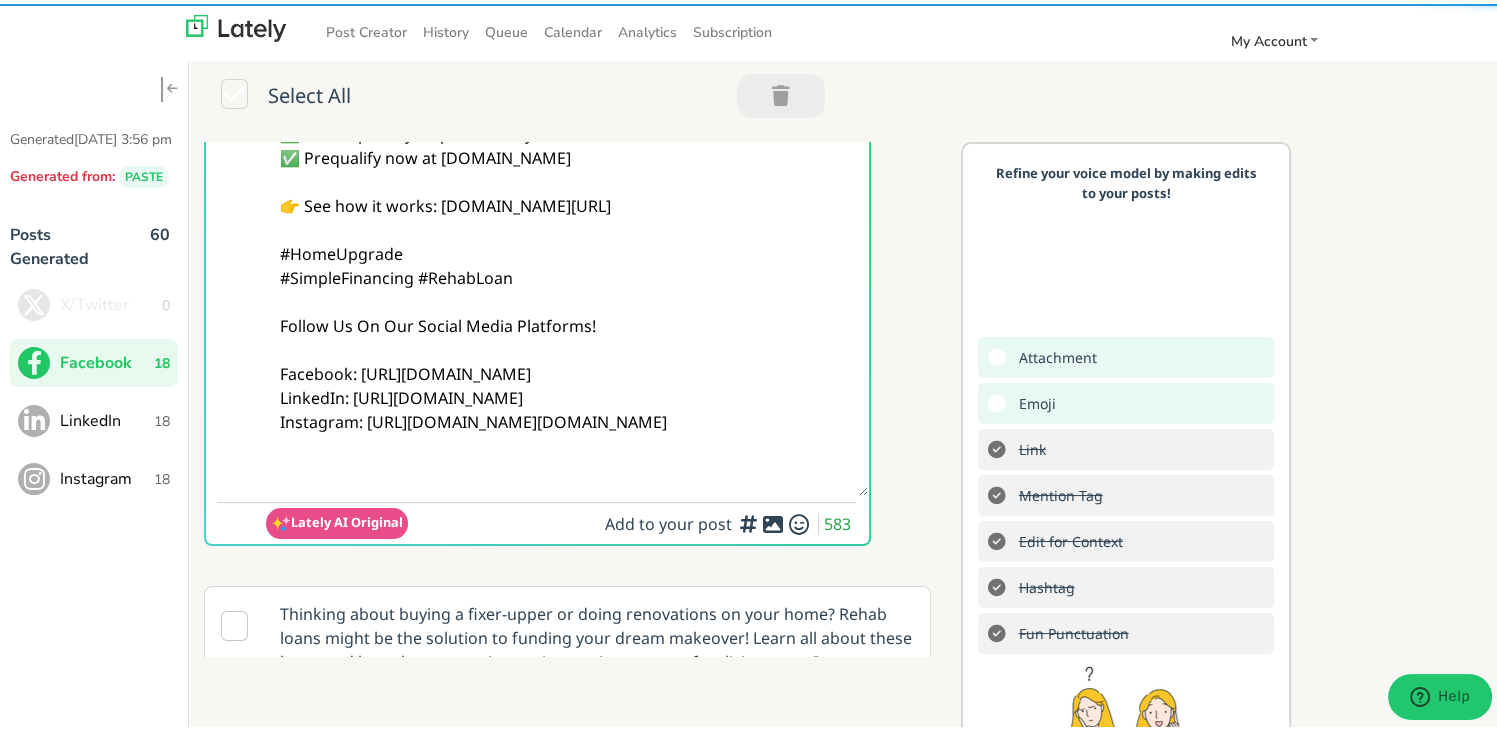 click on "📣 @everyone
Want to fix up your place but worried about the cost?
A REHAB LOAN lets you upgrade now and pay over time. 🏡
No need to empty your wallet up front this loan covers both buying and remodeling.
✅ Tackle home repairs
✅ Refresh outdated spaces
✅ Get help every step of the way
✅ Prequalify now at [DOMAIN_NAME]
👉 See how it works: [DOMAIN_NAME][URL]
#HomeUpgrade
#SimpleFinancing #RehabLoan
Follow Us On Our Social Media Platforms!
Facebook: [URL][DOMAIN_NAME]
LinkedIn: [URL][DOMAIN_NAME]
Instagram: [URL][DOMAIN_NAME][DOMAIN_NAME]" at bounding box center (567, 166) 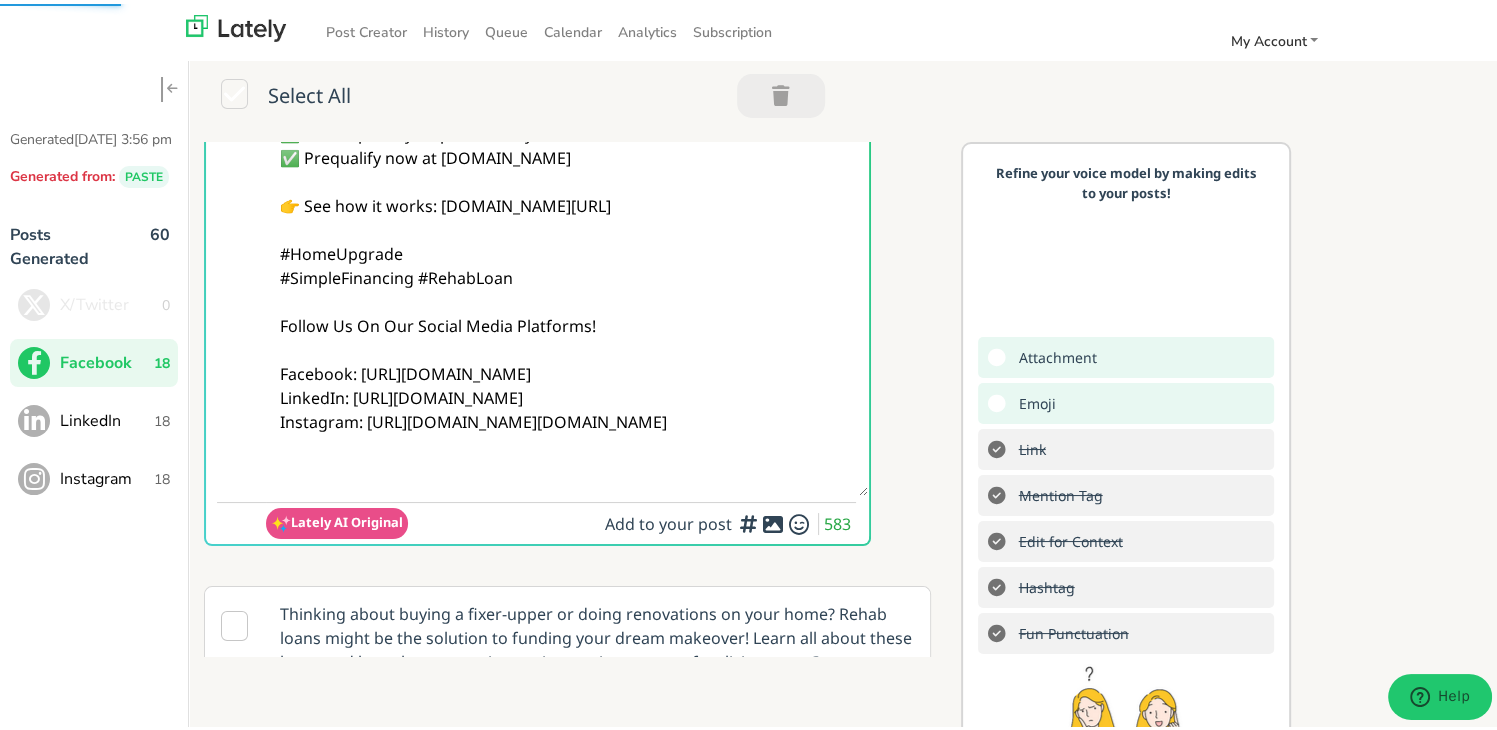 type on "📣 @everyone
Want to fix up your place but worried about the cost?
A REHAB LOAN lets you upgrade now and pay over time. 🏡
No need to empty your wallet up front this loan covers both buying and remodeling.
✅ Tackle home repairs
✅ Refresh outdated spaces
✅ Get help every step of the way
✅ Prequalify now at [DOMAIN_NAME]
👉 See how it works: [DOMAIN_NAME][URL]
#HomeUpgrade
#SimpleFinancing #RehabLoan
Follow Us On Our Social Media Platforms!
Facebook: [URL][DOMAIN_NAME]
LinkedIn: [URL][DOMAIN_NAME]
Instagram: [URL][DOMAIN_NAME][DOMAIN_NAME]" 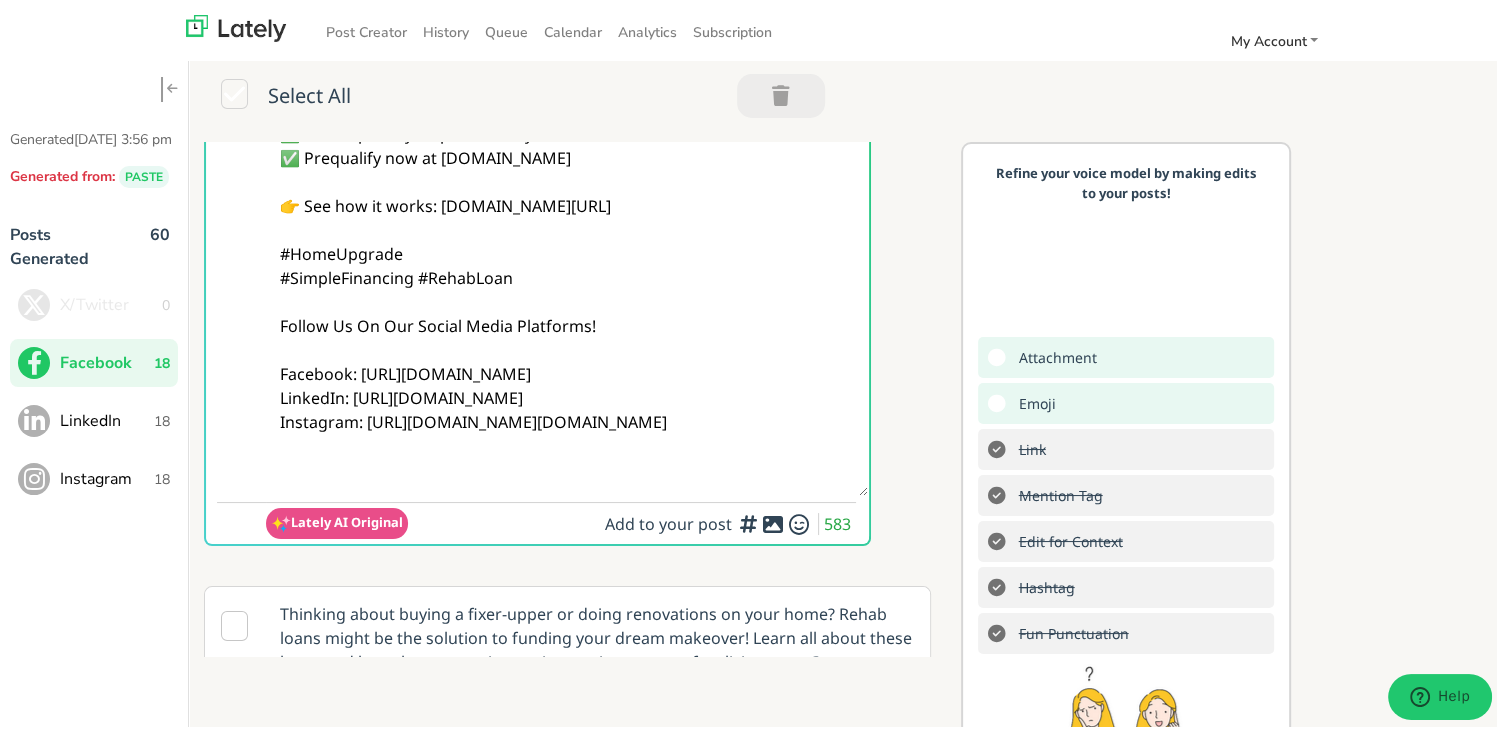 click on "Add to your post    583" at bounding box center (730, 522) 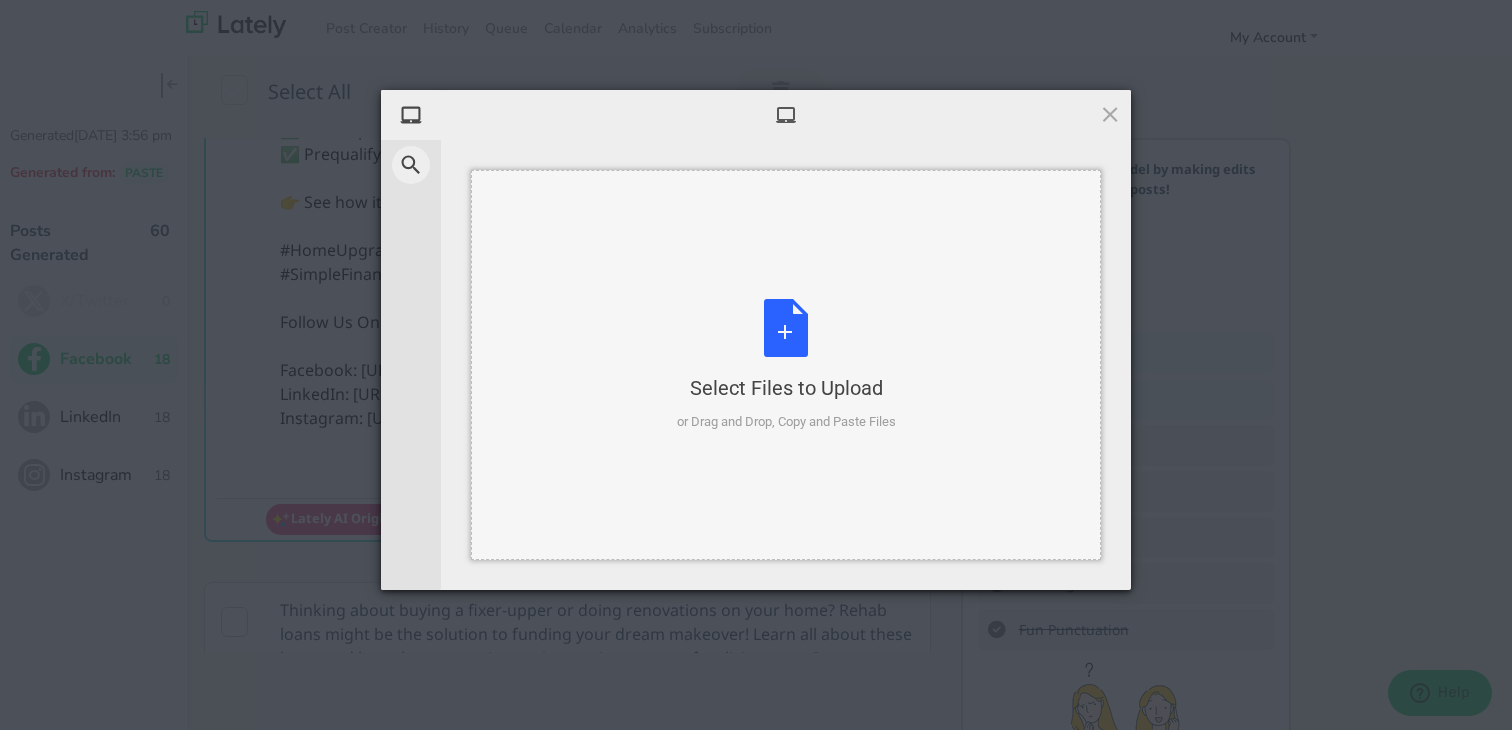 click on "Select Files to Upload" at bounding box center (786, 388) 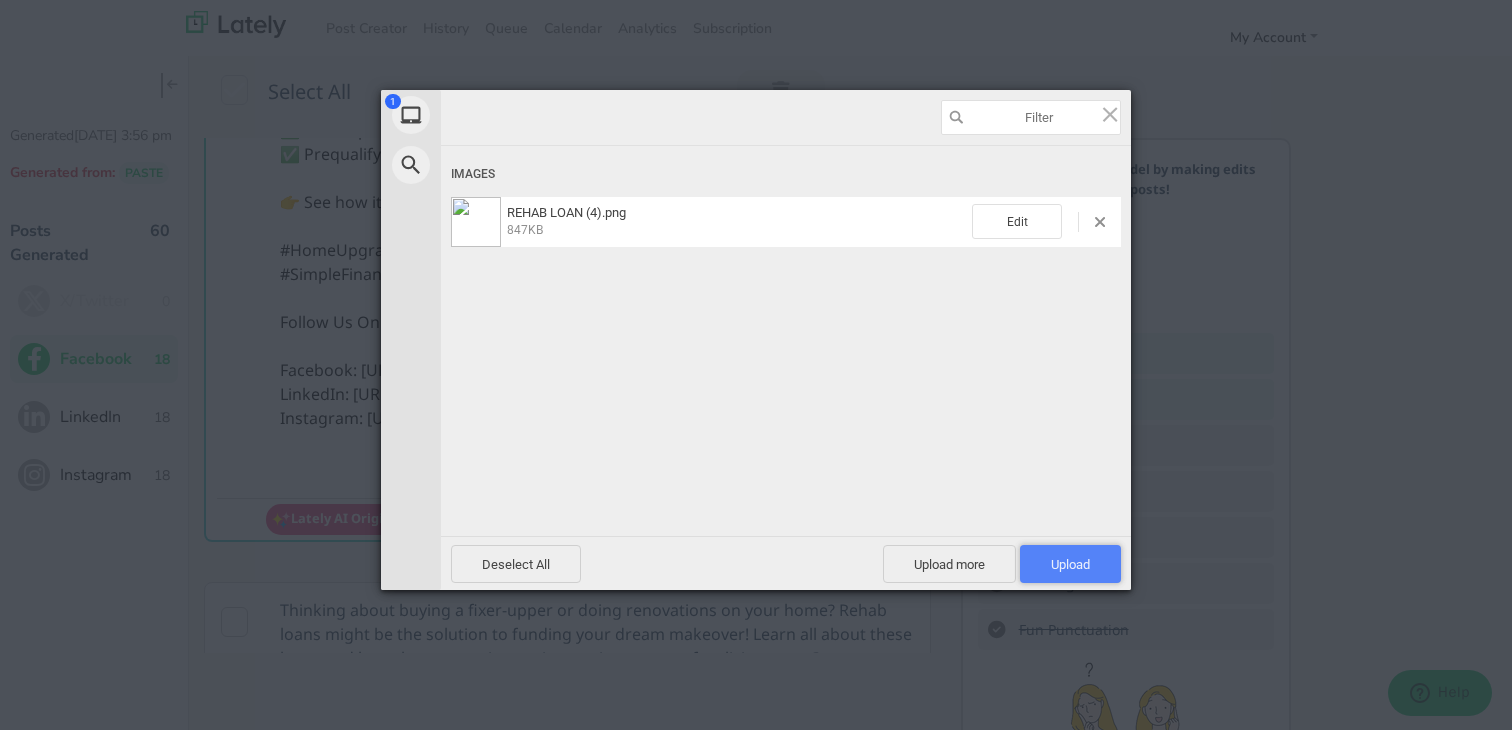 click on "Upload
1" at bounding box center [1070, 564] 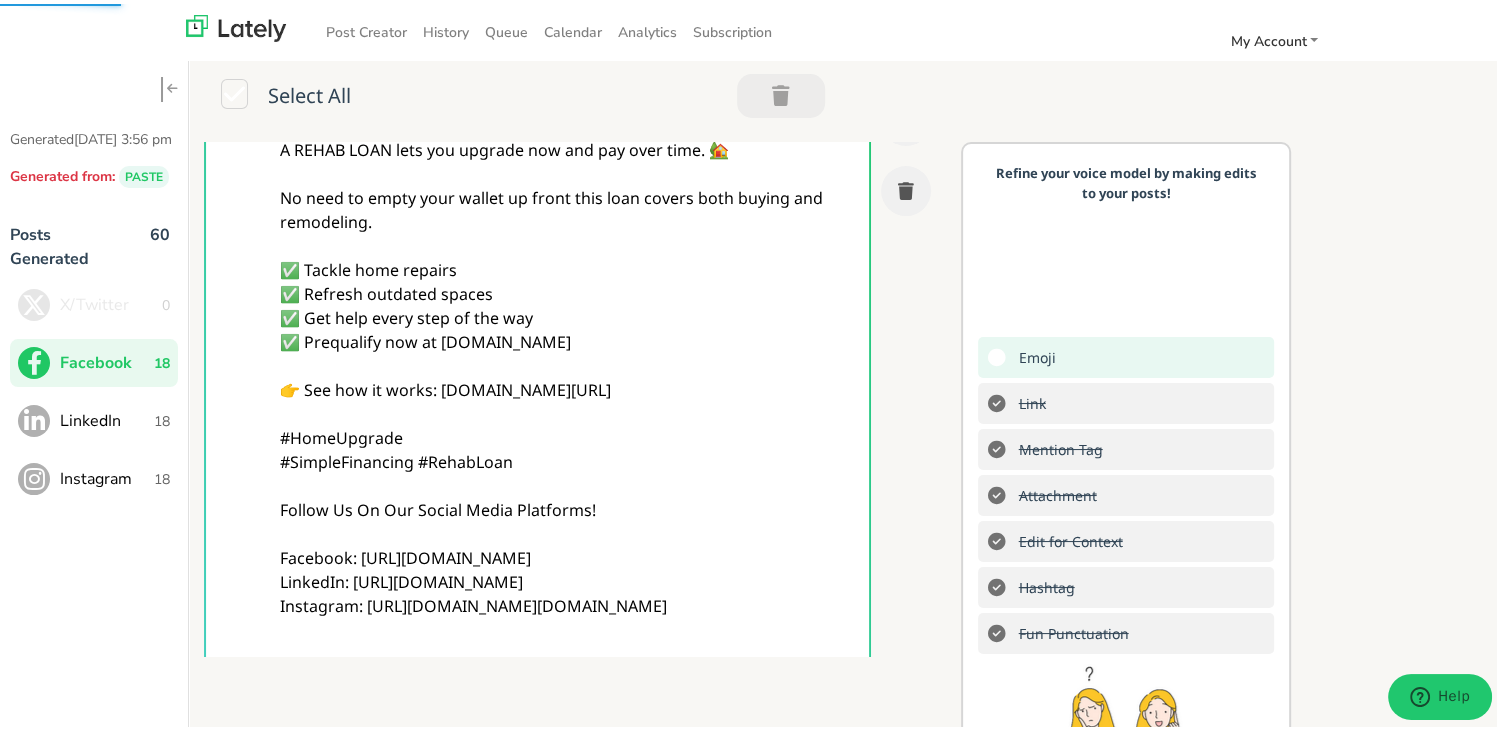 scroll, scrollTop: 0, scrollLeft: 0, axis: both 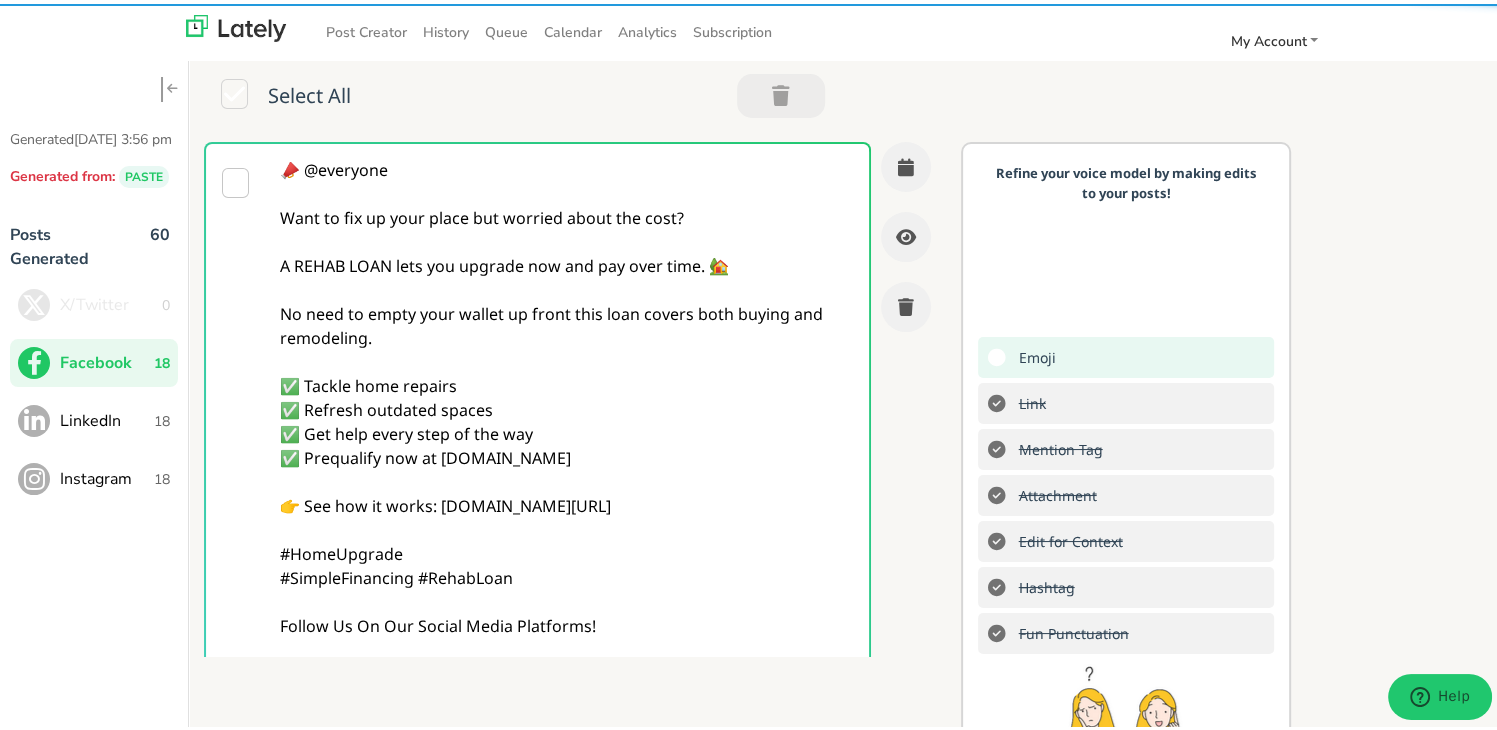 click on "📣 @everyone
Want to fix up your place but worried about the cost?
A REHAB LOAN lets you upgrade now and pay over time. 🏡
No need to empty your wallet up front this loan covers both buying and remodeling.
✅ Tackle home repairs
✅ Refresh outdated spaces
✅ Get help every step of the way
✅ Prequalify now at [DOMAIN_NAME]
👉 See how it works: [DOMAIN_NAME][URL]
#HomeUpgrade
#SimpleFinancing #RehabLoan
Follow Us On Our Social Media Platforms!
Facebook: [URL][DOMAIN_NAME]
LinkedIn: [URL][DOMAIN_NAME]
Instagram: [URL][DOMAIN_NAME][DOMAIN_NAME]" at bounding box center (567, 466) 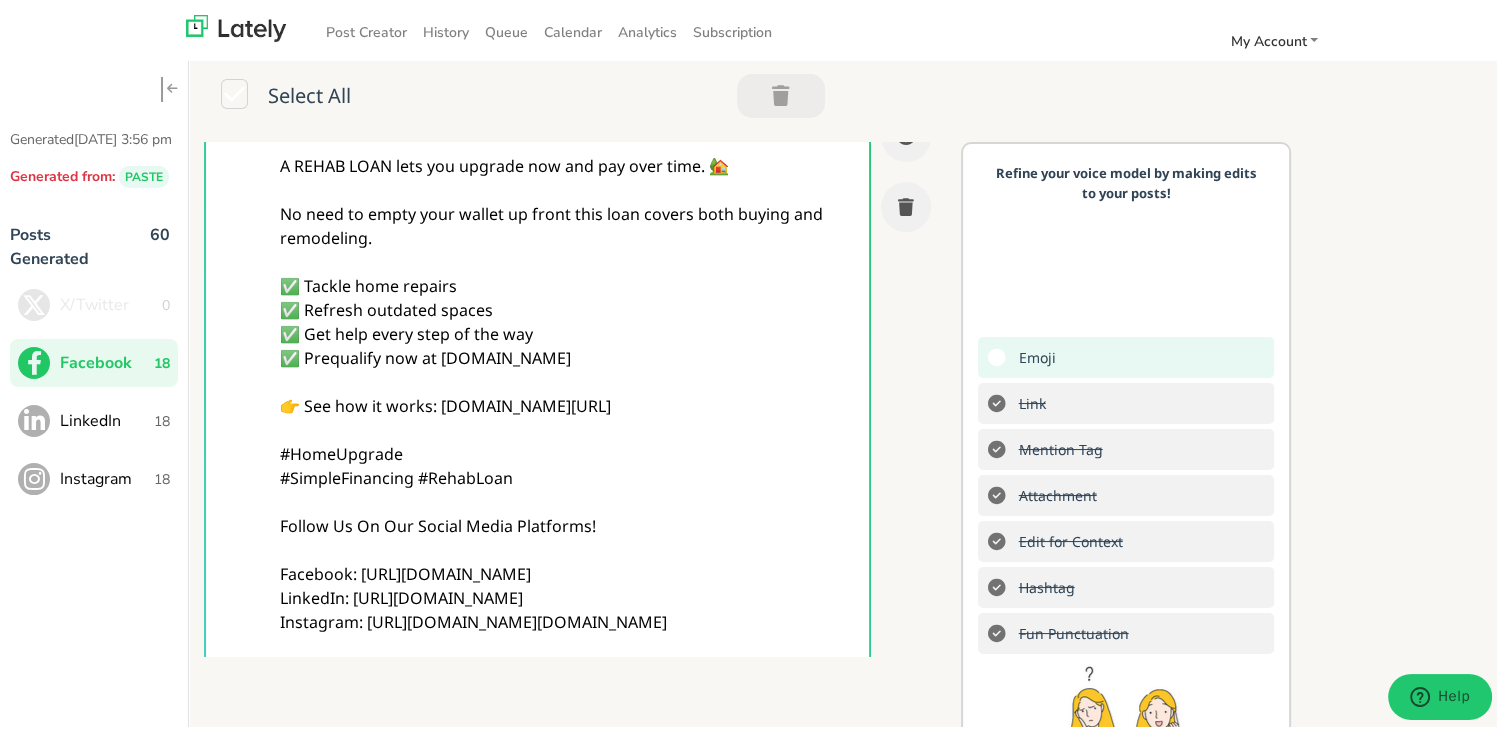 scroll, scrollTop: 0, scrollLeft: 0, axis: both 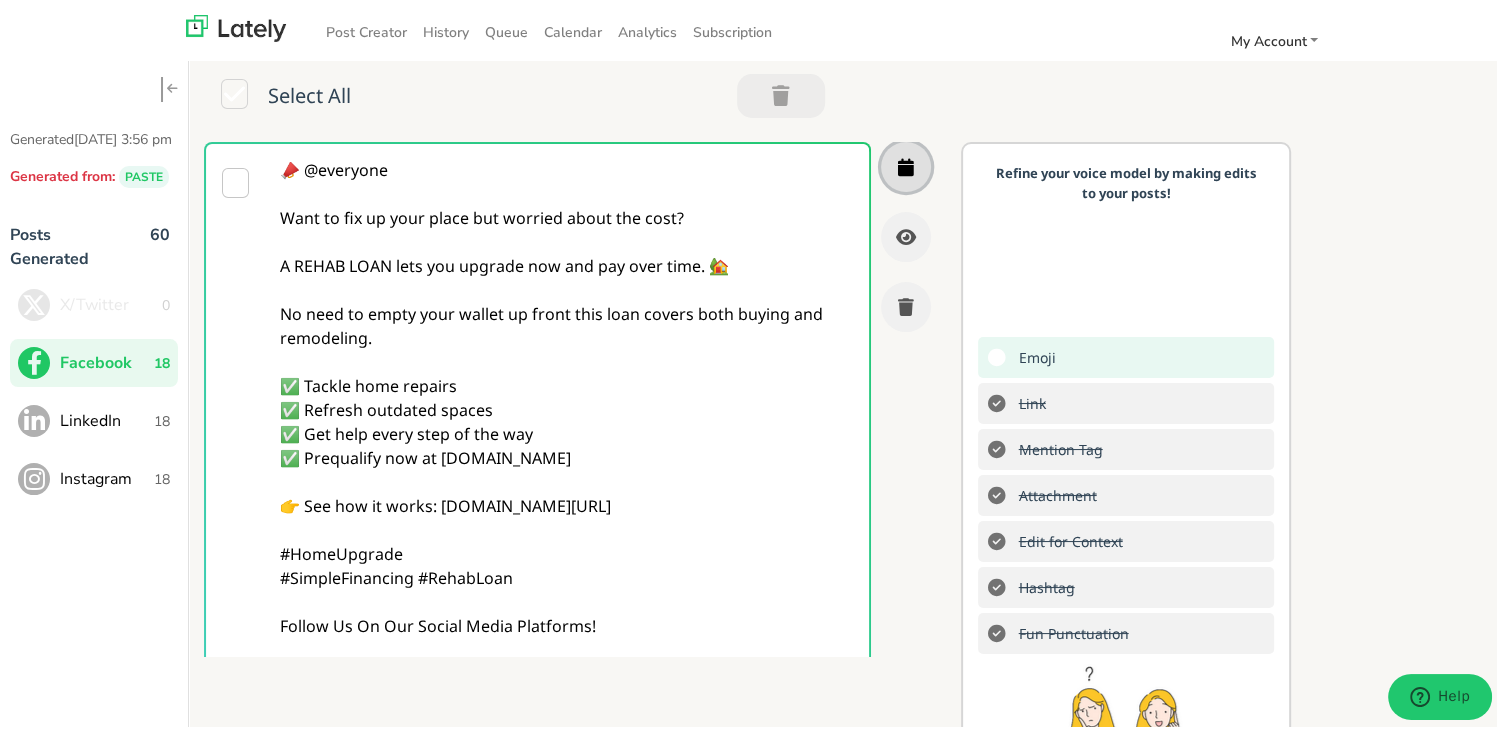 click at bounding box center [906, 163] 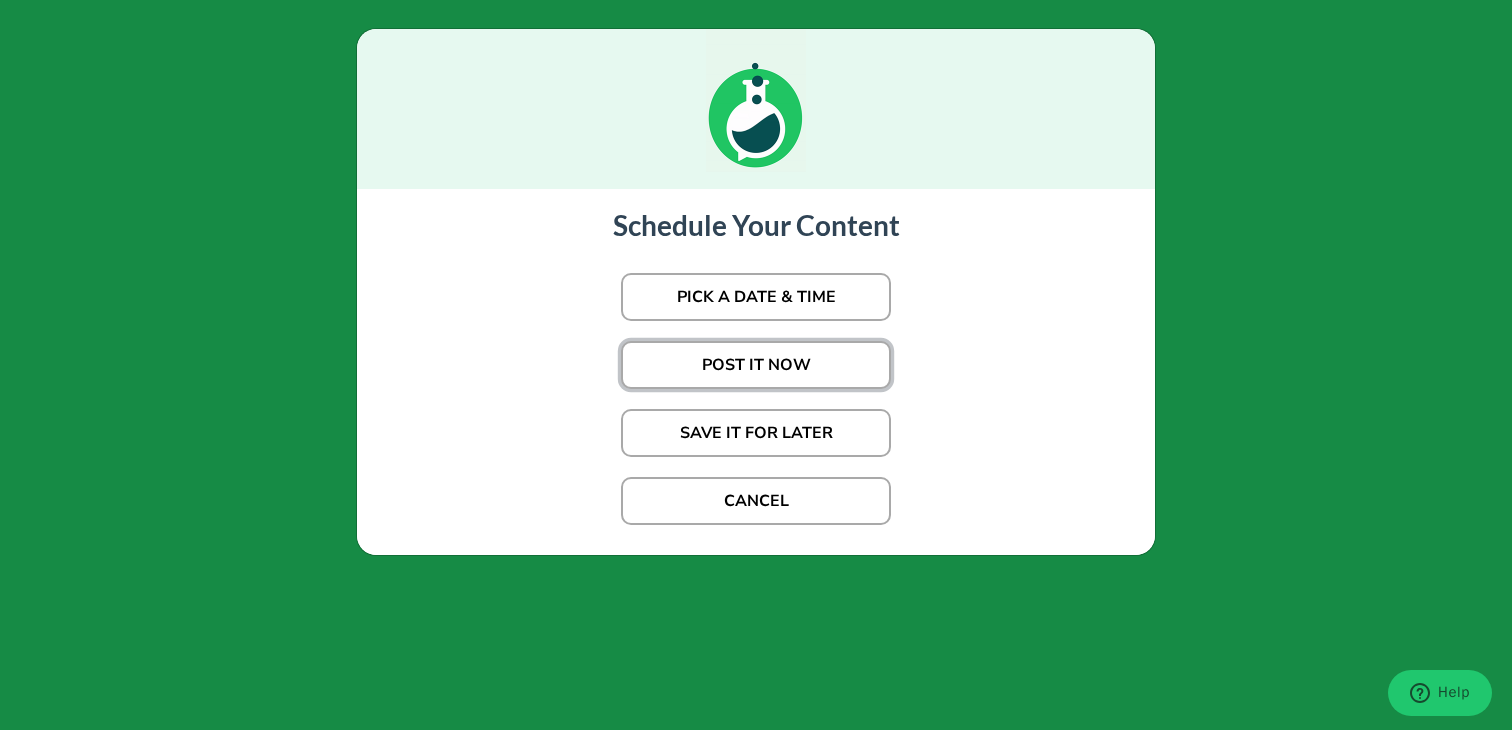 click on "POST IT NOW" at bounding box center (756, 365) 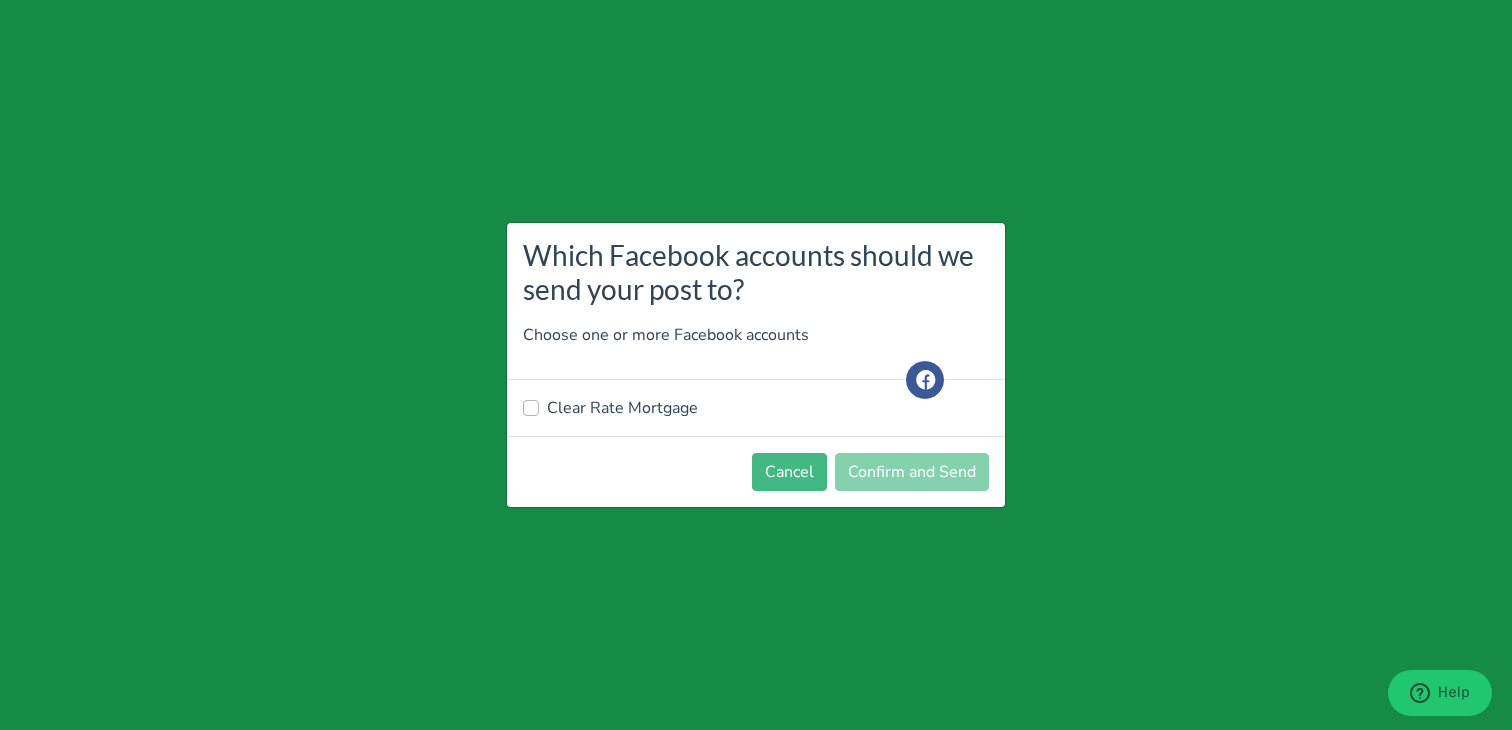 click on "Clear Rate Mortgage" at bounding box center [622, 408] 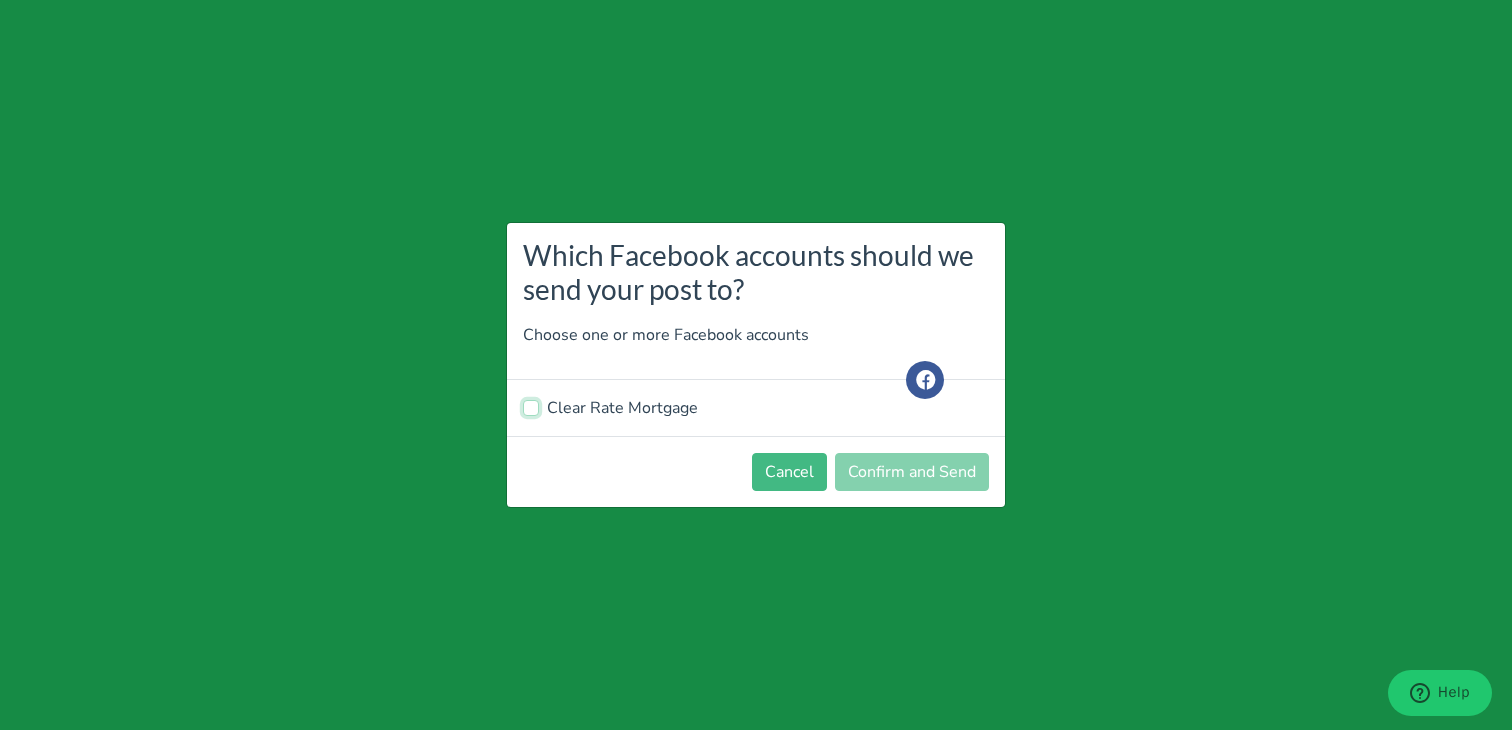 click on "Clear Rate Mortgage" at bounding box center (531, 406) 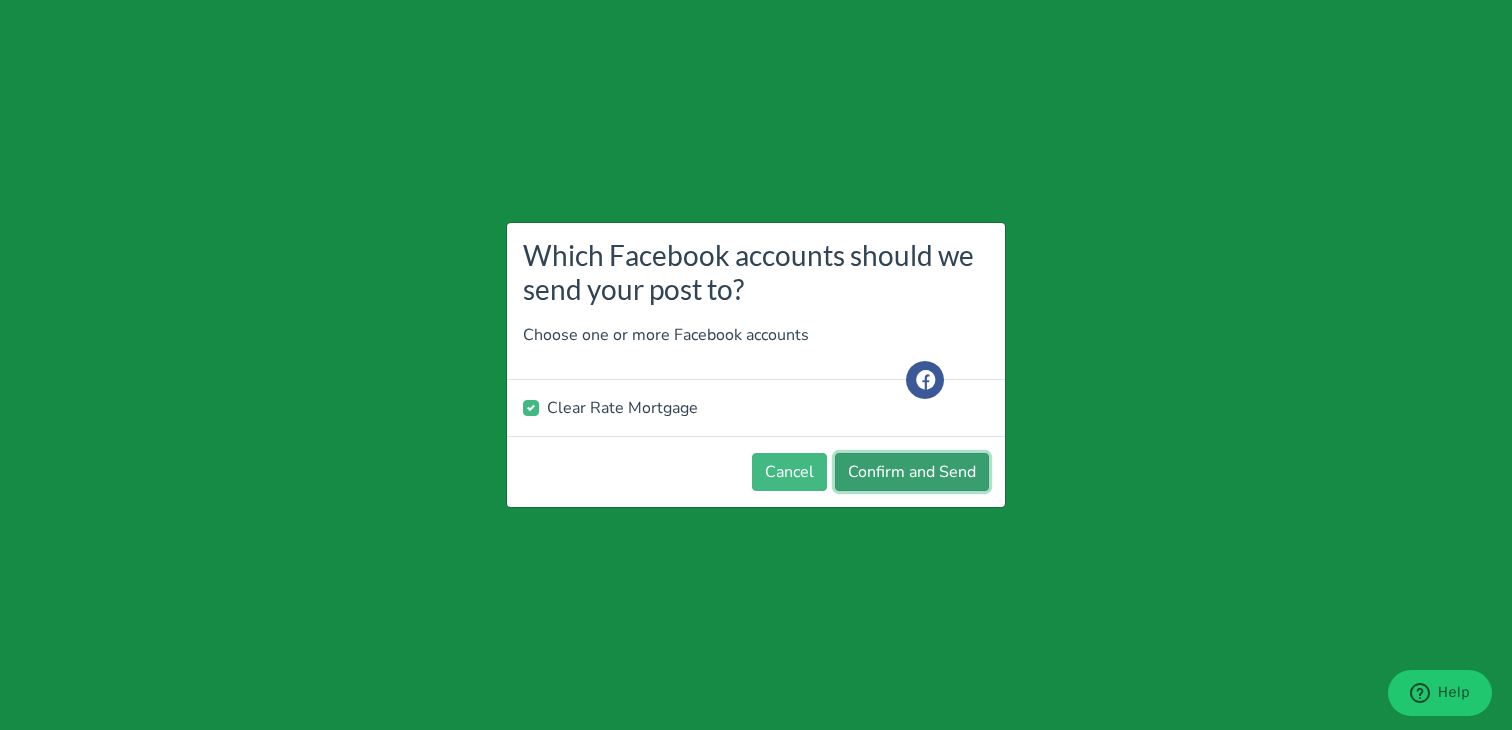 click on "Confirm and Send" at bounding box center (912, 472) 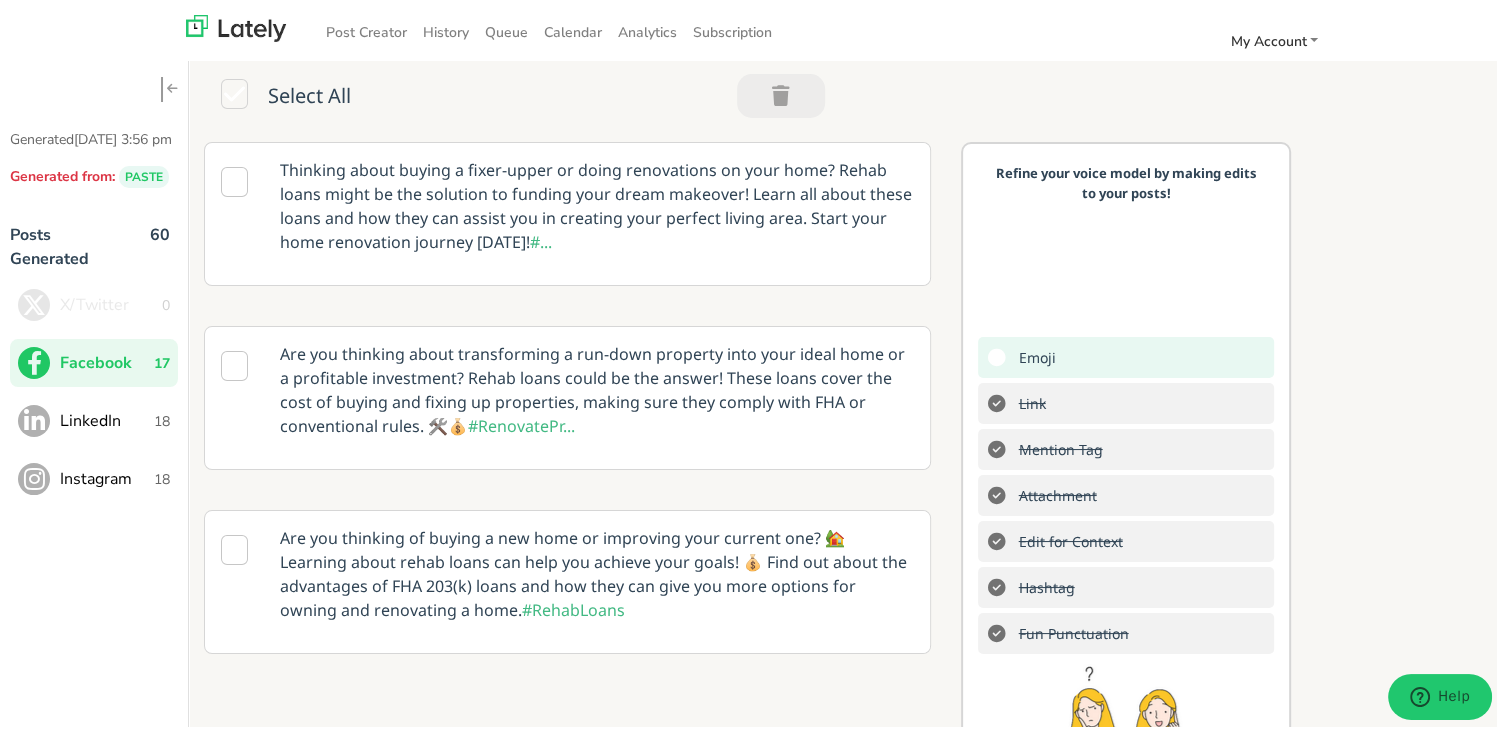 click on "LinkedIn 18" at bounding box center [94, 417] 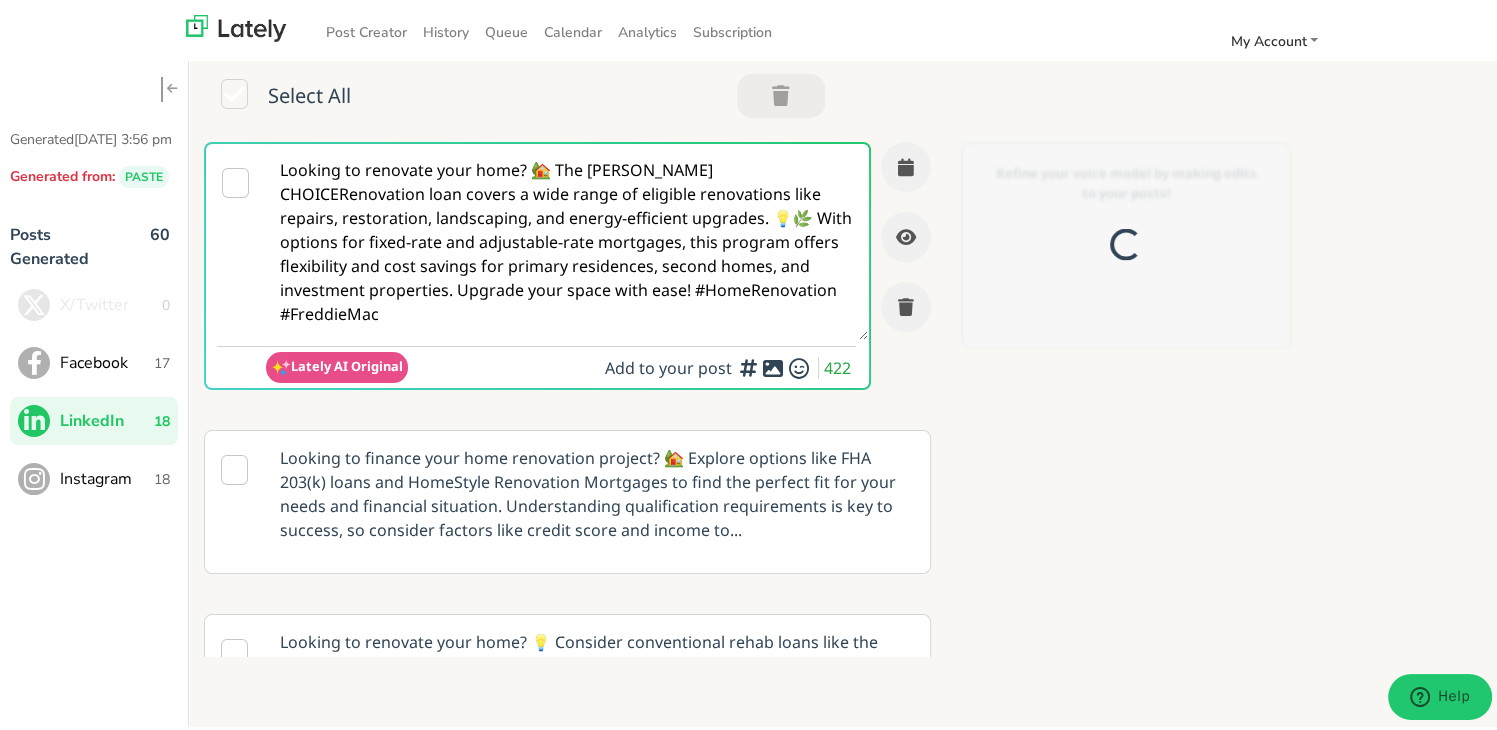 scroll, scrollTop: 0, scrollLeft: 0, axis: both 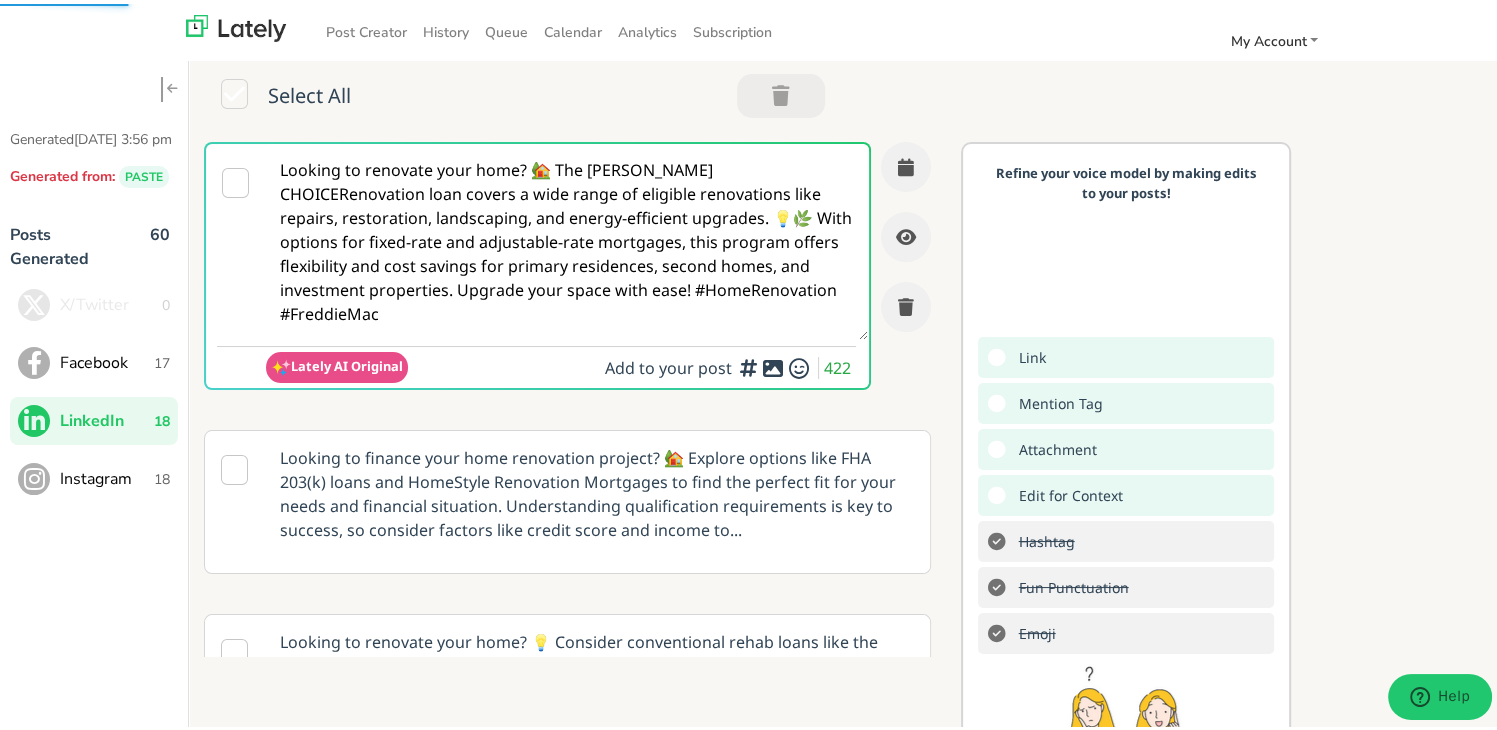 click on "Looking to renovate your home? 🏡 The [PERSON_NAME] CHOICERenovation loan covers a wide range of eligible renovations like repairs, restoration, landscaping, and energy-efficient upgrades. 💡🌿 With options for fixed-rate and adjustable-rate mortgages, this program offers flexibility and cost savings for primary residences, second homes, and investment properties. Upgrade your space with ease! #HomeRenovation #FreddieMac" at bounding box center (567, 238) 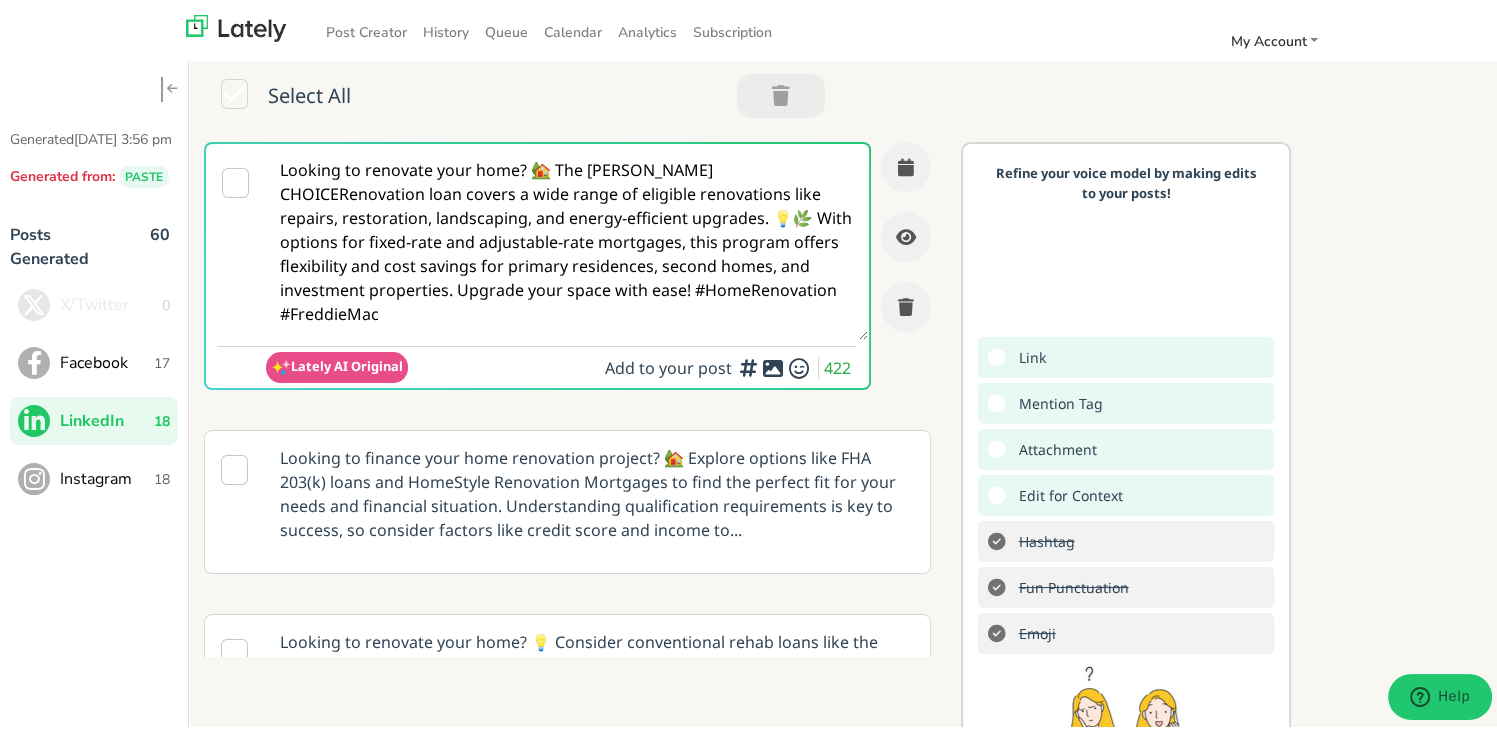 paste on "📣 @linkedinmembers — Need to renovate but funds are tight?
A REHAB LOAN could be your solution. It lets you finance both the home and the repairs in one go—smart, smooth, and streamlined. 🛠️
✔️ Buy and fix with one loan
✔️ Renovate older properties
✔️ Align upgrades with closing
✔️ Prequalify now at [DOMAIN_NAME]
🔗 Explore the process: [DOMAIN_NAME][URL]
#PropertyRenovation #HomeFinanceMadeEasy #RehabLoan" 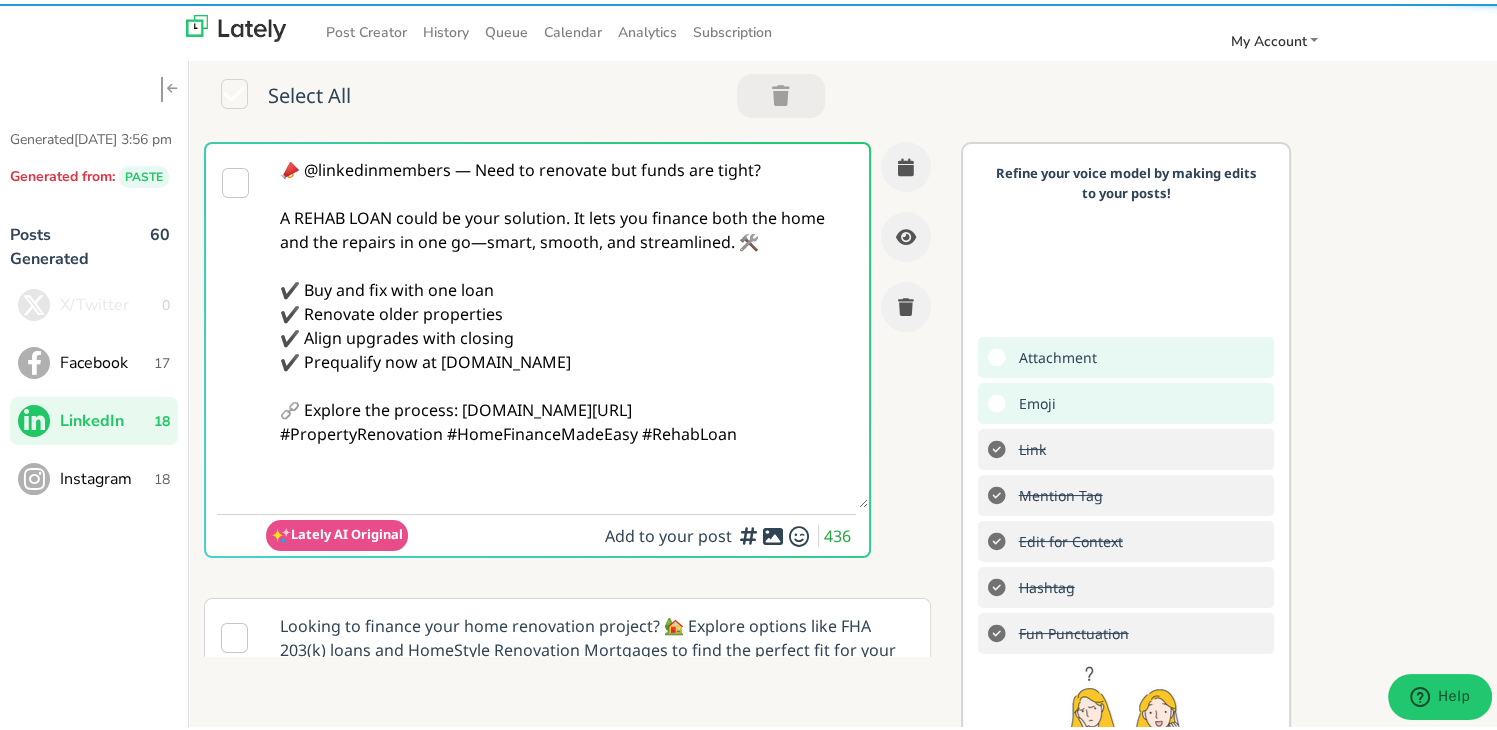 click on "📣 @linkedinmembers — Need to renovate but funds are tight?
A REHAB LOAN could be your solution. It lets you finance both the home and the repairs in one go—smart, smooth, and streamlined. 🛠️
✔️ Buy and fix with one loan
✔️ Renovate older properties
✔️ Align upgrades with closing
✔️ Prequalify now at [DOMAIN_NAME]
🔗 Explore the process: [DOMAIN_NAME][URL]
#PropertyRenovation #HomeFinanceMadeEasy #RehabLoan" at bounding box center (567, 322) 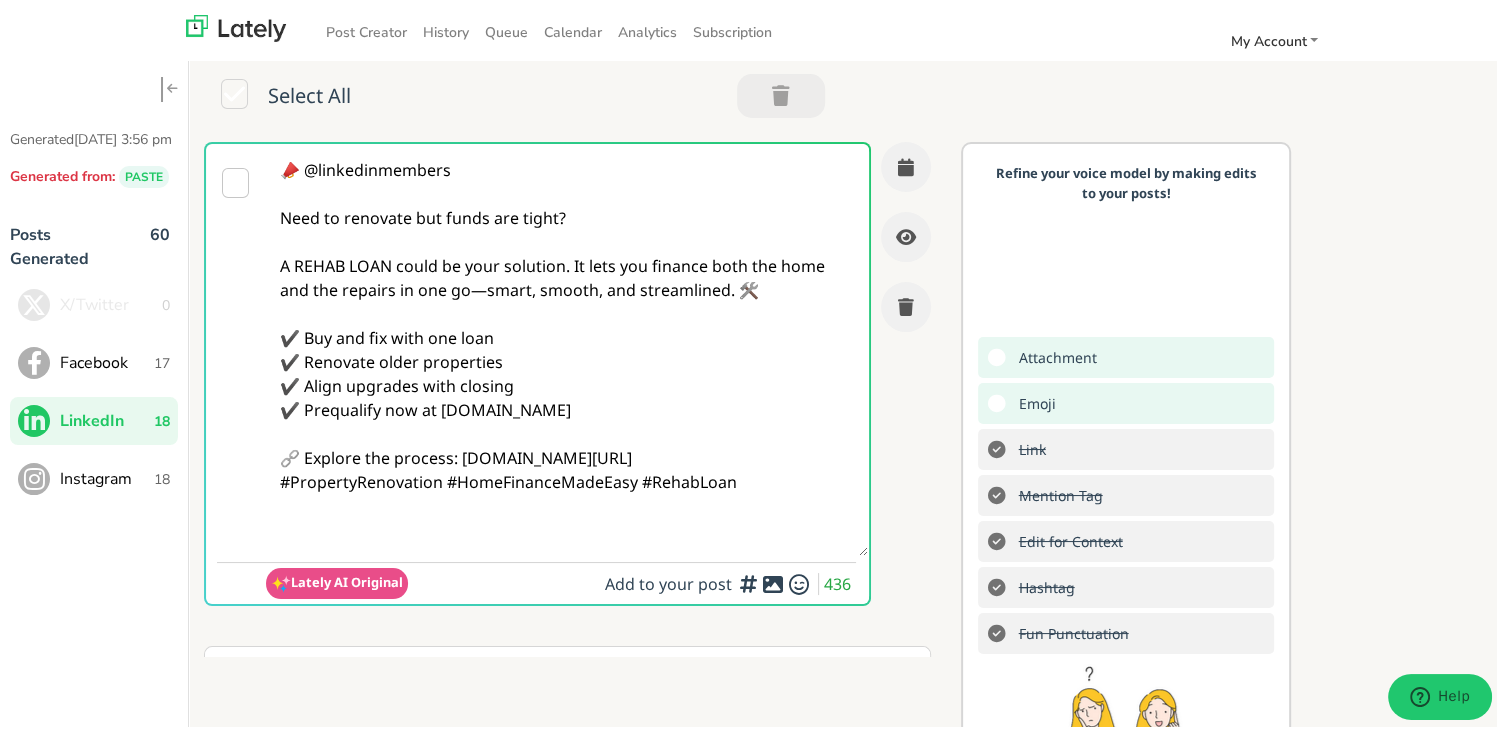 click on "📣 @linkedinmembers
Need to renovate but funds are tight?
A REHAB LOAN could be your solution. It lets you finance both the home and the repairs in one go—smart, smooth, and streamlined. 🛠️
✔️ Buy and fix with one loan
✔️ Renovate older properties
✔️ Align upgrades with closing
✔️ Prequalify now at [DOMAIN_NAME]
🔗 Explore the process: [DOMAIN_NAME][URL]
#PropertyRenovation #HomeFinanceMadeEasy #RehabLoan" at bounding box center [567, 346] 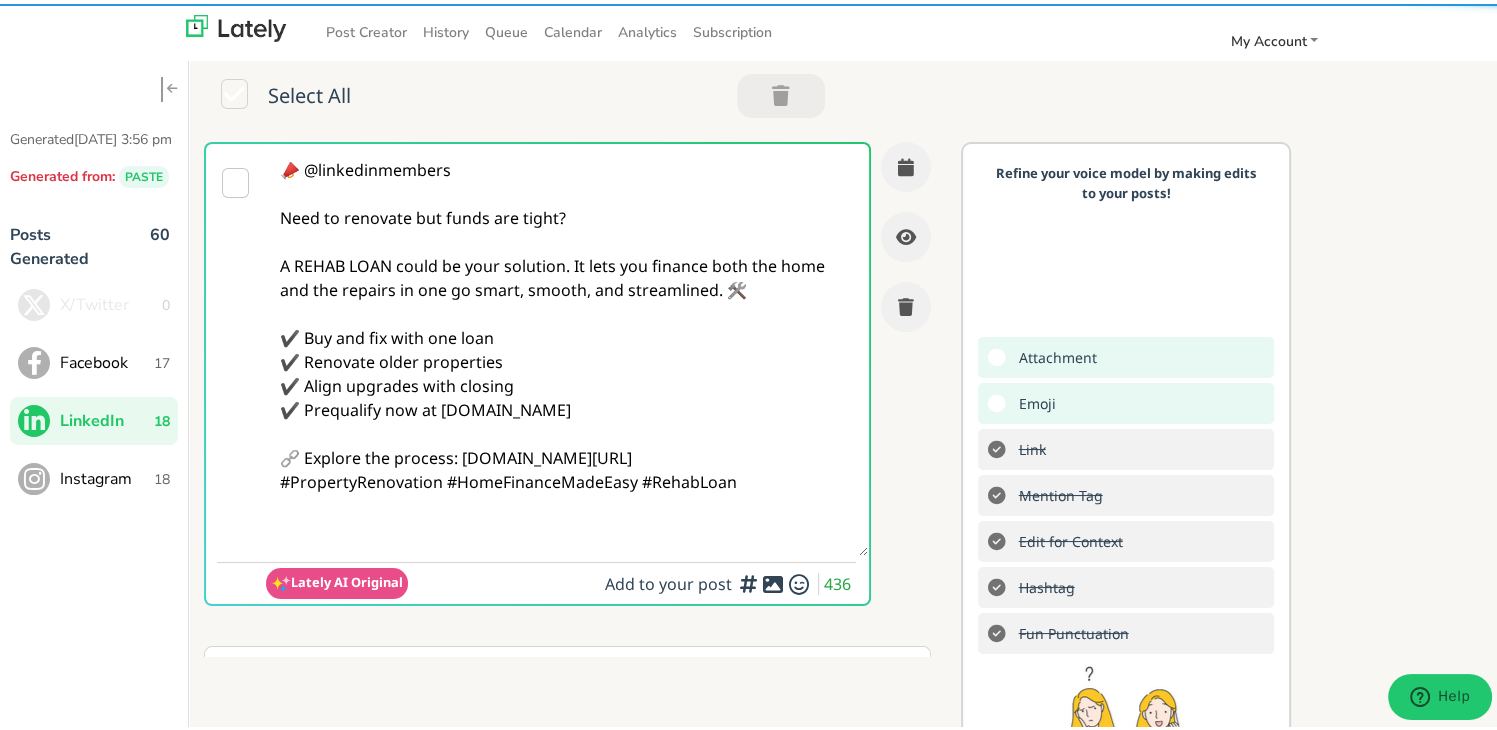 click on "📣 @linkedinmembers
Need to renovate but funds are tight?
A REHAB LOAN could be your solution. It lets you finance both the home and the repairs in one go smart, smooth, and streamlined. 🛠️
✔️ Buy and fix with one loan
✔️ Renovate older properties
✔️ Align upgrades with closing
✔️ Prequalify now at [DOMAIN_NAME]
🔗 Explore the process: [DOMAIN_NAME][URL]
#PropertyRenovation #HomeFinanceMadeEasy #RehabLoan" at bounding box center [567, 346] 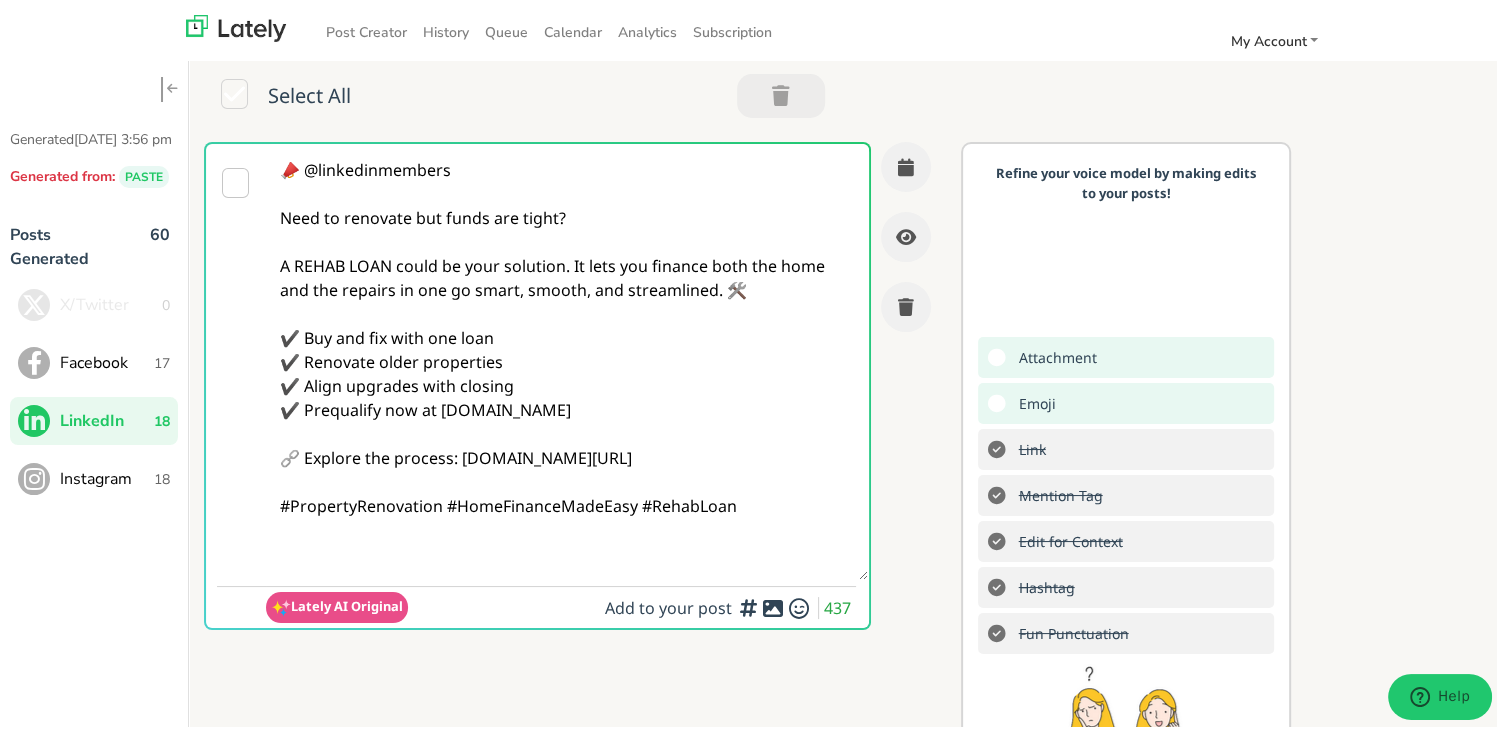 click on "📣 @linkedinmembers
Need to renovate but funds are tight?
A REHAB LOAN could be your solution. It lets you finance both the home and the repairs in one go smart, smooth, and streamlined. 🛠️
✔️ Buy and fix with one loan
✔️ Renovate older properties
✔️ Align upgrades with closing
✔️ Prequalify now at [DOMAIN_NAME]
🔗 Explore the process: [DOMAIN_NAME][URL]
#PropertyRenovation #HomeFinanceMadeEasy #RehabLoan" at bounding box center (567, 358) 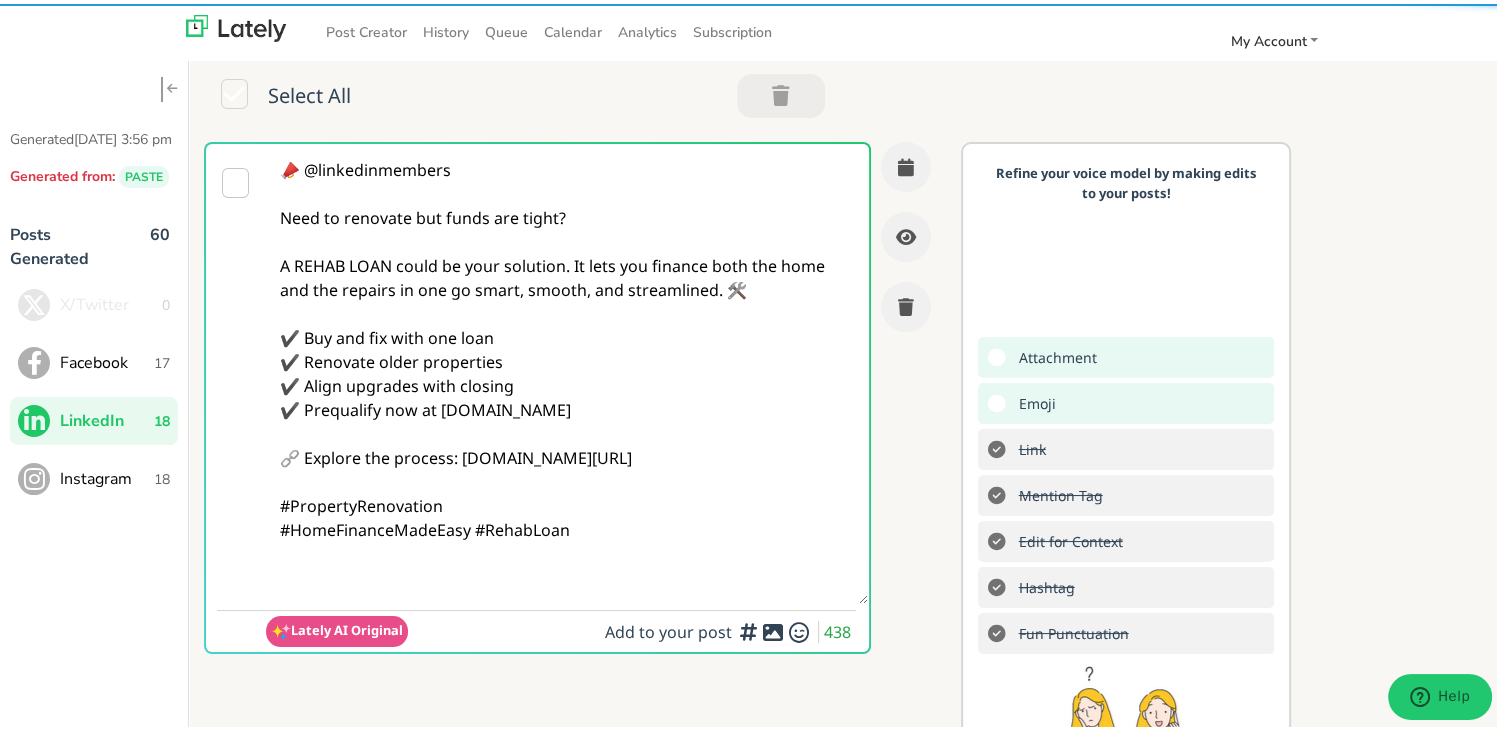 click on "📣 @linkedinmembers
Need to renovate but funds are tight?
A REHAB LOAN could be your solution. It lets you finance both the home and the repairs in one go smart, smooth, and streamlined. 🛠️
✔️ Buy and fix with one loan
✔️ Renovate older properties
✔️ Align upgrades with closing
✔️ Prequalify now at [DOMAIN_NAME]
🔗 Explore the process: [DOMAIN_NAME][URL]
#PropertyRenovation
#HomeFinanceMadeEasy #RehabLoan" at bounding box center [567, 370] 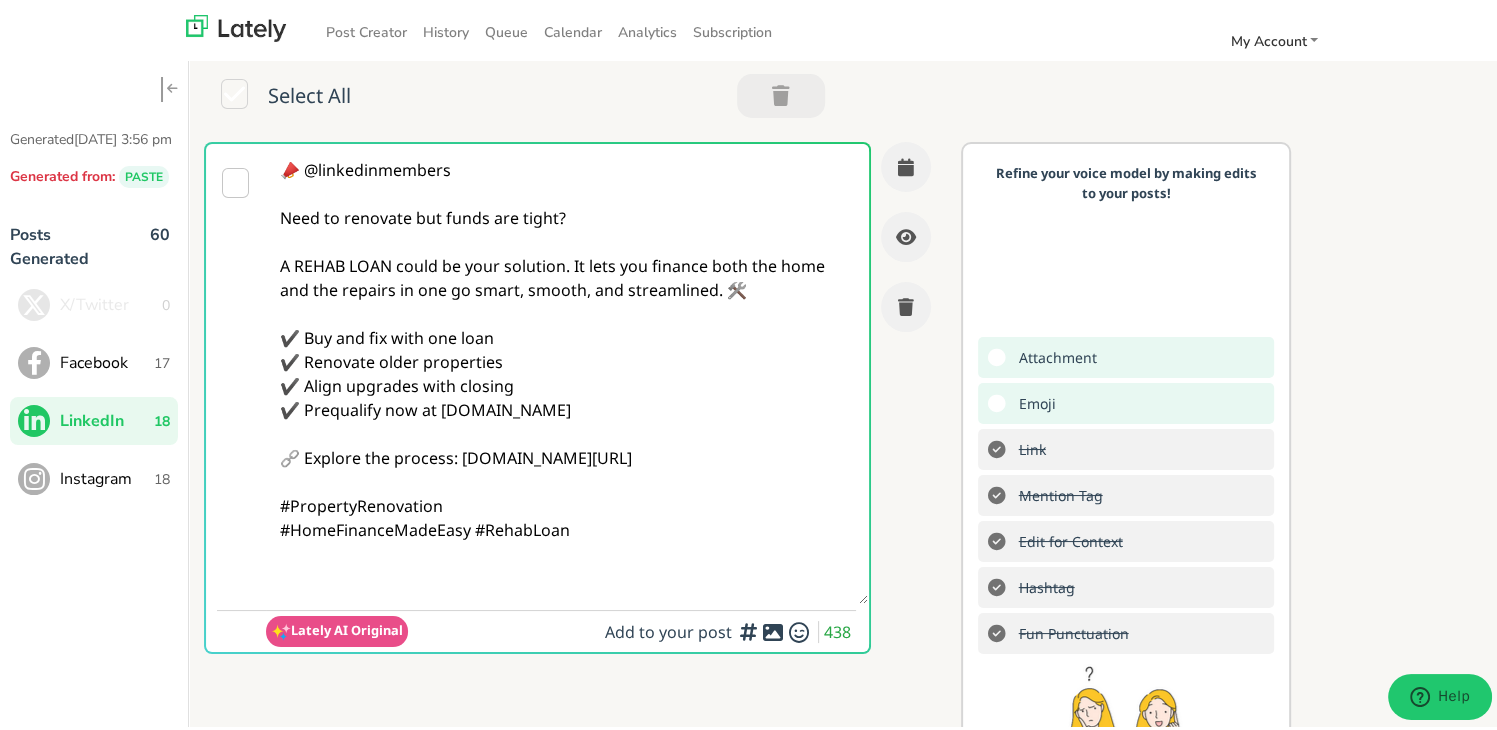 paste on "Follow Us On Our Social Media Platforms!
Facebook: [URL][DOMAIN_NAME]
LinkedIn: [URL][DOMAIN_NAME]
Instagram: [URL][DOMAIN_NAME][DOMAIN_NAME]" 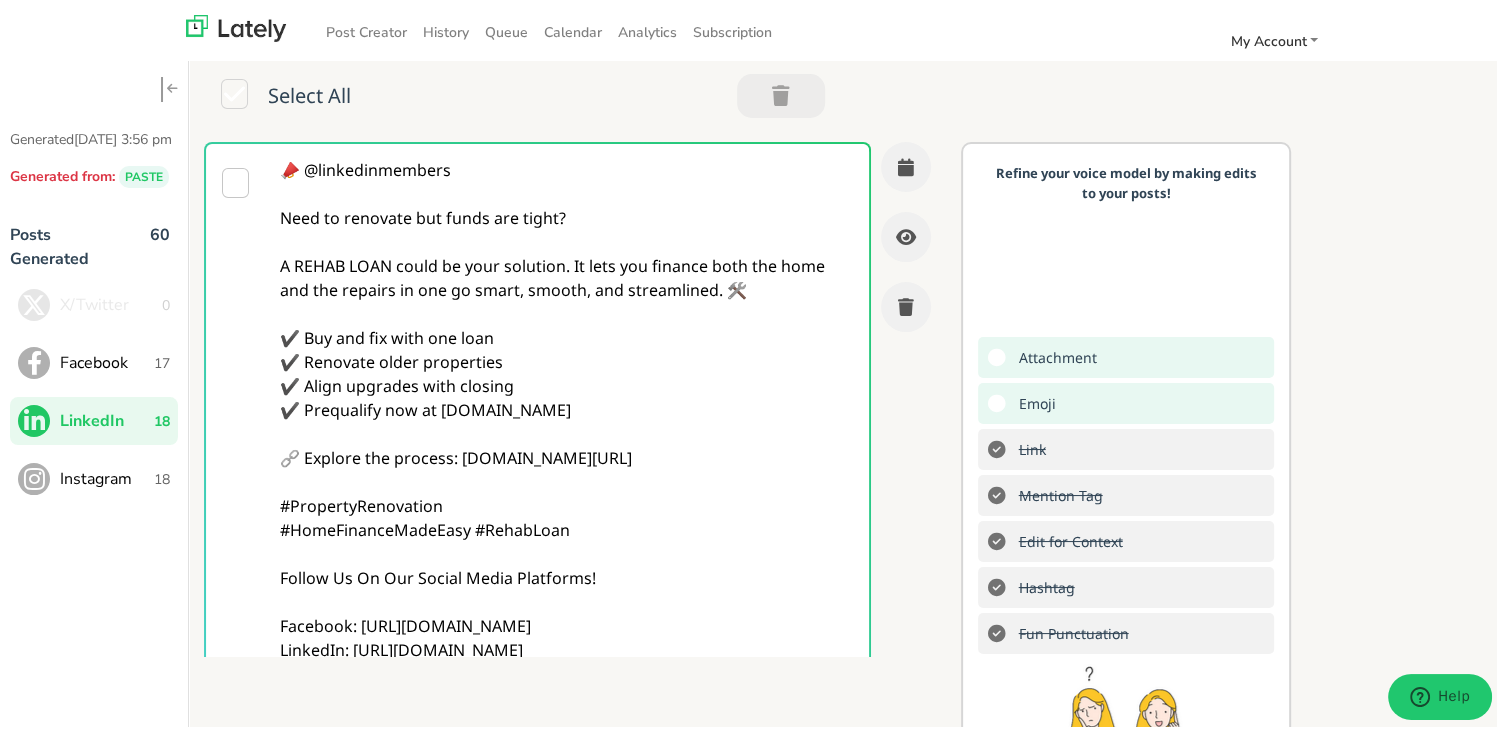 scroll, scrollTop: 75, scrollLeft: 0, axis: vertical 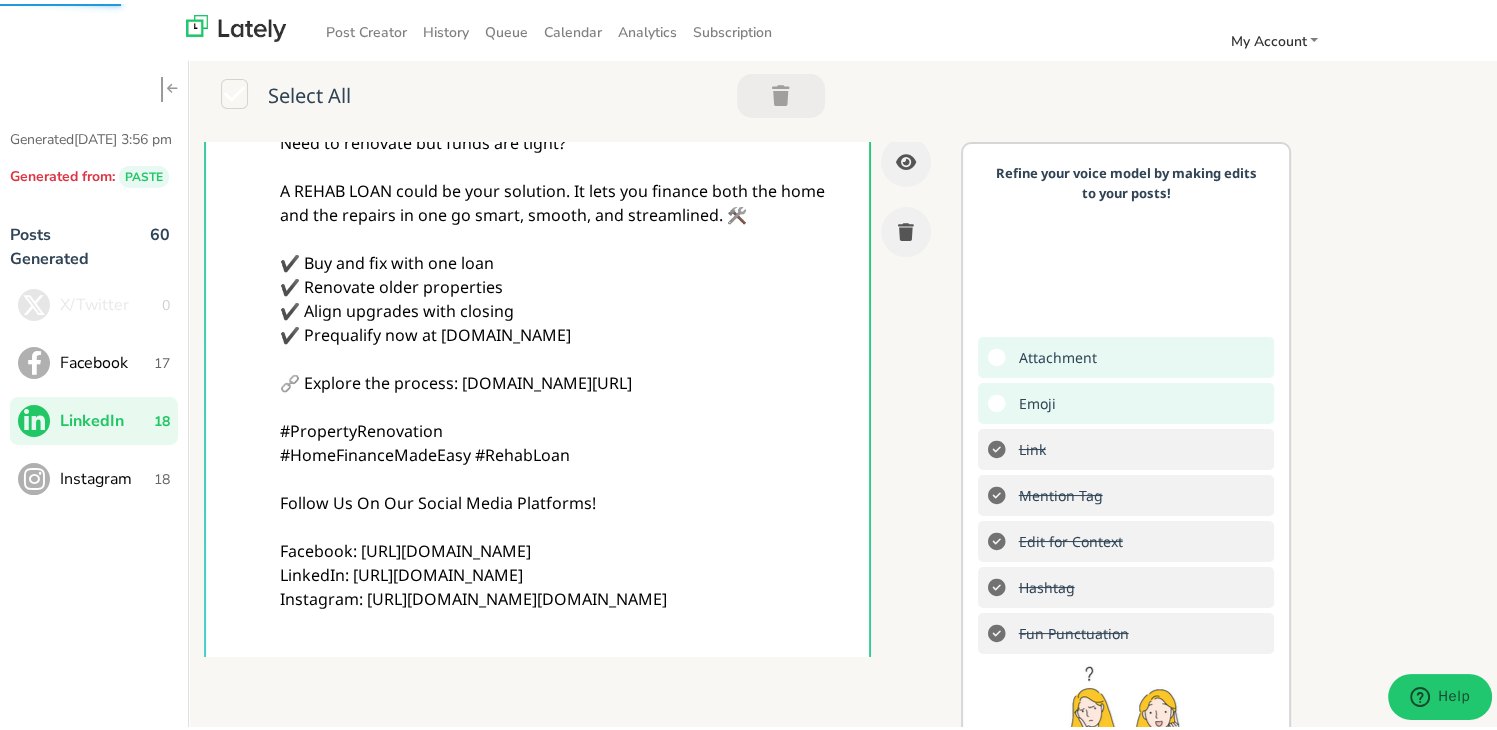 type on "📣 @linkedinmembers
Need to renovate but funds are tight?
A REHAB LOAN could be your solution. It lets you finance both the home and the repairs in one go smart, smooth, and streamlined. 🛠️
✔️ Buy and fix with one loan
✔️ Renovate older properties
✔️ Align upgrades with closing
✔️ Prequalify now at [DOMAIN_NAME]
🔗 Explore the process: [DOMAIN_NAME][URL]
#PropertyRenovation
#HomeFinanceMadeEasy #RehabLoan
Follow Us On Our Social Media Platforms!
Facebook: [URL][DOMAIN_NAME]
LinkedIn: [URL][DOMAIN_NAME]
Instagram: [URL][DOMAIN_NAME][DOMAIN_NAME]" 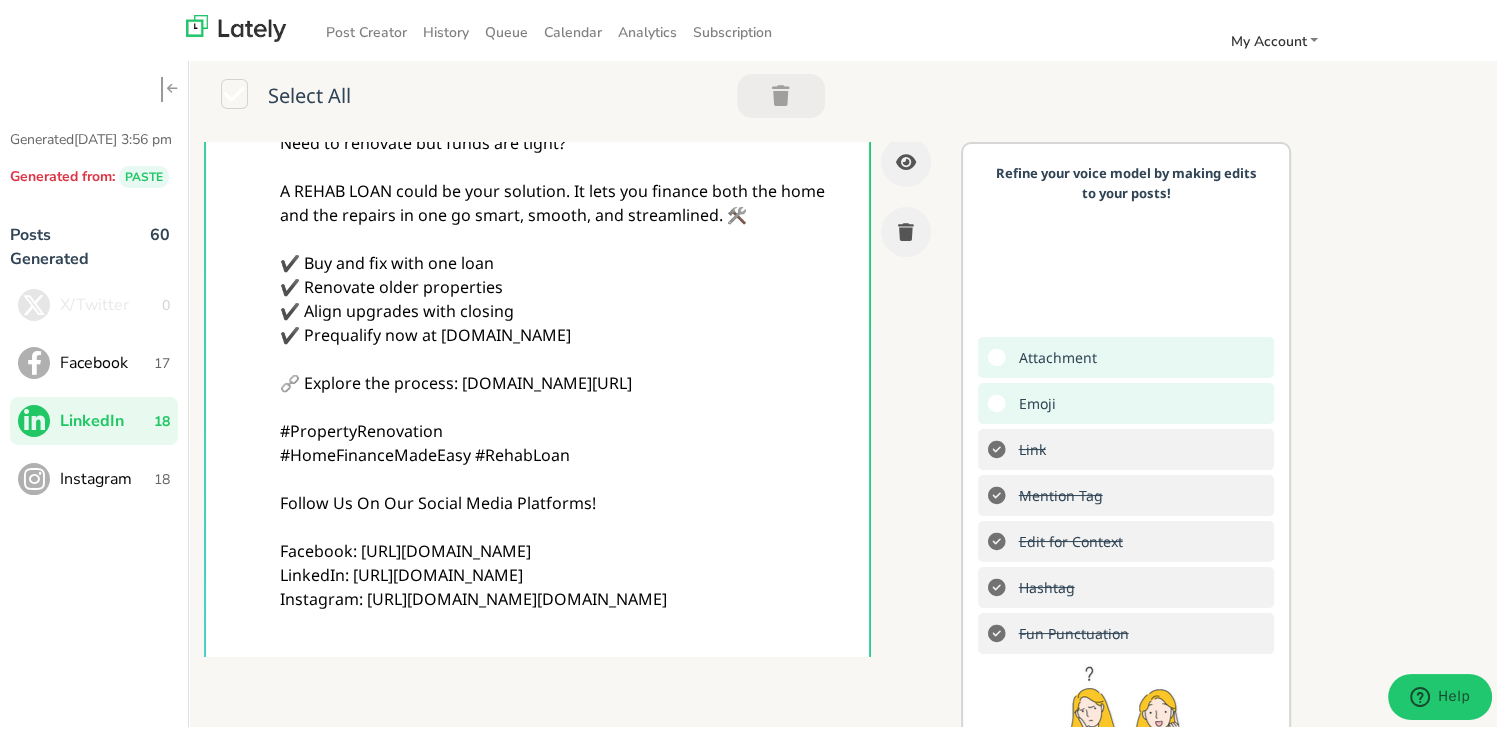 scroll, scrollTop: 375, scrollLeft: 0, axis: vertical 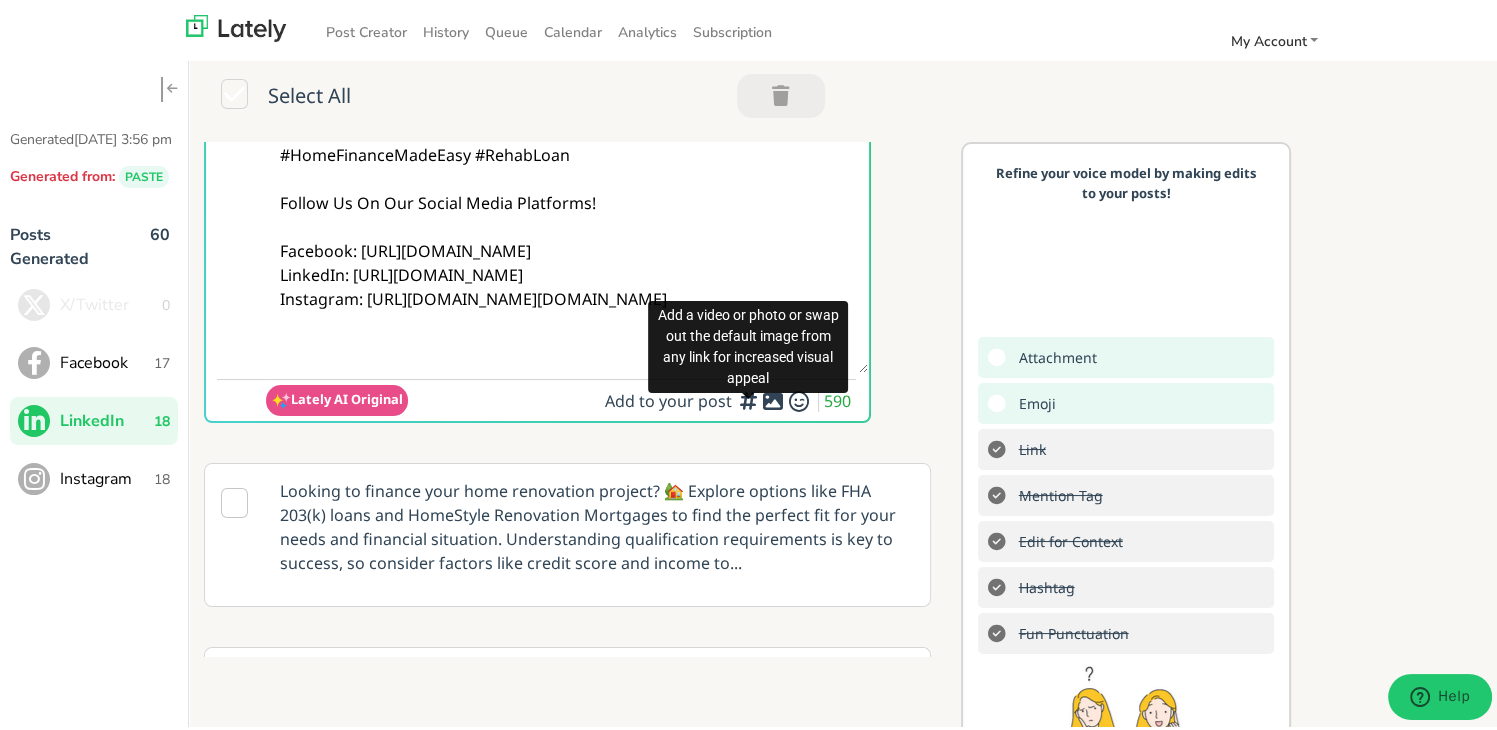 click at bounding box center (773, 397) 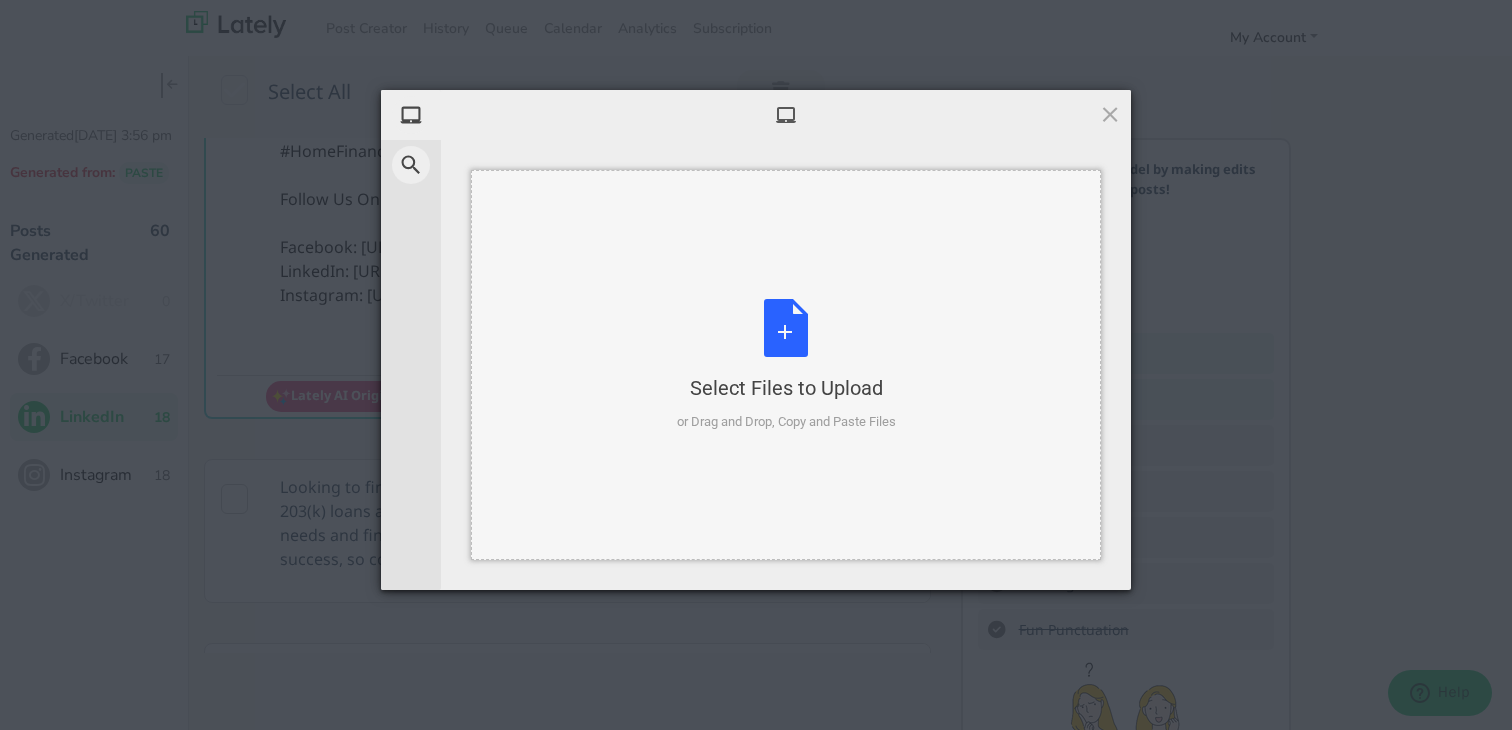 click on "or Drag and Drop, Copy and Paste Files" at bounding box center [786, 422] 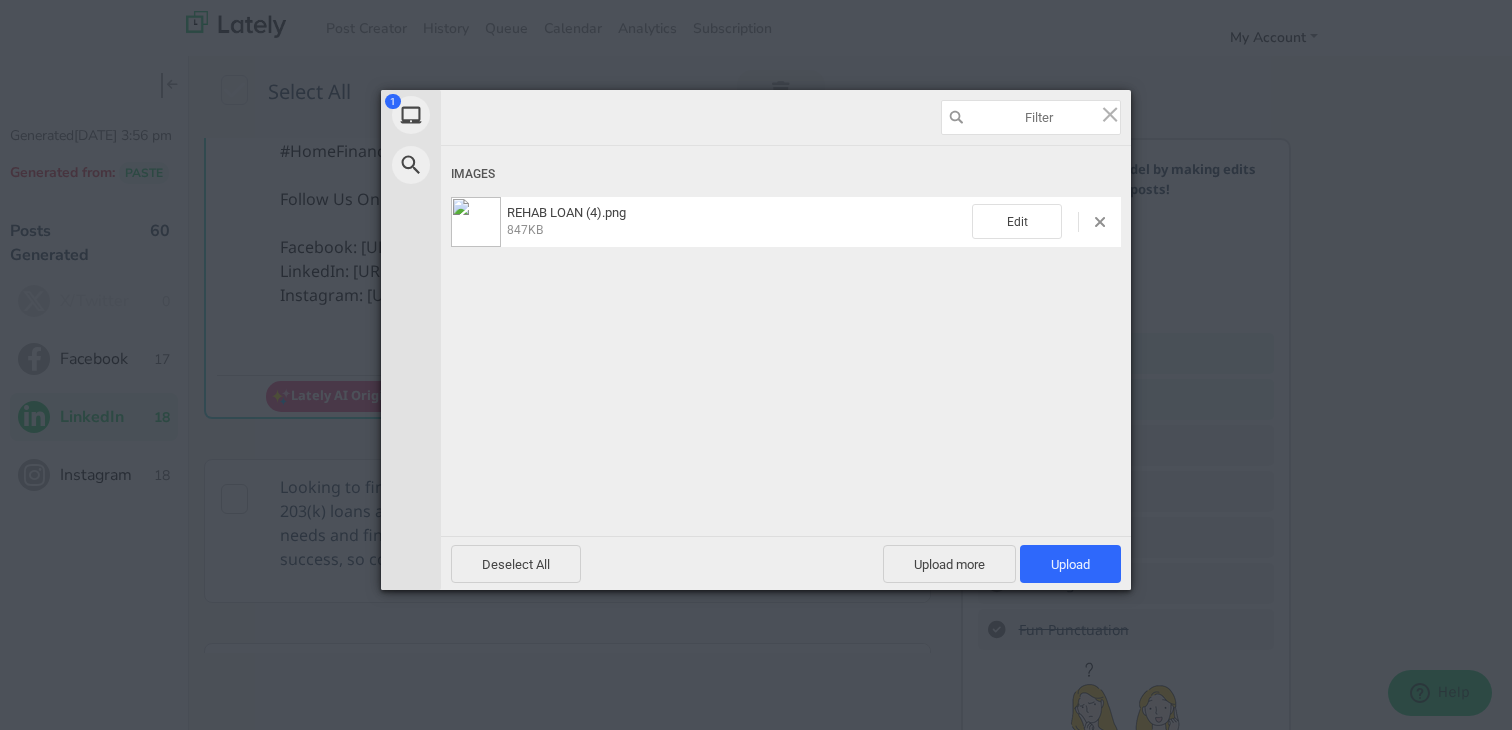 click on "Deselect All
Upload more
Upload
1" at bounding box center (786, 563) 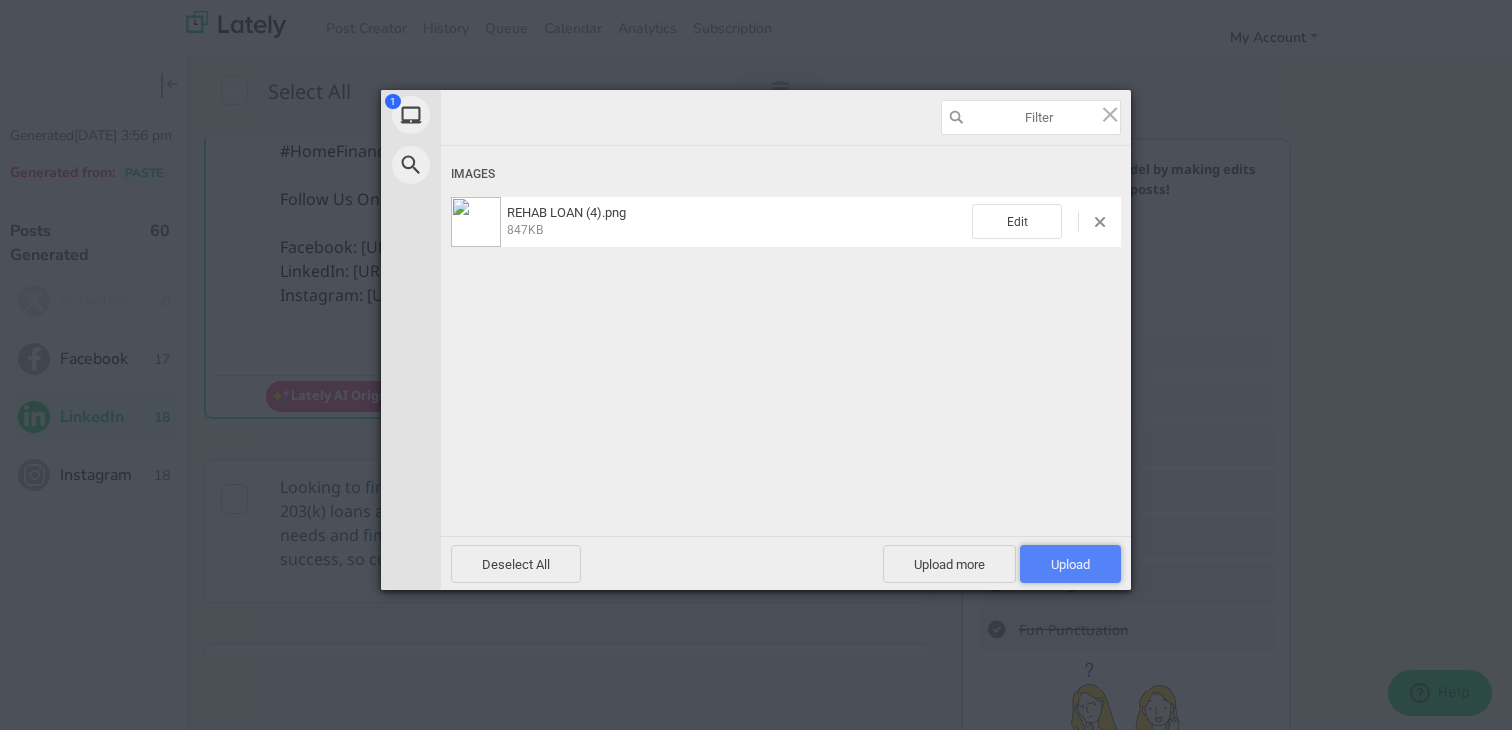 click on "Upload
1" at bounding box center [1070, 564] 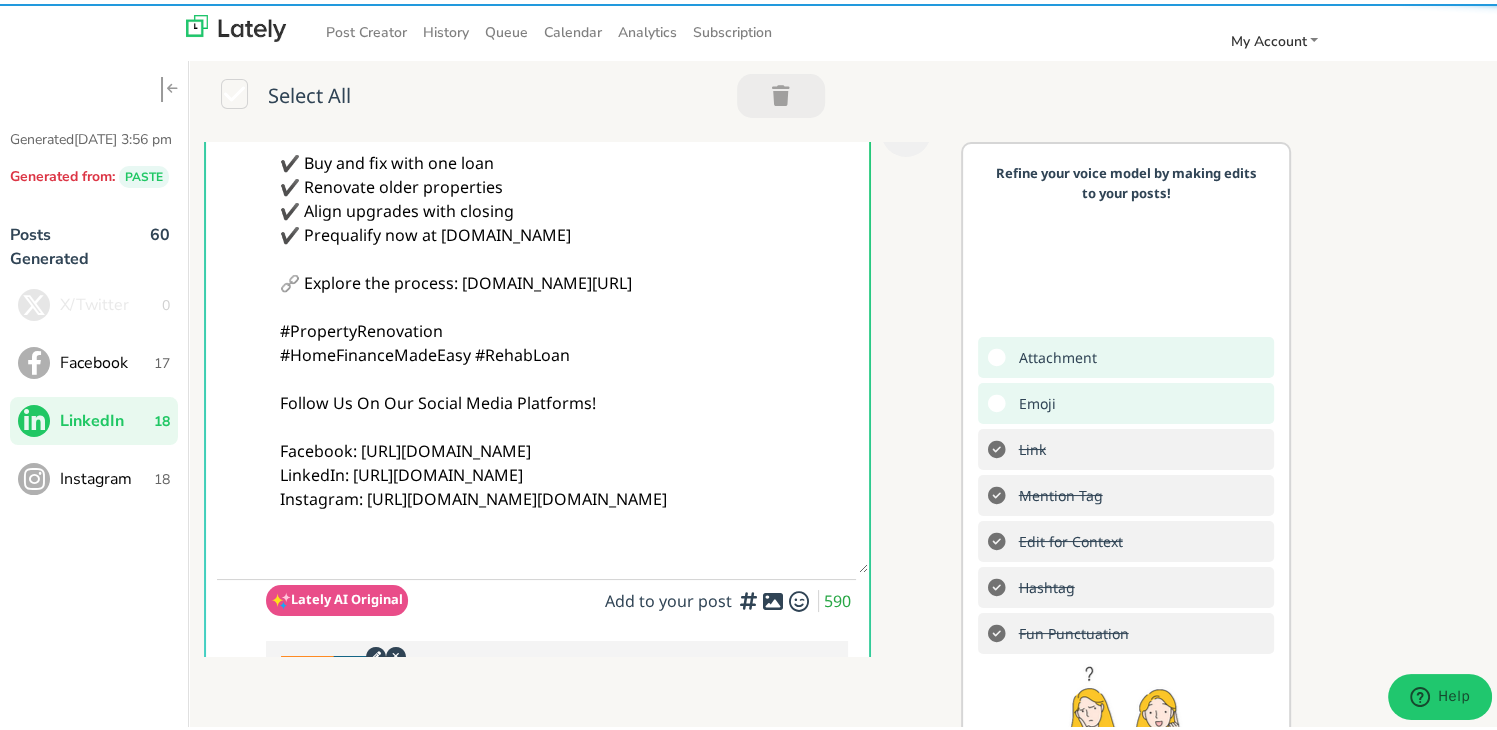scroll, scrollTop: 0, scrollLeft: 0, axis: both 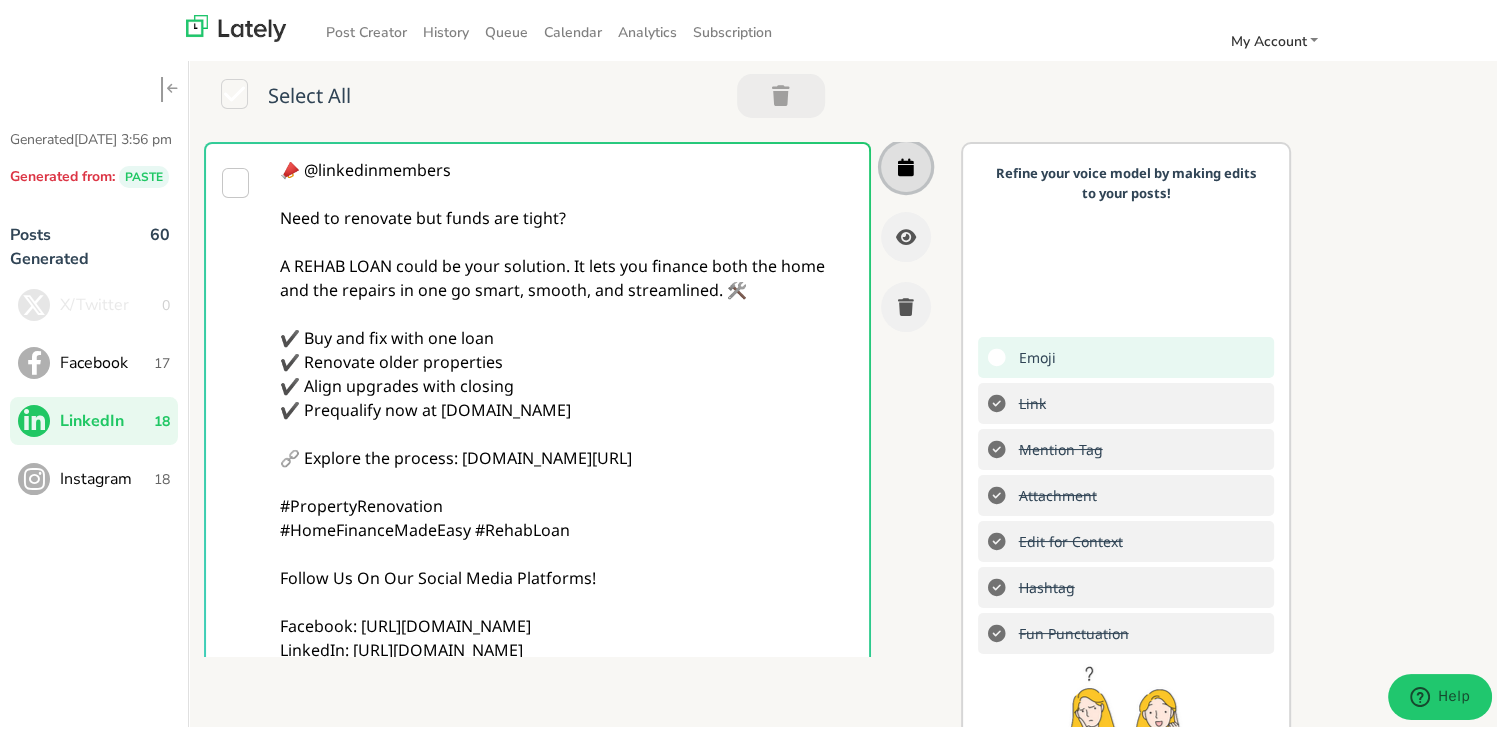 click at bounding box center (906, 163) 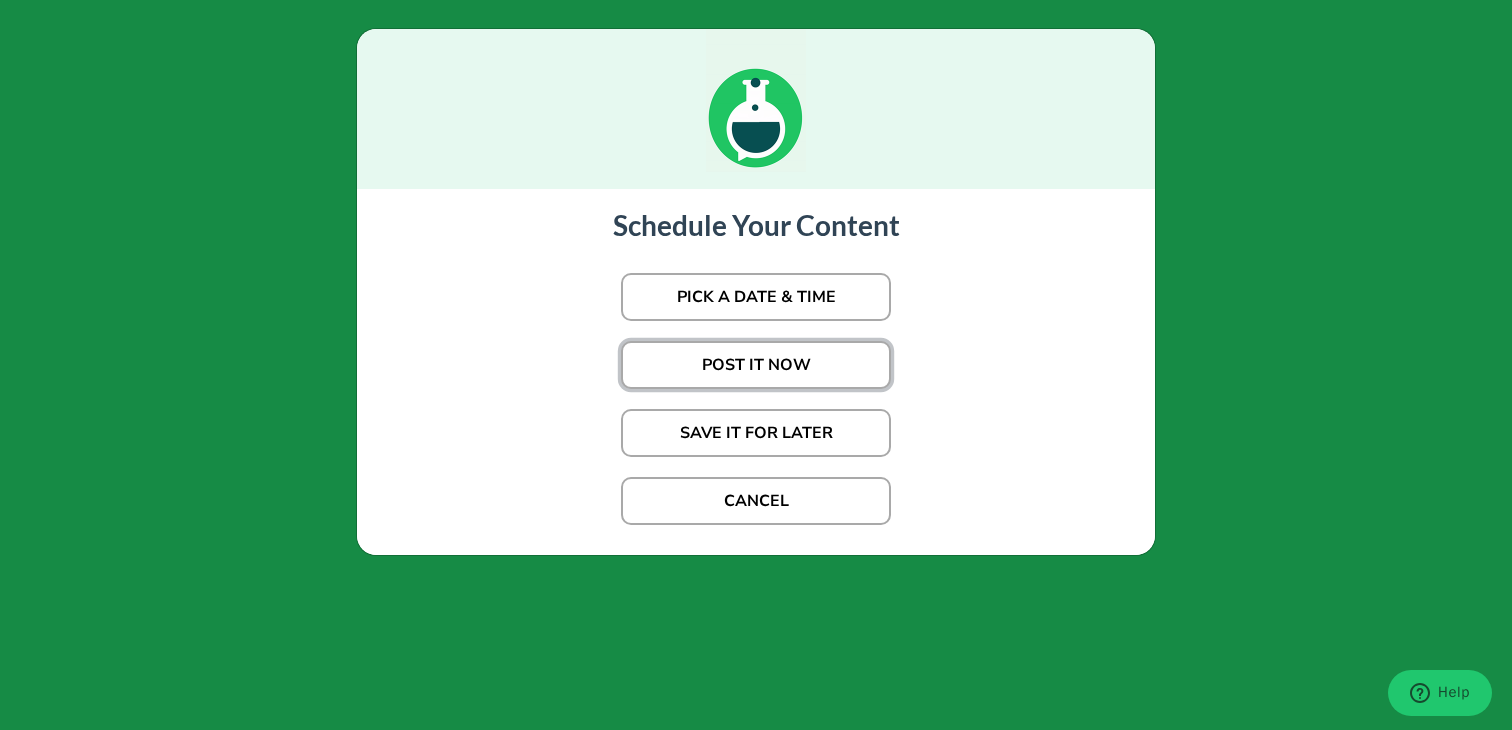 click on "POST IT NOW" at bounding box center [756, 365] 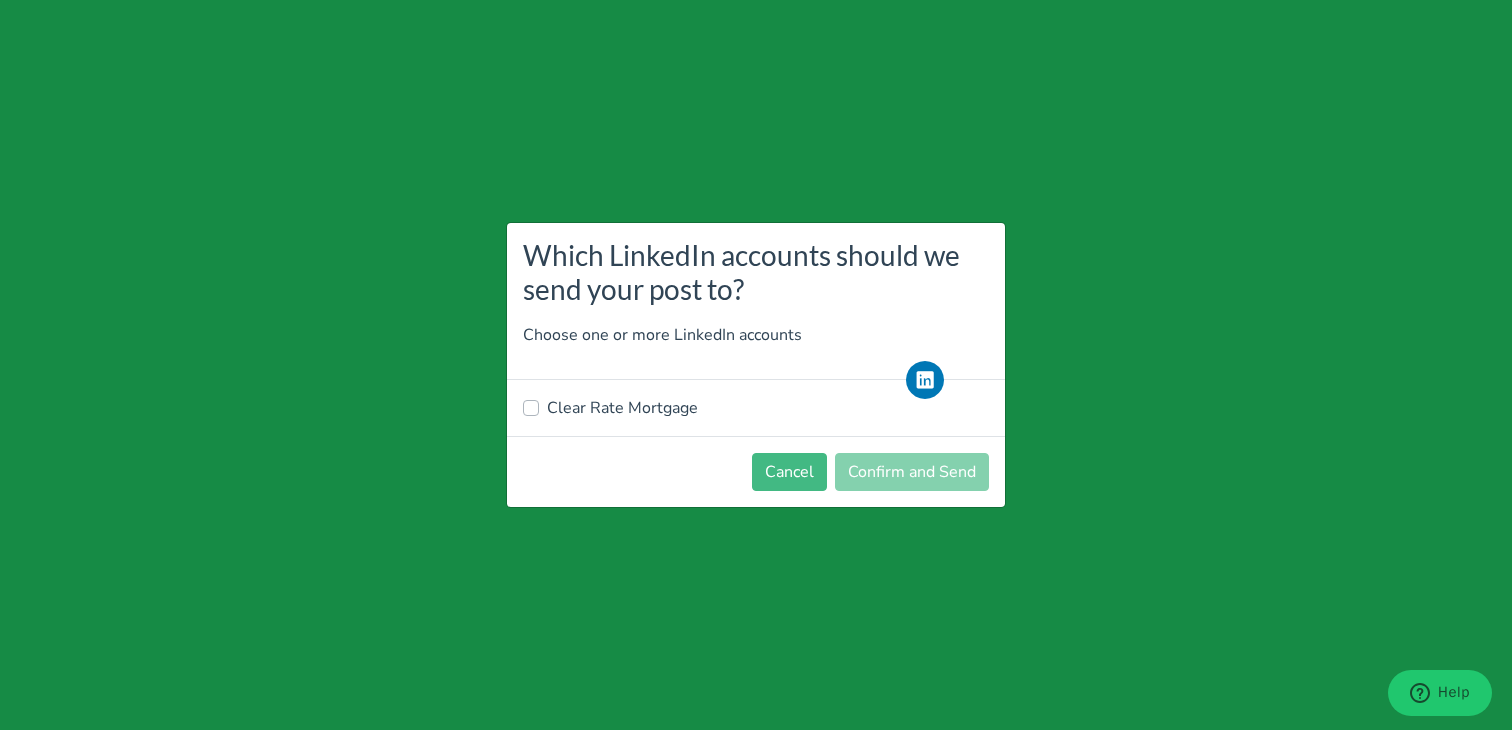 click on "Clear Rate Mortgage" at bounding box center [622, 408] 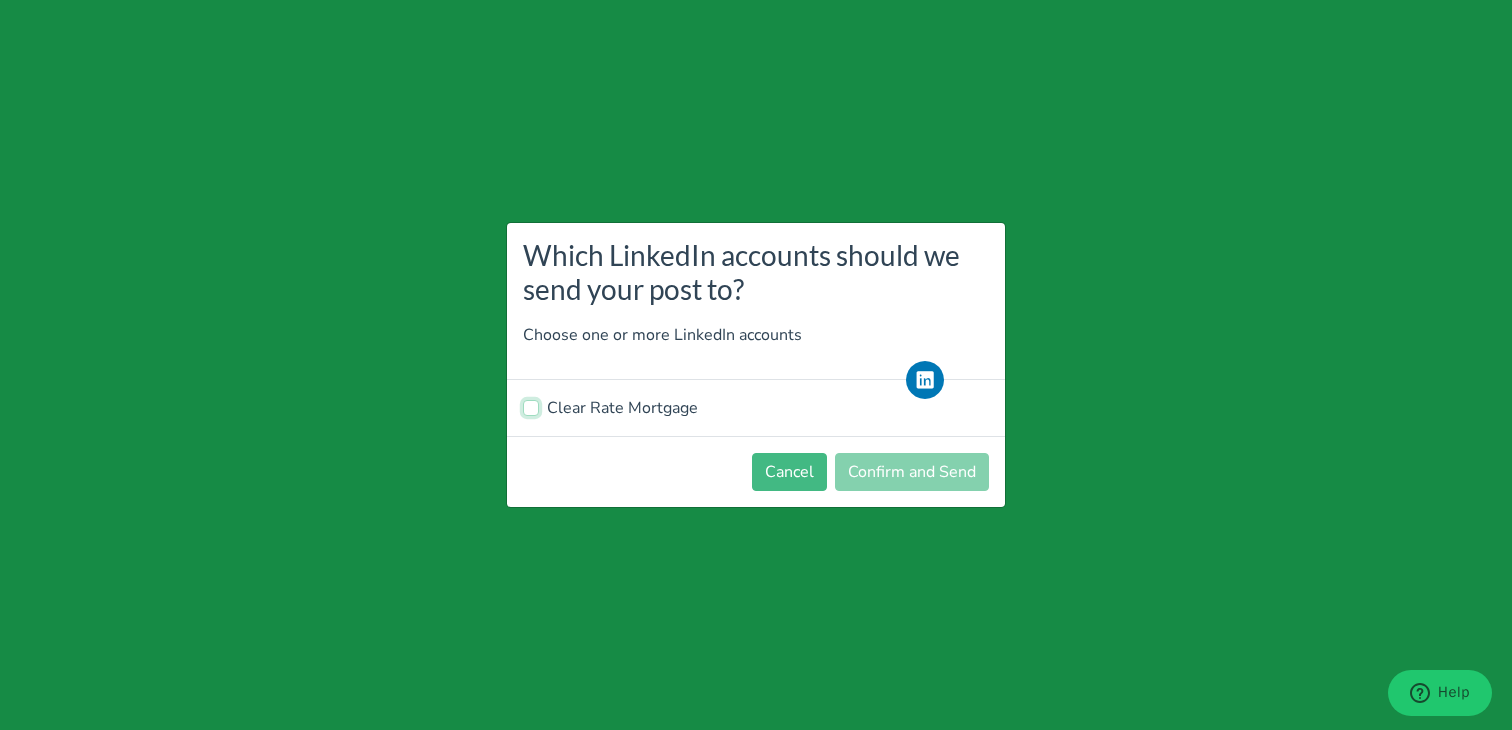 click on "Clear Rate Mortgage" at bounding box center (531, 406) 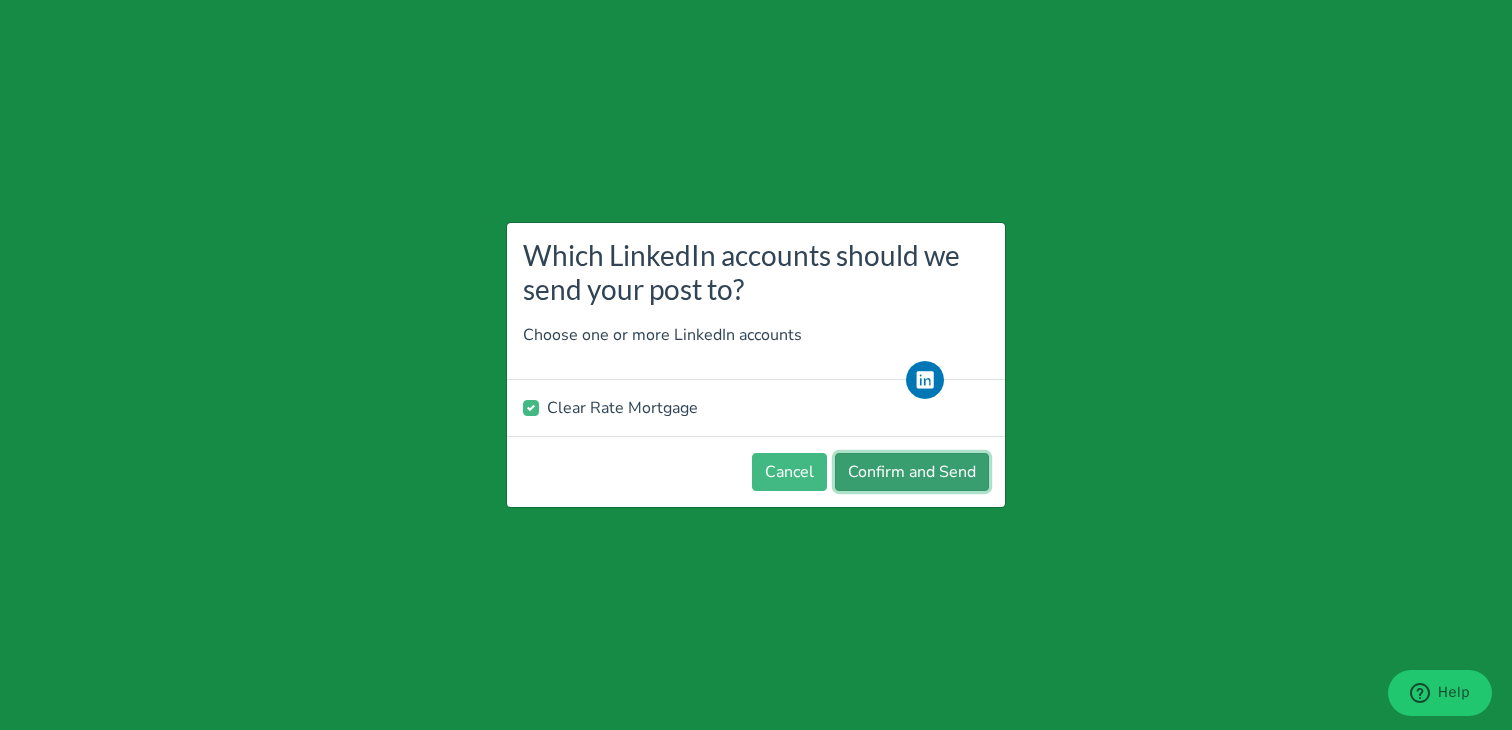 click on "Confirm and Send" at bounding box center [912, 472] 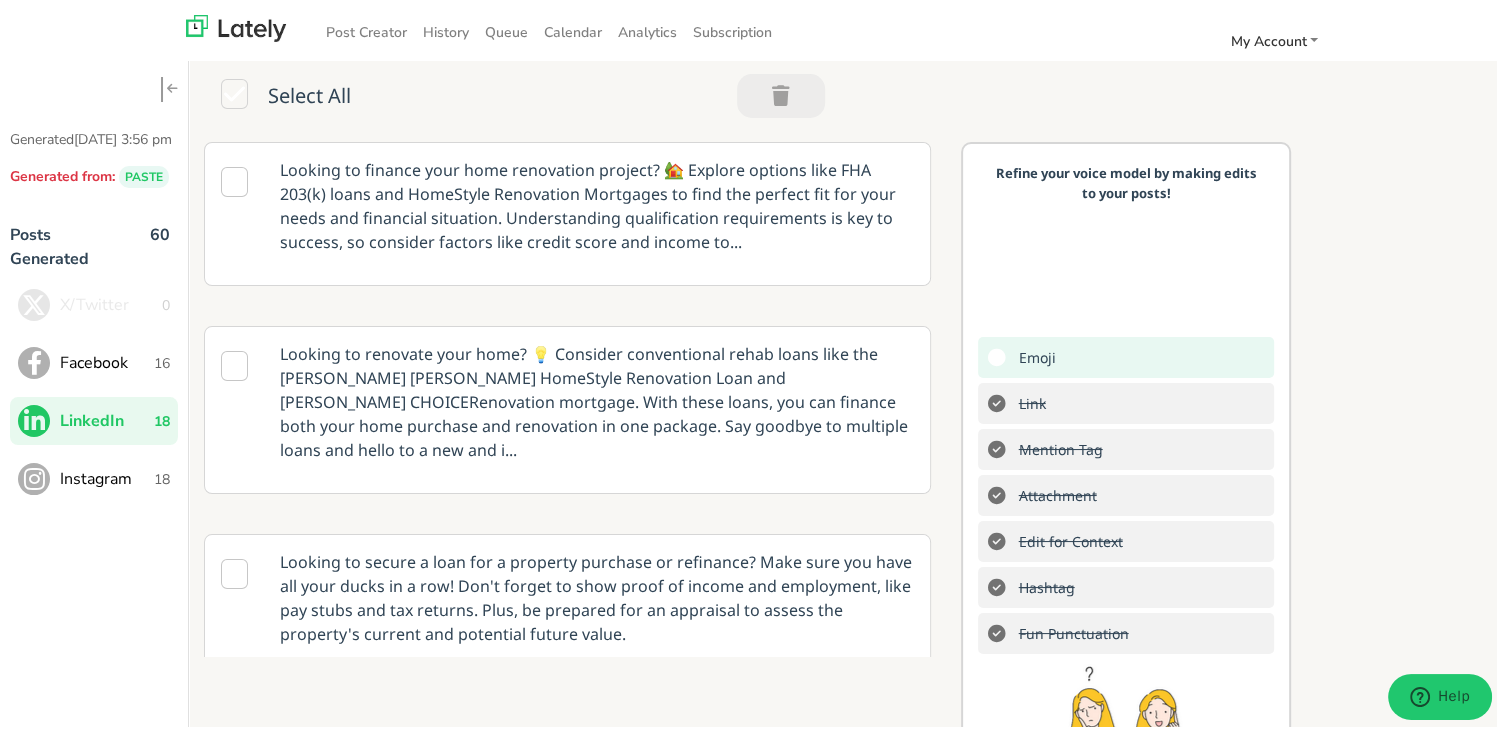 click on "X/Twitter 0 Facebook 16 LinkedIn 18 Instagram 18" at bounding box center [94, 388] 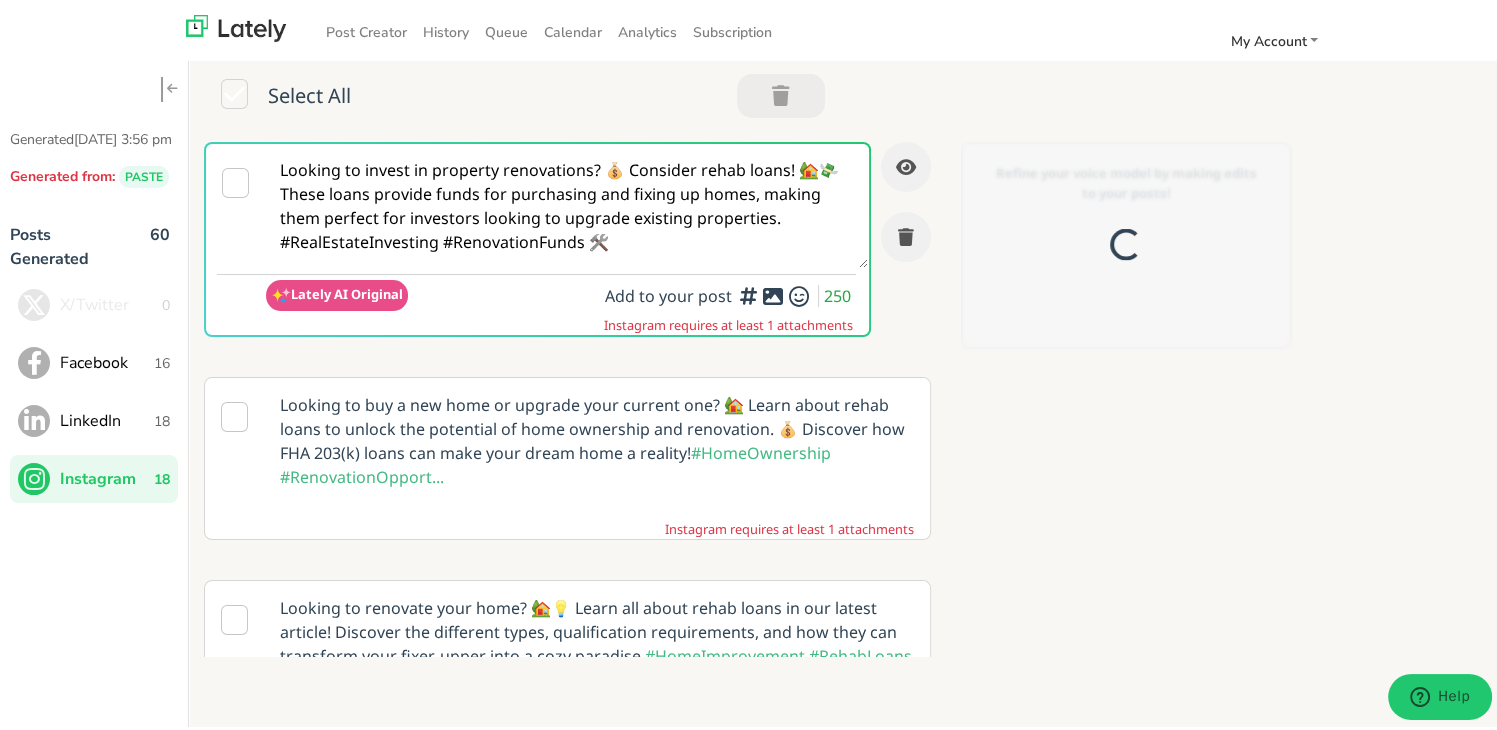 scroll, scrollTop: 0, scrollLeft: 0, axis: both 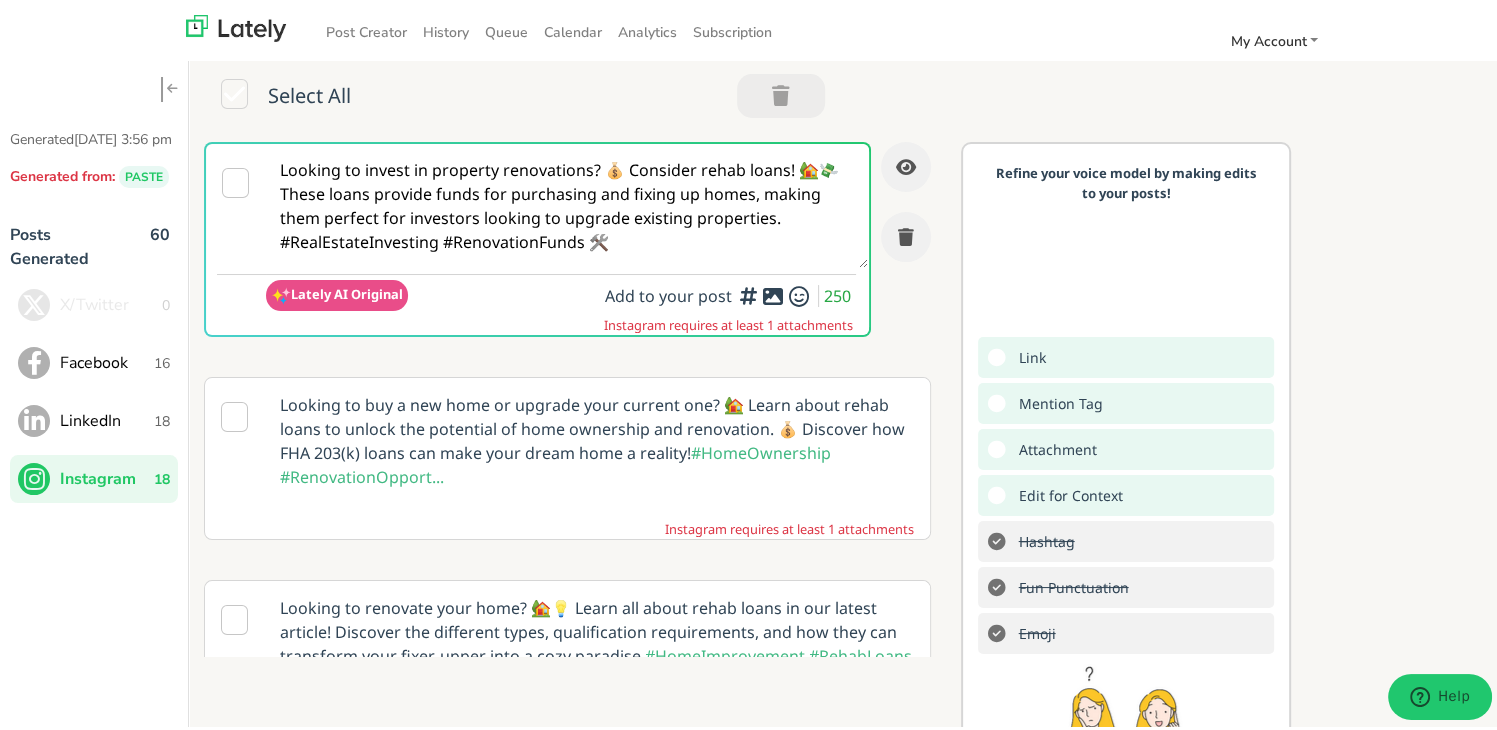 click on "Looking to invest in property renovations? 💰 Consider rehab loans! 🏡💸 These loans provide funds for purchasing and fixing up homes, making them perfect for investors looking to upgrade existing properties. #RealEstateInvesting #RenovationFunds 🛠️" at bounding box center (567, 202) 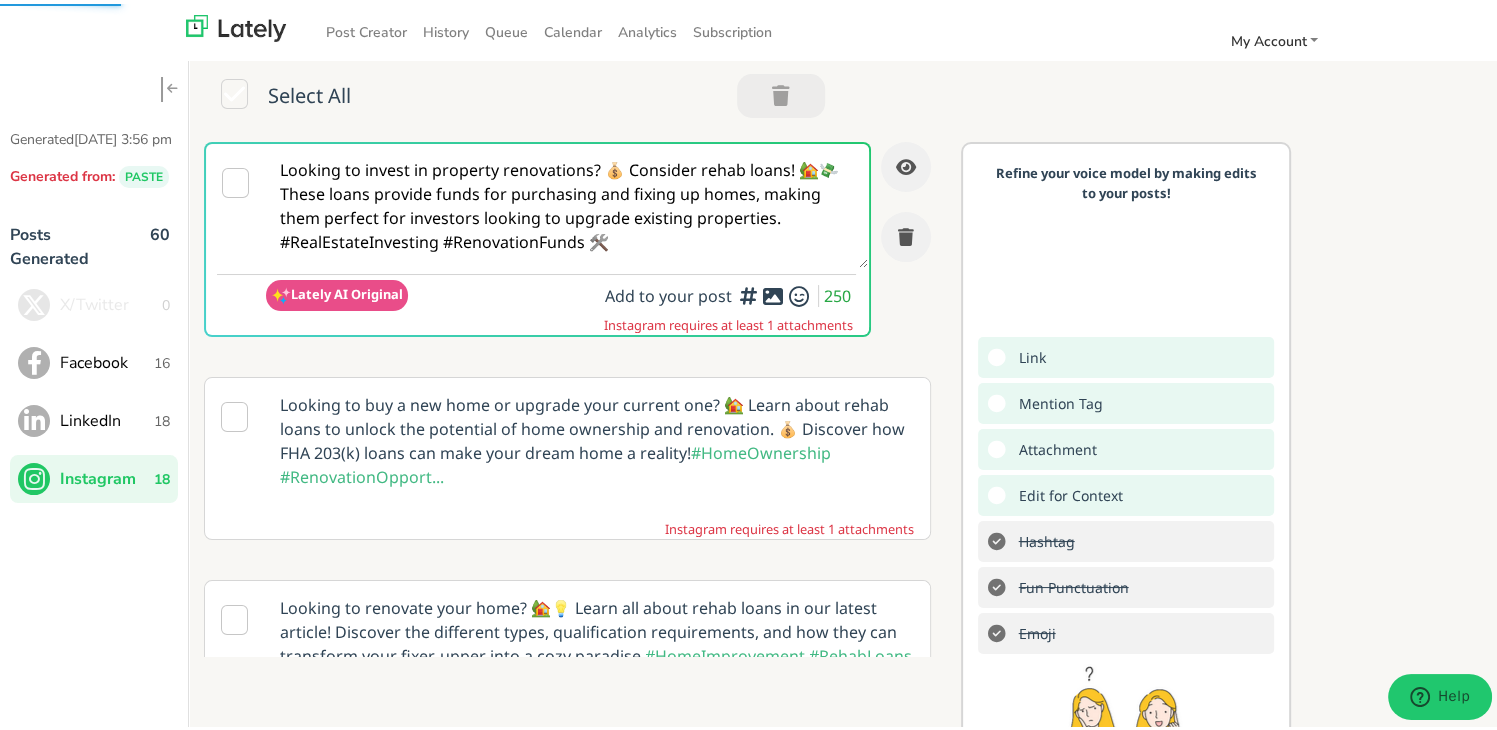 paste on "Hey @homeowners! Thinking of a fixer-upper?
A REHAB LOAN makes it easy to renovate while you buy. 🏡🛠️
Don’t wait years to fix your dream home—start now with a single loan that covers both.
✨ Upgrade as you move in
🔧 Remodel with ease
🚪 Skip multiple closings
✅ Prequalify now at [DOMAIN_NAME]
👉 Walk through the steps: [DOMAIN_NAME][URL]
#FixerUpperDreams #HomeGoals #RehabLoan" 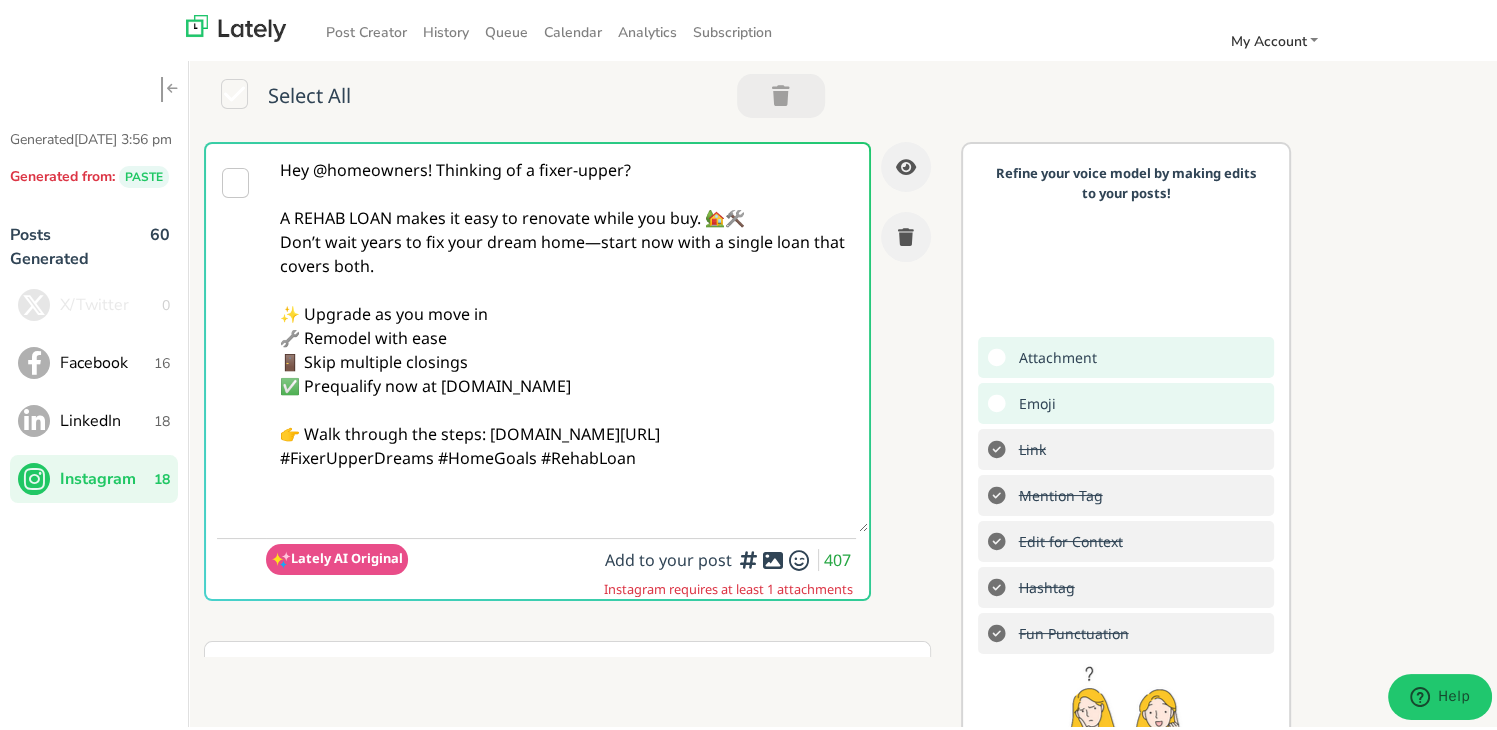 click on "Hey @homeowners! Thinking of a fixer-upper?
A REHAB LOAN makes it easy to renovate while you buy. 🏡🛠️
Don’t wait years to fix your dream home—start now with a single loan that covers both.
✨ Upgrade as you move in
🔧 Remodel with ease
🚪 Skip multiple closings
✅ Prequalify now at [DOMAIN_NAME]
👉 Walk through the steps: [DOMAIN_NAME][URL]
#FixerUpperDreams #HomeGoals #RehabLoan" at bounding box center (567, 334) 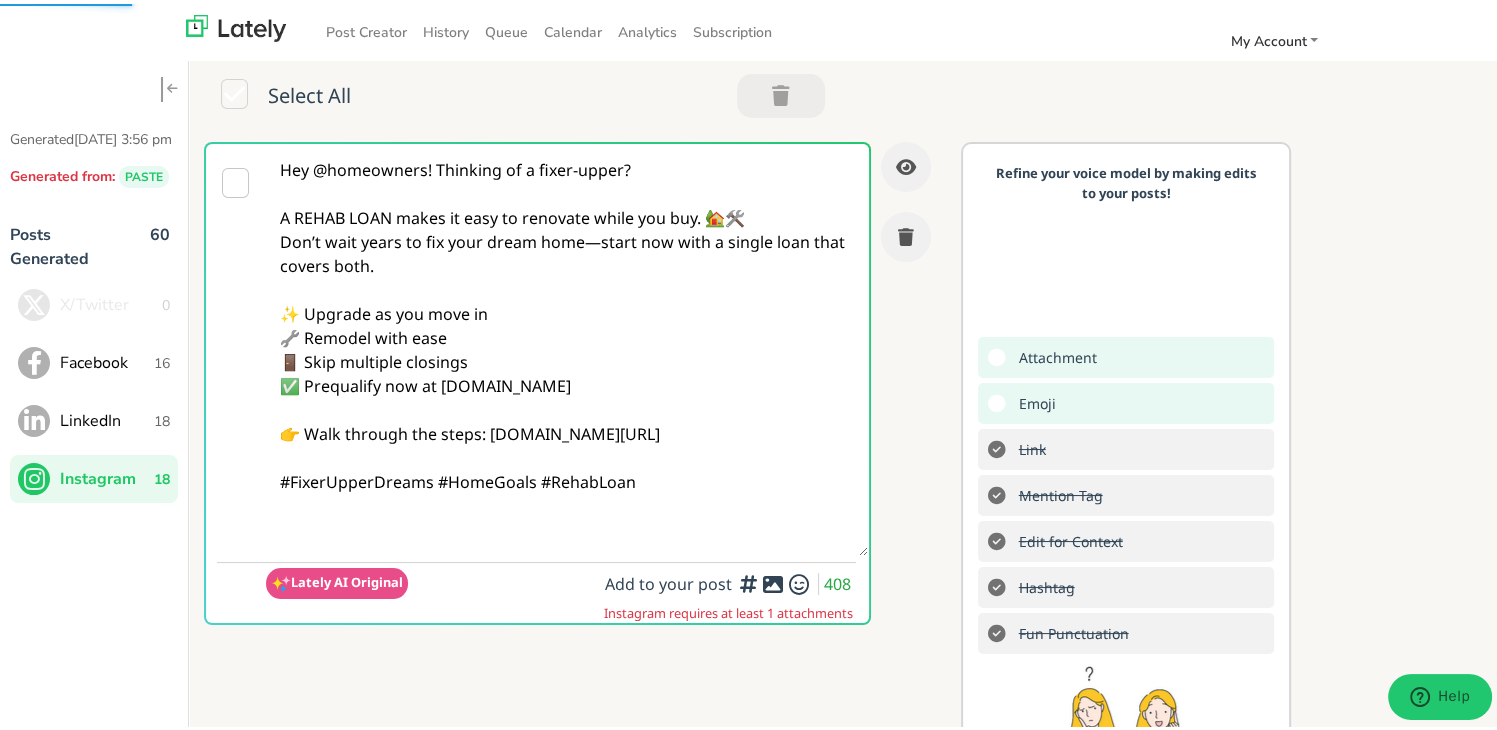 click on "Hey @homeowners! Thinking of a fixer-upper?
A REHAB LOAN makes it easy to renovate while you buy. 🏡🛠️
Don’t wait years to fix your dream home—start now with a single loan that covers both.
✨ Upgrade as you move in
🔧 Remodel with ease
🚪 Skip multiple closings
✅ Prequalify now at [DOMAIN_NAME]
👉 Walk through the steps: [DOMAIN_NAME][URL]
#FixerUpperDreams #HomeGoals #RehabLoan" at bounding box center [567, 346] 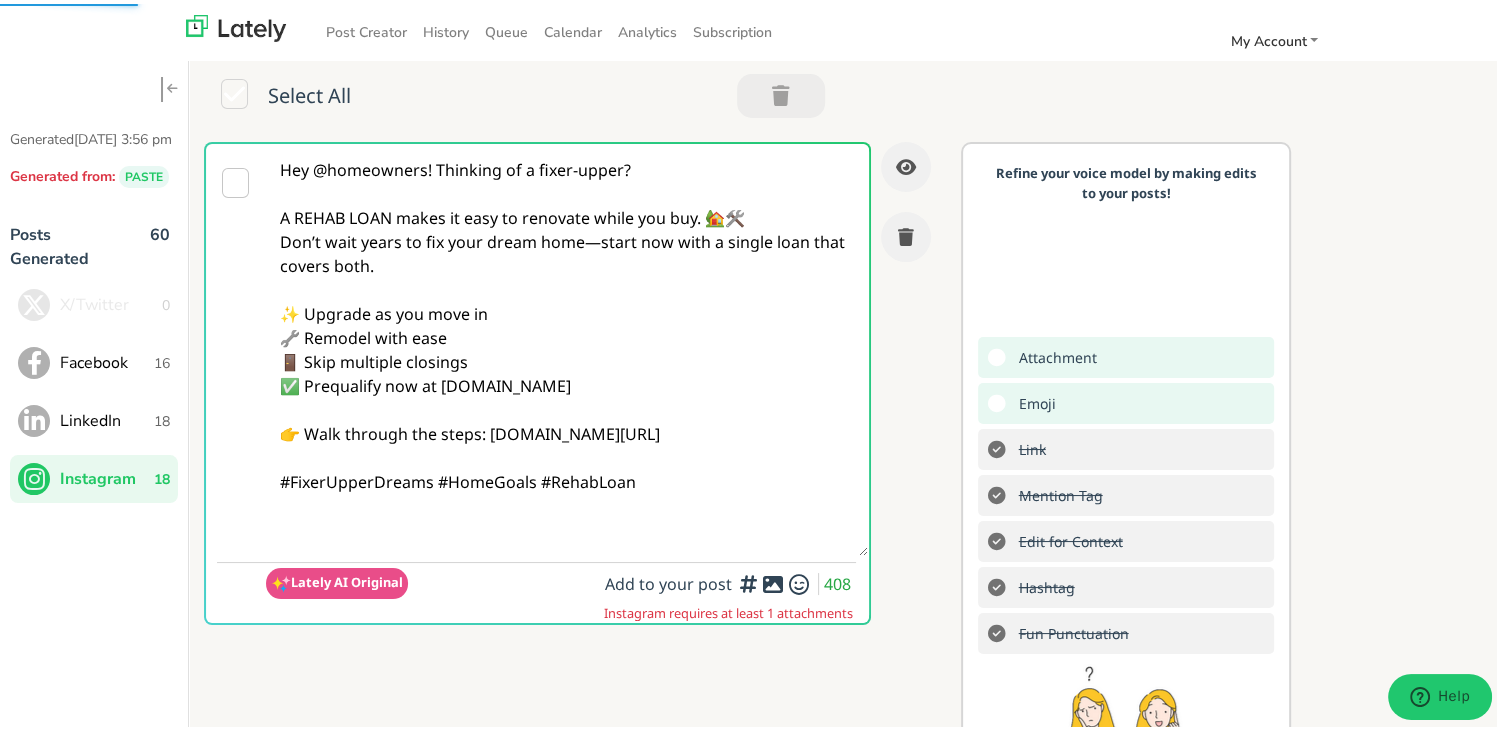 click on "Hey @homeowners! Thinking of a fixer-upper?
A REHAB LOAN makes it easy to renovate while you buy. 🏡🛠️
Don’t wait years to fix your dream home—start now with a single loan that covers both.
✨ Upgrade as you move in
🔧 Remodel with ease
🚪 Skip multiple closings
✅ Prequalify now at [DOMAIN_NAME]
👉 Walk through the steps: [DOMAIN_NAME][URL]
#FixerUpperDreams #HomeGoals #RehabLoan" at bounding box center (567, 346) 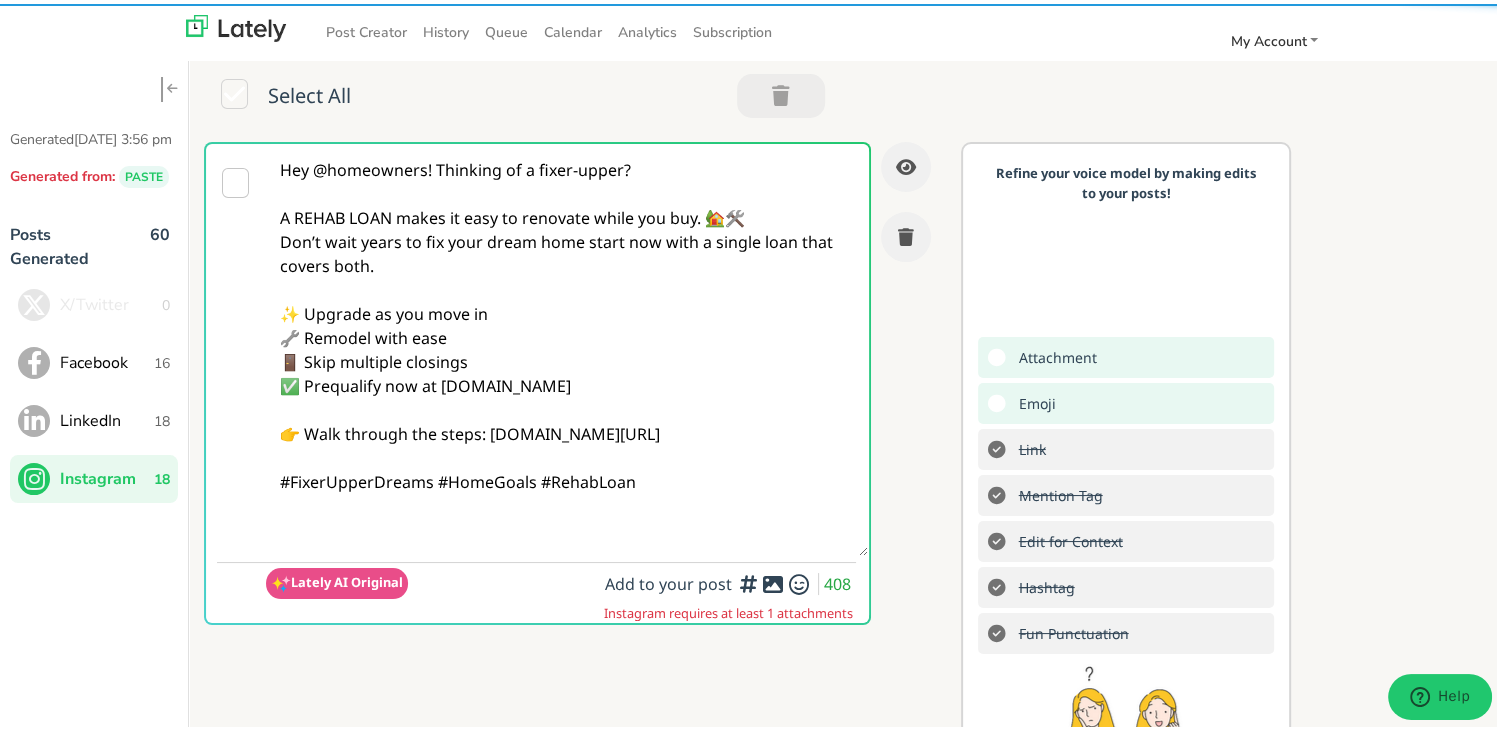 click on "Hey @homeowners! Thinking of a fixer-upper?
A REHAB LOAN makes it easy to renovate while you buy. 🏡🛠️
Don’t wait years to fix your dream home start now with a single loan that covers both.
✨ Upgrade as you move in
🔧 Remodel with ease
🚪 Skip multiple closings
✅ Prequalify now at [DOMAIN_NAME]
👉 Walk through the steps: [DOMAIN_NAME][URL]
#FixerUpperDreams #HomeGoals #RehabLoan" at bounding box center (567, 346) 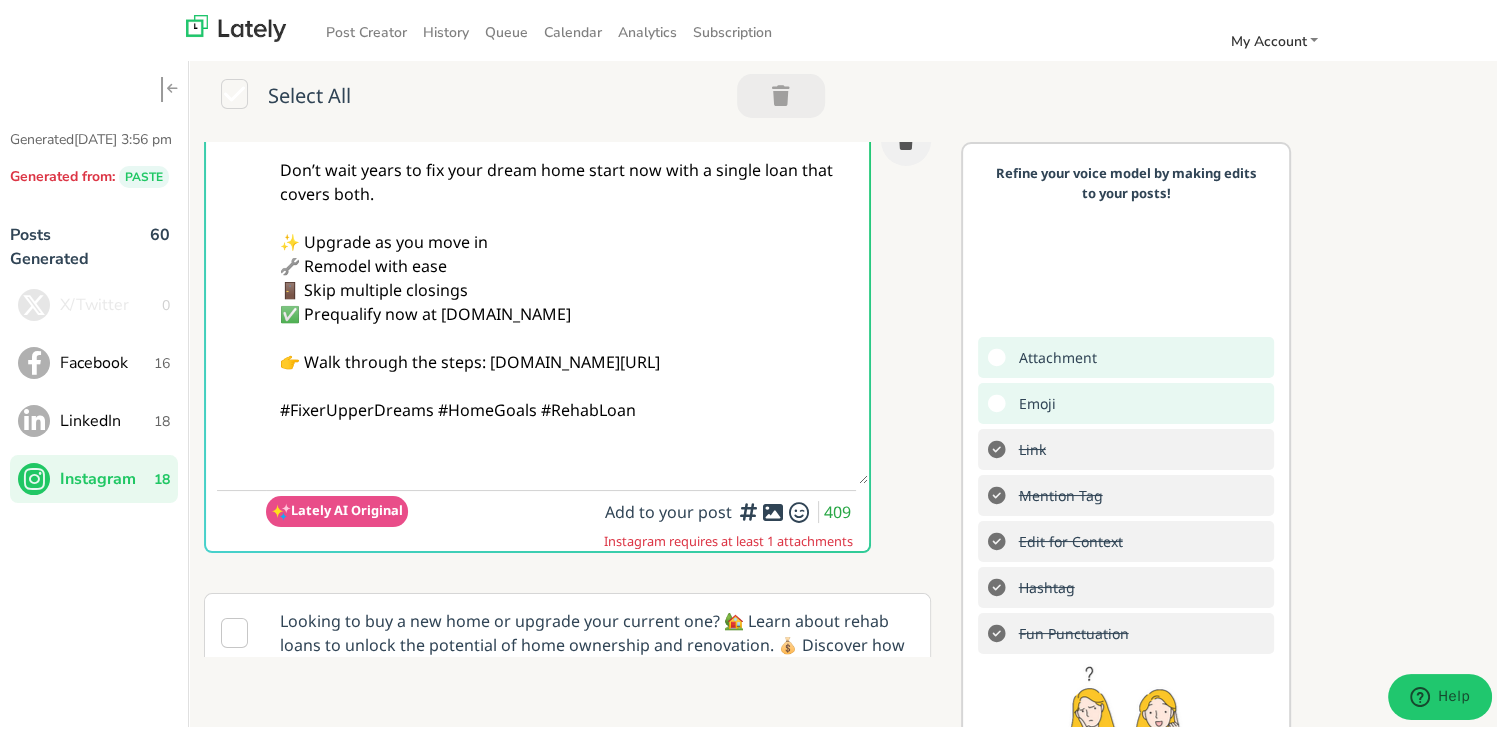 scroll, scrollTop: 200, scrollLeft: 0, axis: vertical 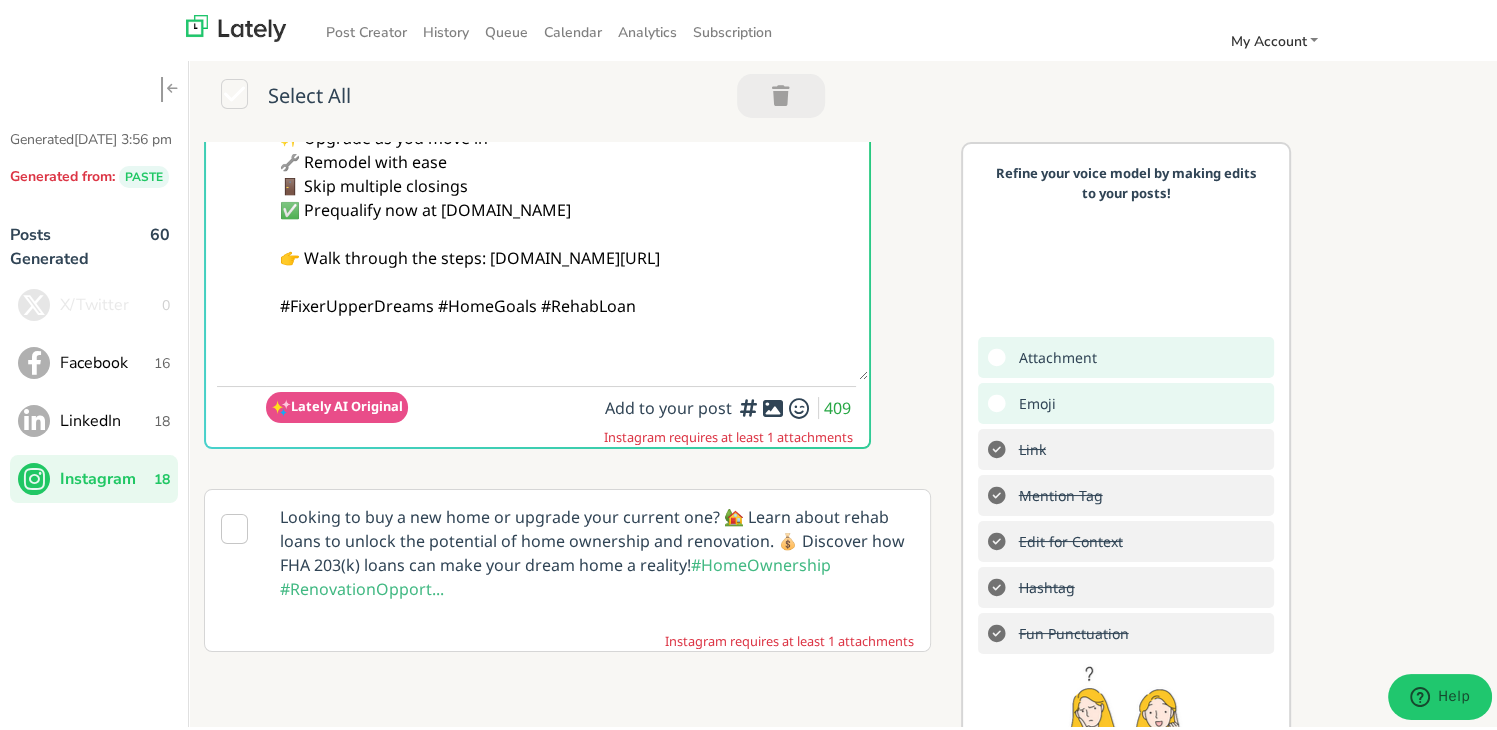 click on "Hey @homeowners! Thinking of a fixer-upper?
A REHAB LOAN makes it easy to renovate while you buy. 🏡🛠️
Don’t wait years to fix your dream home start now with a single loan that covers both.
✨ Upgrade as you move in
🔧 Remodel with ease
🚪 Skip multiple closings
✅ Prequalify now at [DOMAIN_NAME]
👉 Walk through the steps: [DOMAIN_NAME][URL]
#FixerUpperDreams #HomeGoals #RehabLoan" at bounding box center (567, 158) 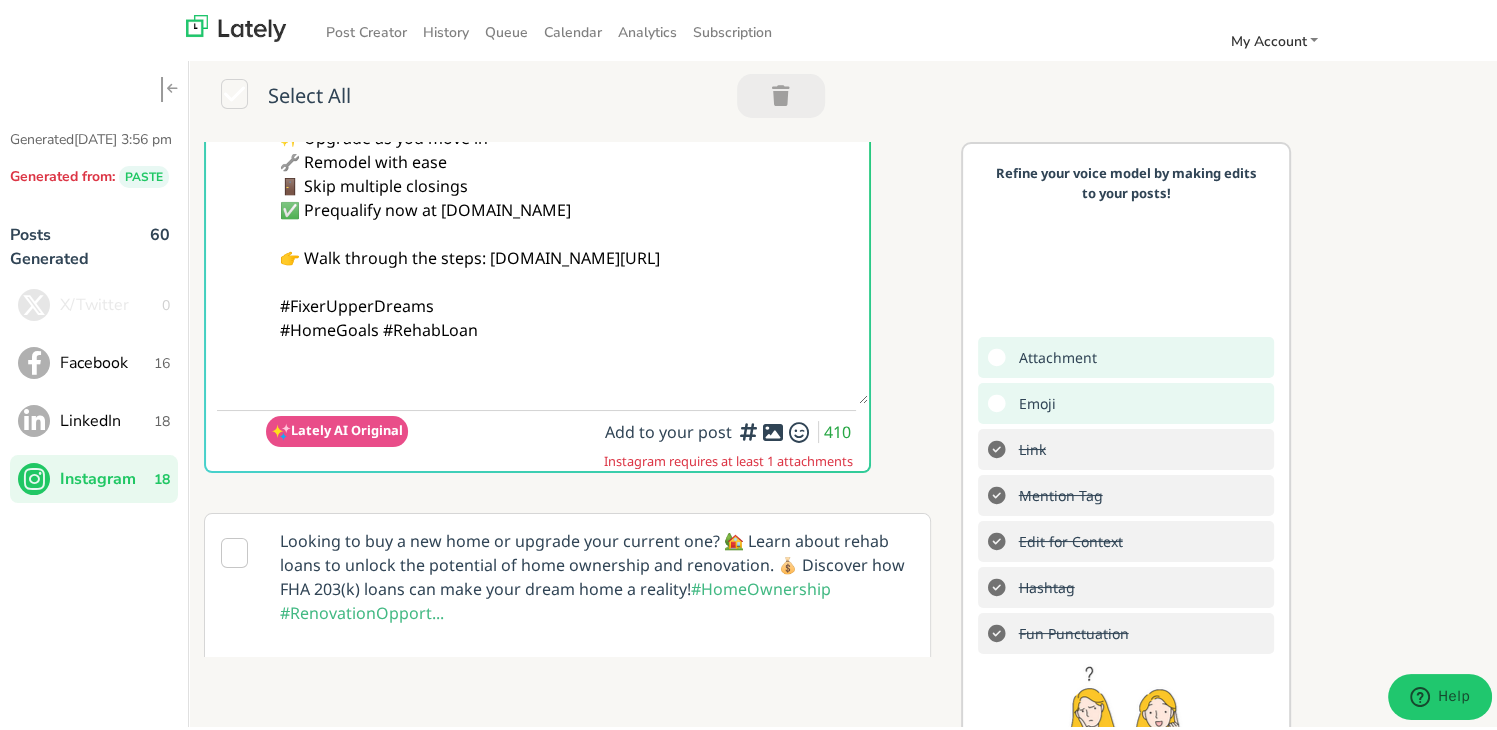 click on "Hey @homeowners! Thinking of a fixer-upper?
A REHAB LOAN makes it easy to renovate while you buy. 🏡🛠️
Don’t wait years to fix your dream home start now with a single loan that covers both.
✨ Upgrade as you move in
🔧 Remodel with ease
🚪 Skip multiple closings
✅ Prequalify now at [DOMAIN_NAME]
👉 Walk through the steps: [DOMAIN_NAME][URL]
#FixerUpperDreams
#HomeGoals #RehabLoan" at bounding box center [567, 170] 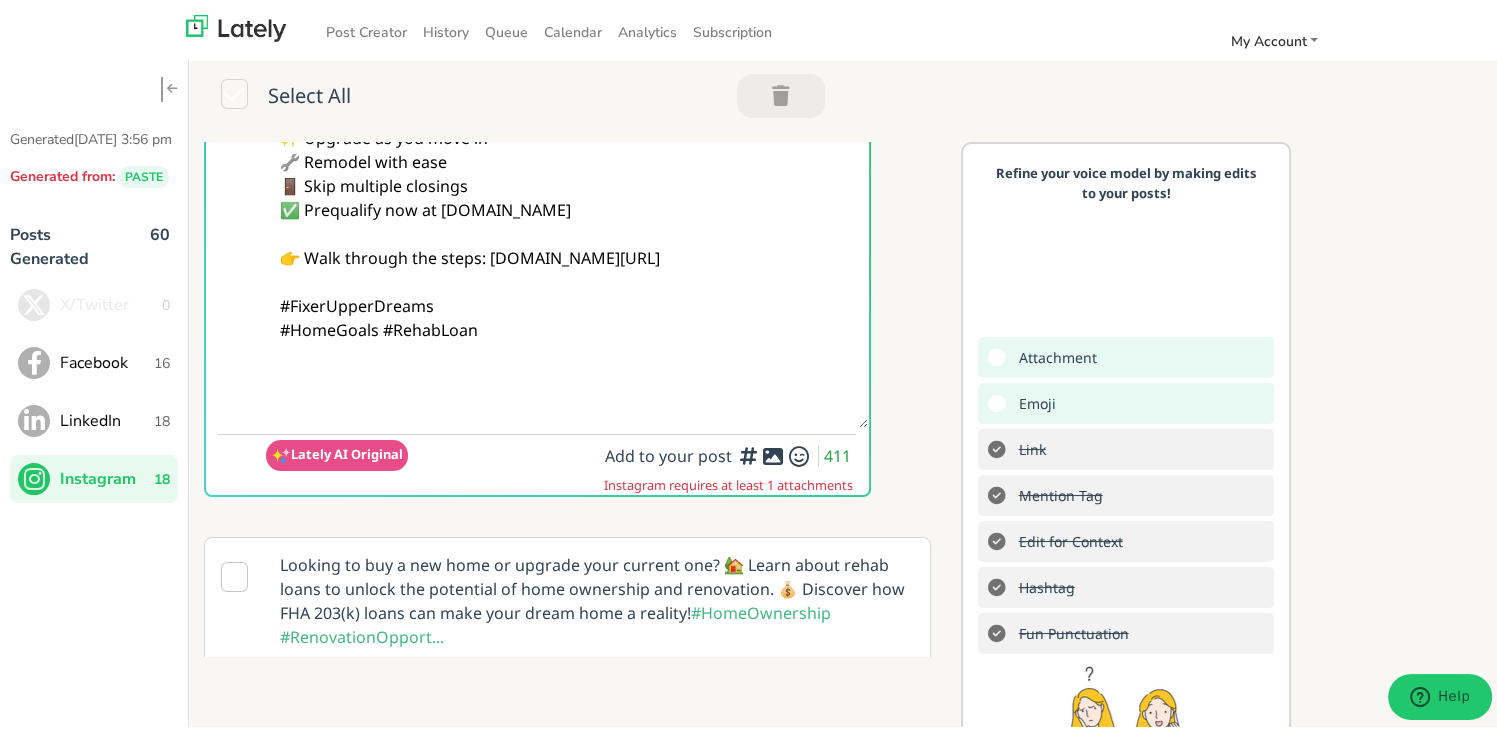 paste on "Follow Us On Our Social Media Platforms!
Facebook: [URL][DOMAIN_NAME]
LinkedIn: [URL][DOMAIN_NAME]
Instagram: [URL][DOMAIN_NAME][DOMAIN_NAME]" 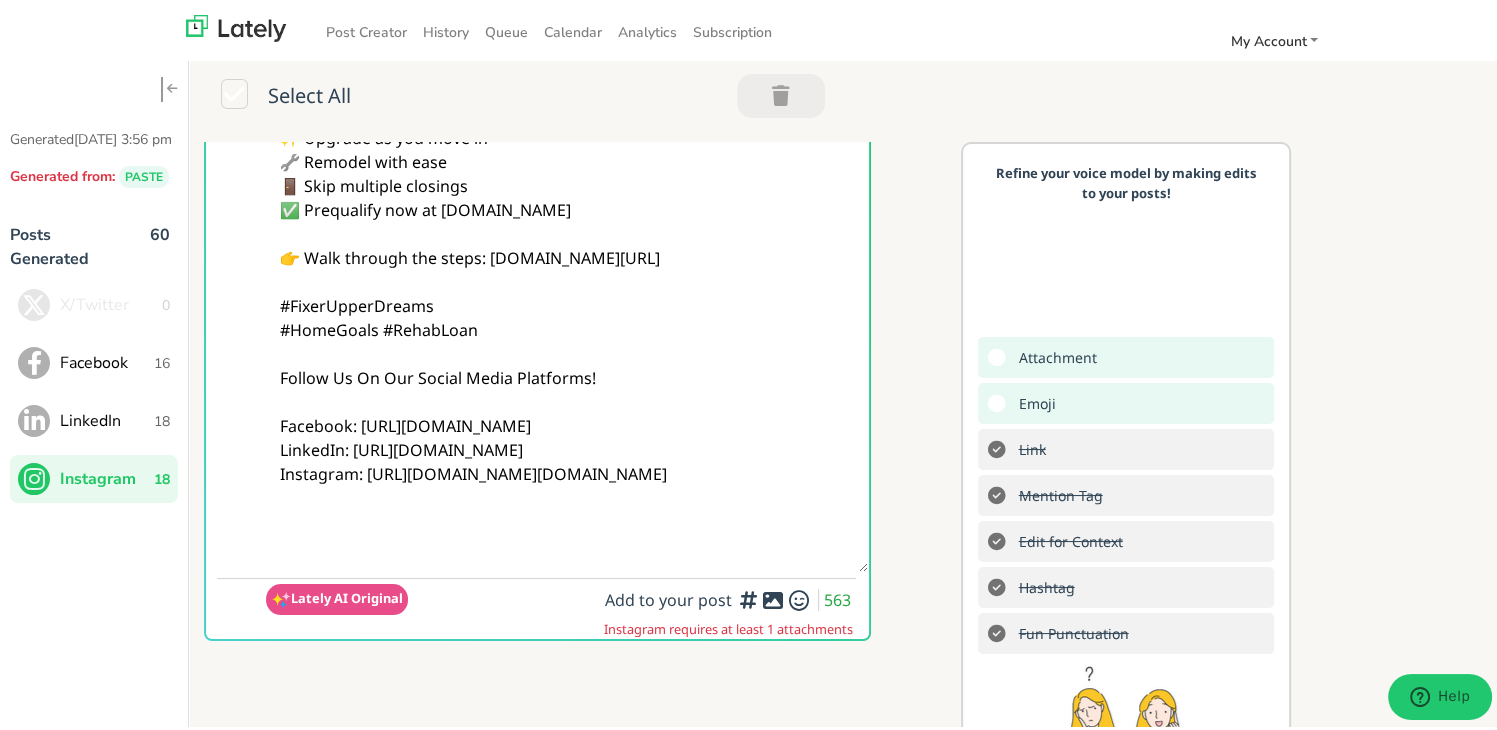 scroll, scrollTop: 0, scrollLeft: 0, axis: both 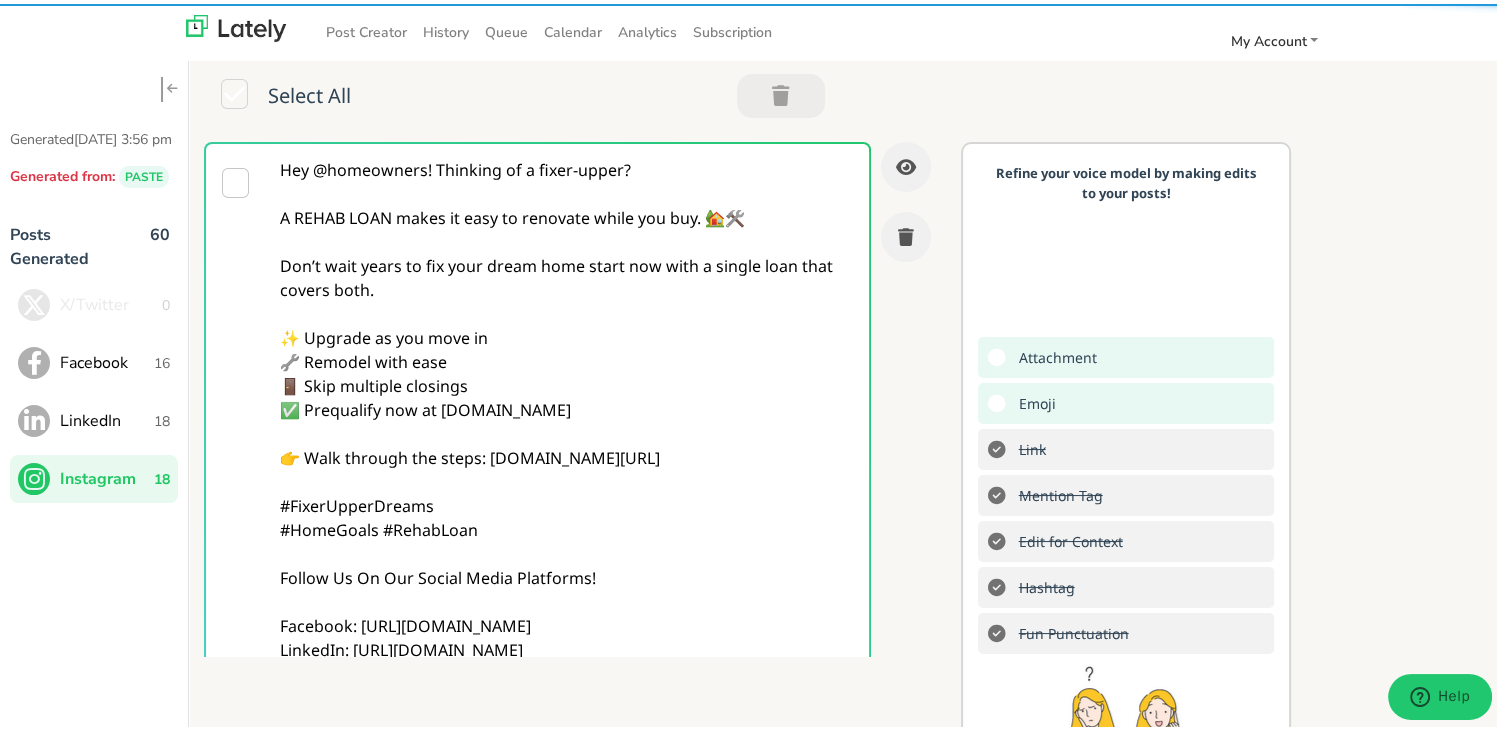 click on "Hey @homeowners! Thinking of a fixer-upper?
A REHAB LOAN makes it easy to renovate while you buy. 🏡🛠️
Don’t wait years to fix your dream home start now with a single loan that covers both.
✨ Upgrade as you move in
🔧 Remodel with ease
🚪 Skip multiple closings
✅ Prequalify now at [DOMAIN_NAME]
👉 Walk through the steps: [DOMAIN_NAME][URL]
#FixerUpperDreams
#HomeGoals #RehabLoan
Follow Us On Our Social Media Platforms!
Facebook: [URL][DOMAIN_NAME]
LinkedIn: [URL][DOMAIN_NAME]
Instagram: [URL][DOMAIN_NAME][DOMAIN_NAME]" at bounding box center [567, 454] 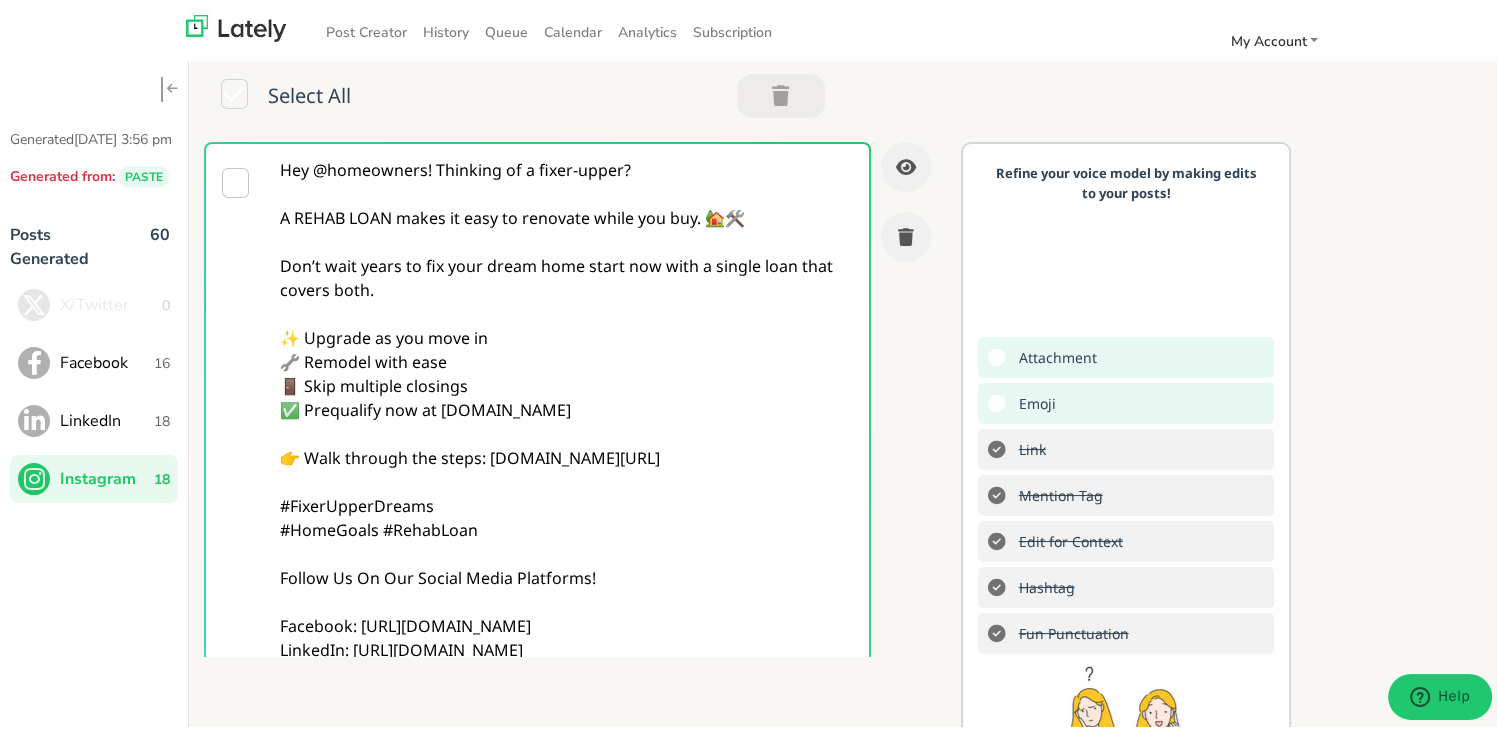 scroll, scrollTop: 500, scrollLeft: 0, axis: vertical 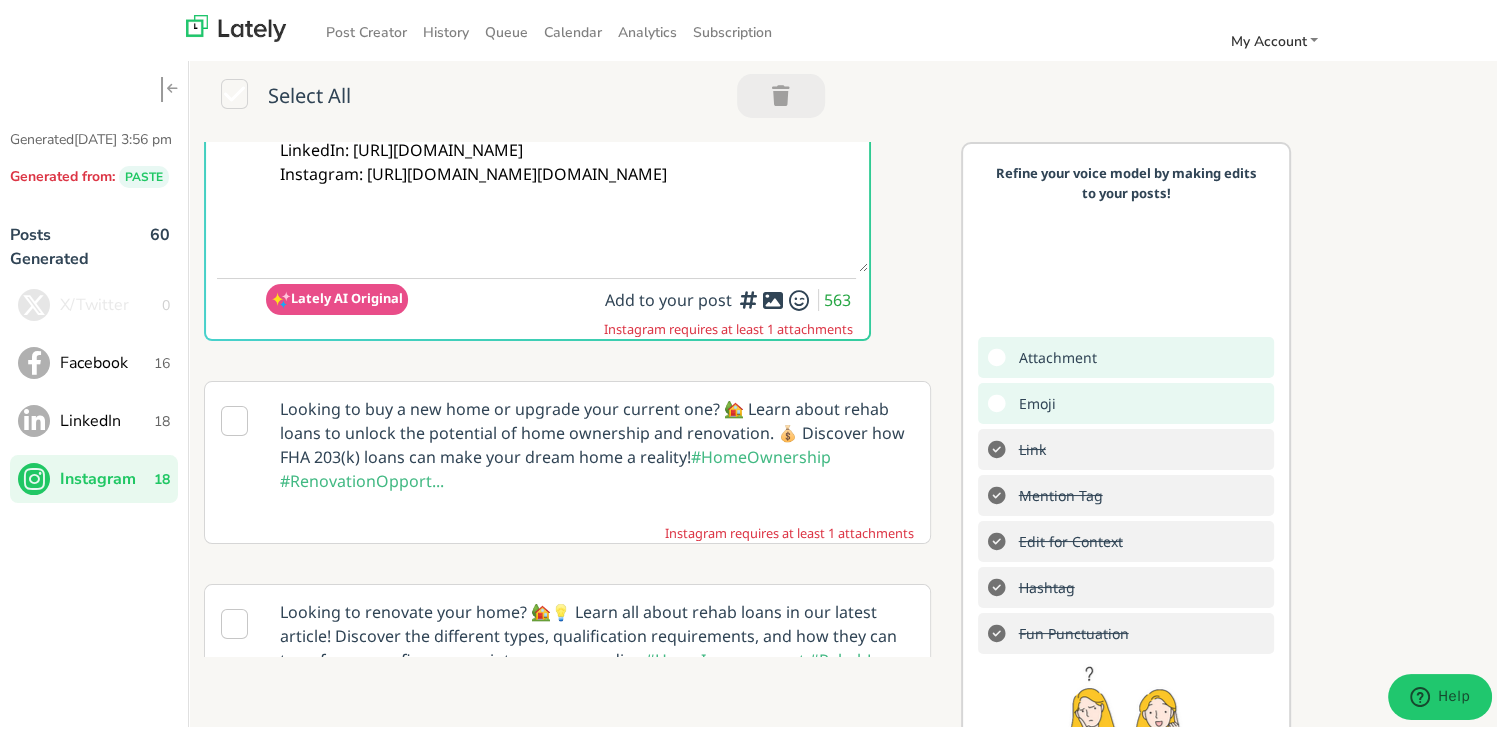 click at bounding box center (773, 296) 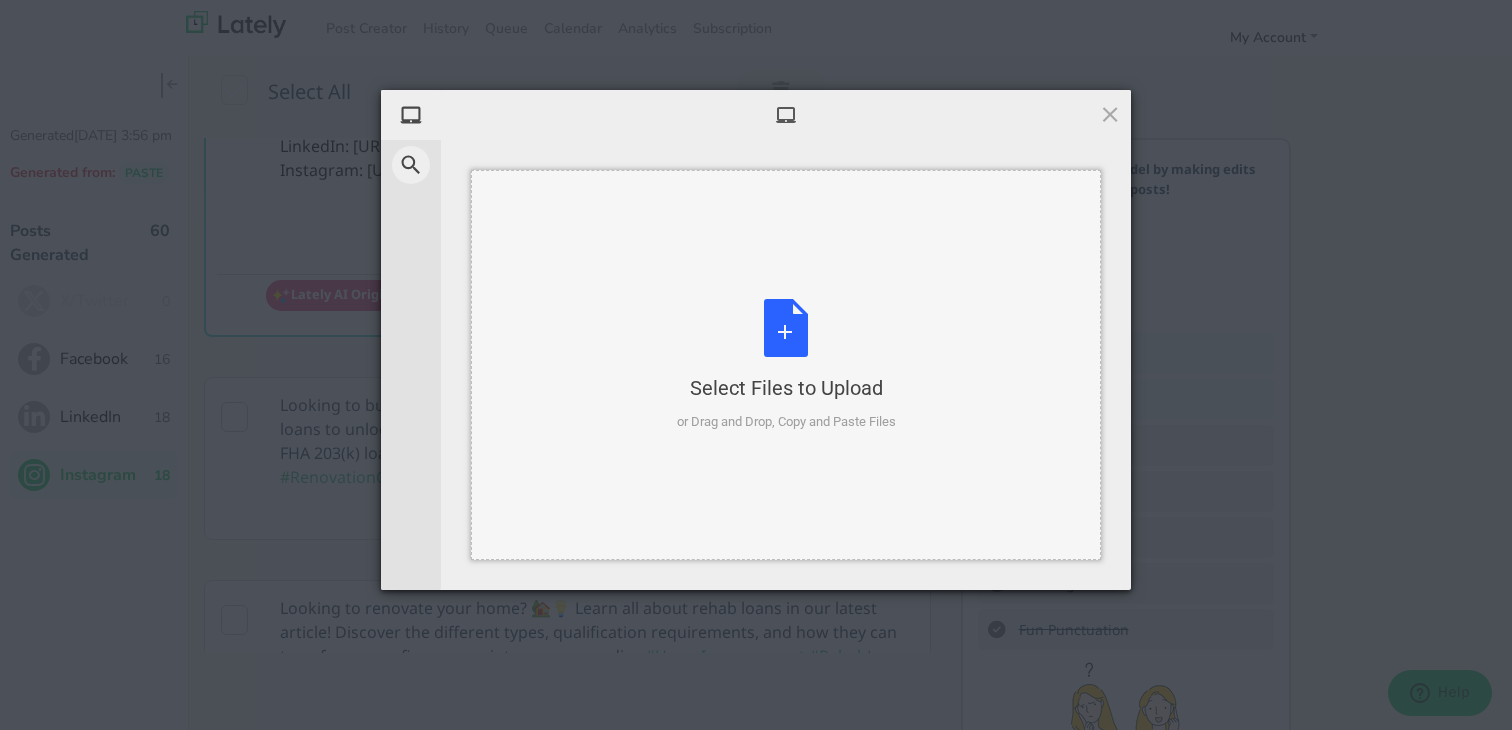 click on "Select Files to Upload
or Drag and Drop, Copy and Paste Files" at bounding box center [786, 365] 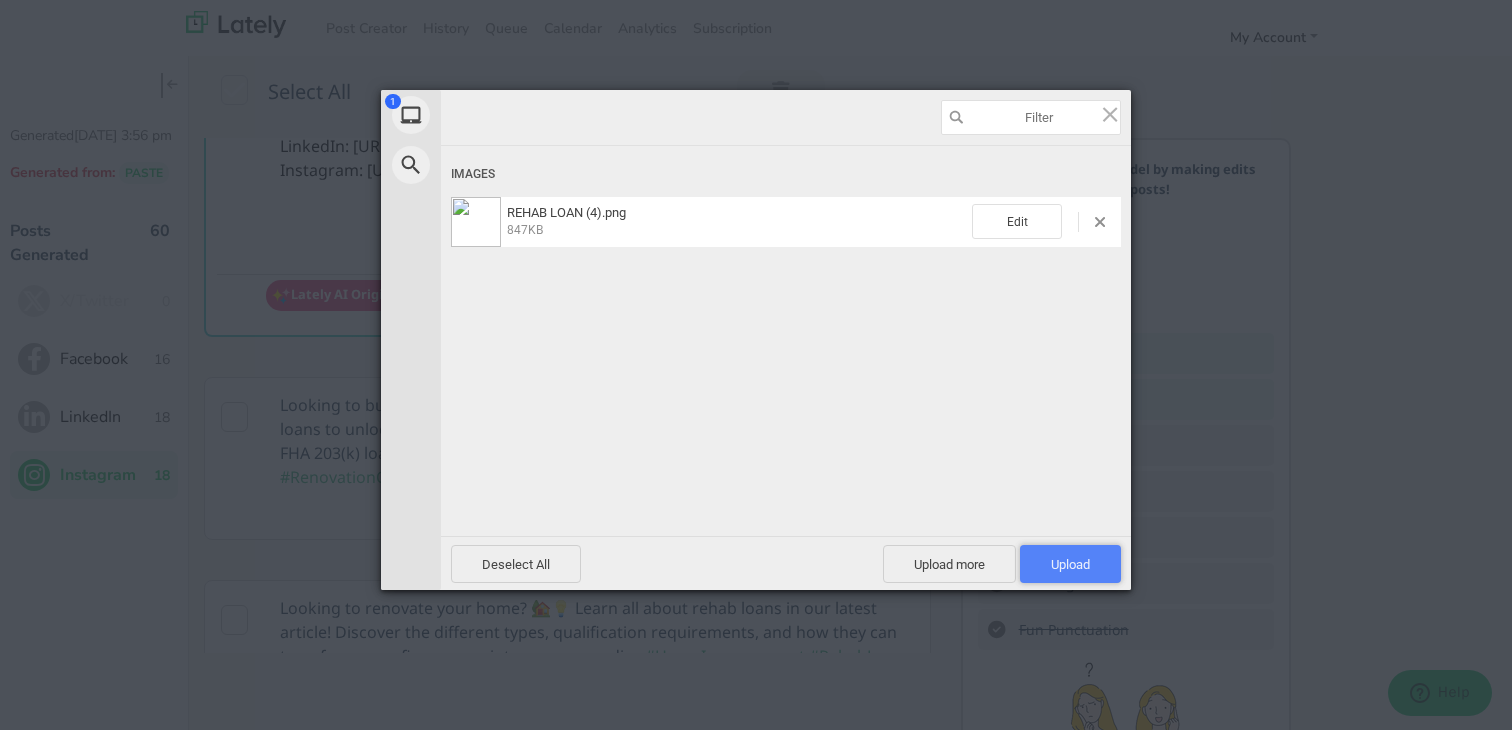 click on "Upload
1" at bounding box center [1070, 564] 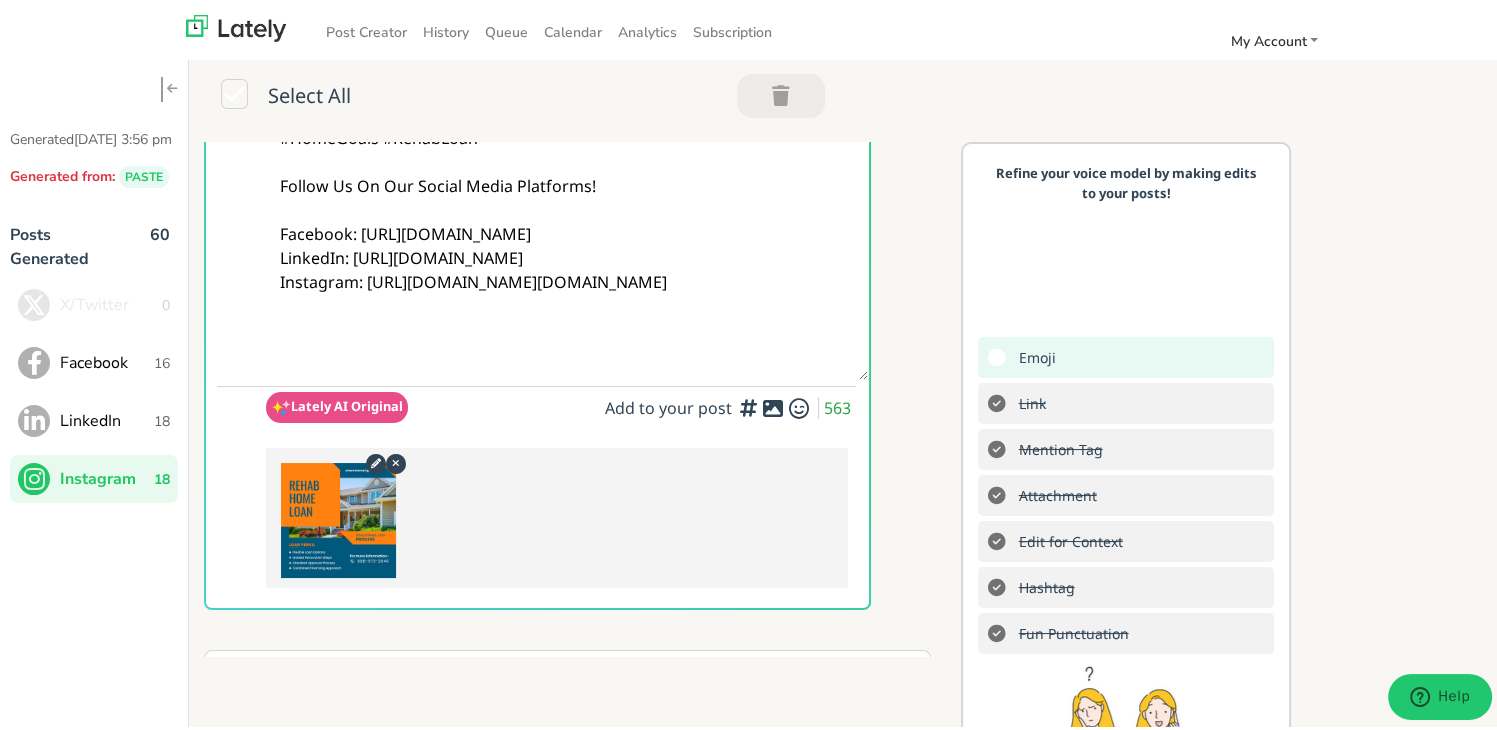 scroll, scrollTop: 0, scrollLeft: 0, axis: both 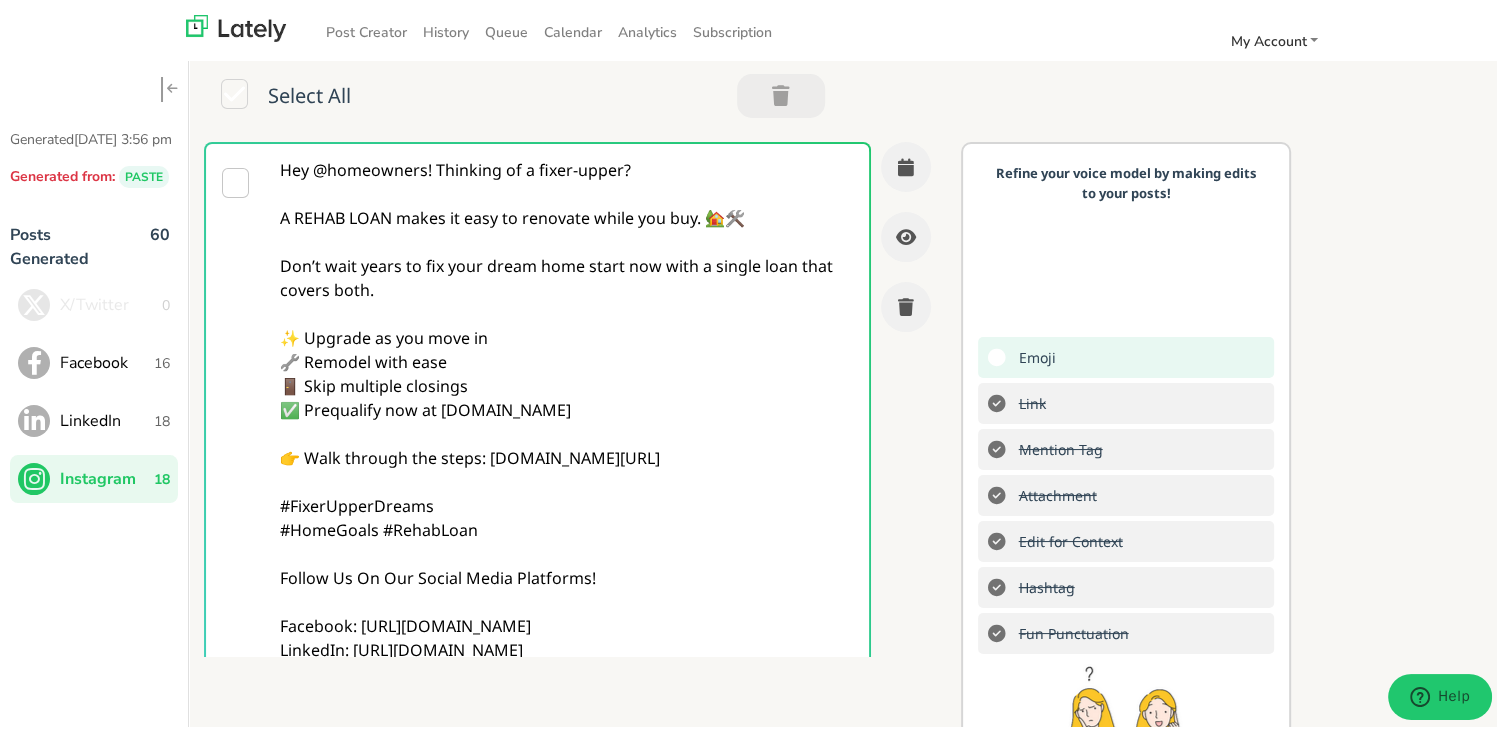 click on "Hey @homeowners! Thinking of a fixer-upper?
A REHAB LOAN makes it easy to renovate while you buy. 🏡🛠️
Don’t wait years to fix your dream home start now with a single loan that covers both.
✨ Upgrade as you move in
🔧 Remodel with ease
🚪 Skip multiple closings
✅ Prequalify now at [DOMAIN_NAME]
👉 Walk through the steps: [DOMAIN_NAME][URL]
#FixerUpperDreams
#HomeGoals #RehabLoan
Follow Us On Our Social Media Platforms!
Facebook: [URL][DOMAIN_NAME]
LinkedIn: [URL][DOMAIN_NAME]
Instagram: [URL][DOMAIN_NAME][DOMAIN_NAME]" at bounding box center (567, 454) 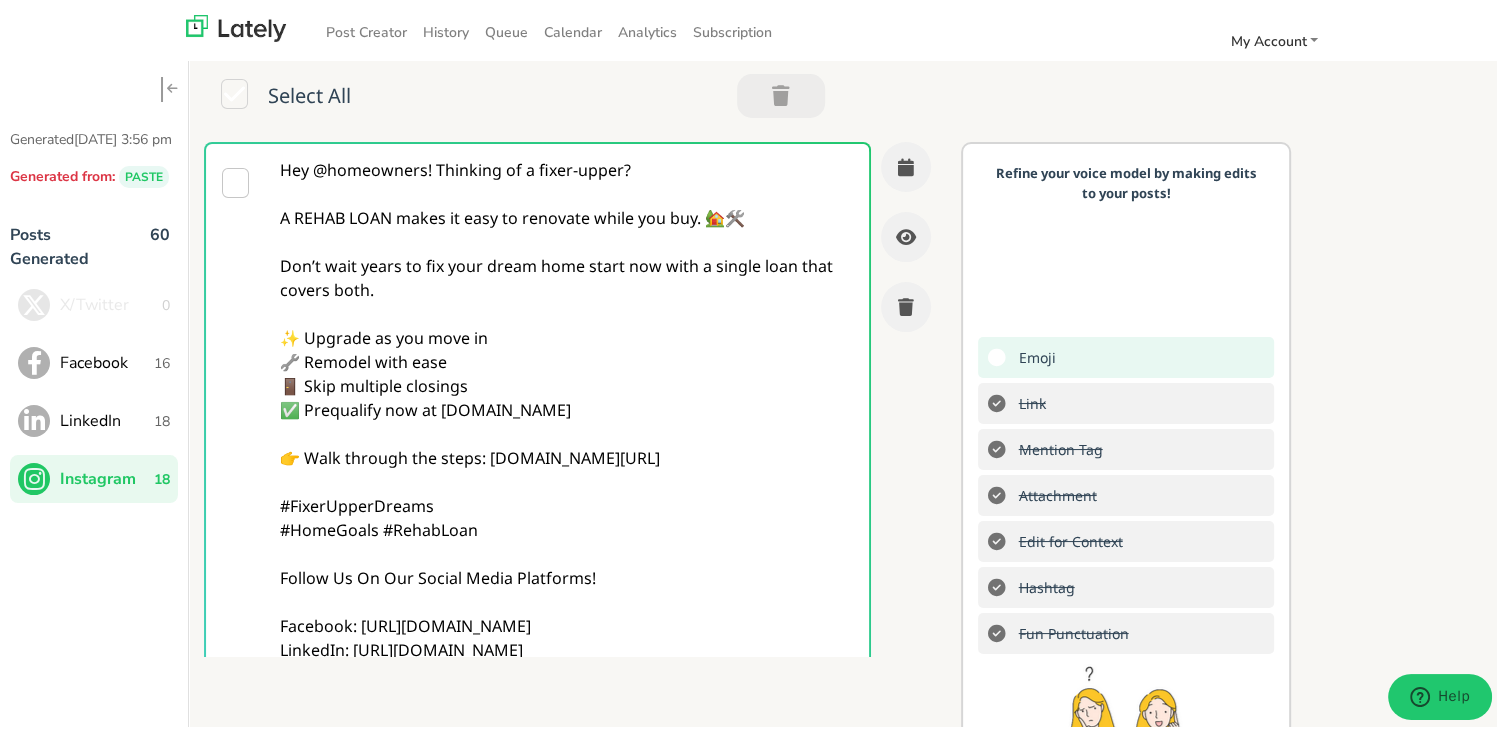 click on "Hey @homeowners! Thinking of a fixer-upper?
A REHAB LOAN makes it easy to renovate while you buy. 🏡🛠️
Don’t wait years to fix your dream home start now with a single loan that covers both.
✨ Upgrade as you move in
🔧 Remodel with ease
🚪 Skip multiple closings
✅ Prequalify now at [DOMAIN_NAME]
👉 Walk through the steps: [DOMAIN_NAME][URL]
#FixerUpperDreams
#HomeGoals #RehabLoan
Follow Us On Our Social Media Platforms!
Facebook: [URL][DOMAIN_NAME]
LinkedIn: [URL][DOMAIN_NAME]
Instagram: [URL][DOMAIN_NAME][DOMAIN_NAME]" at bounding box center [567, 454] 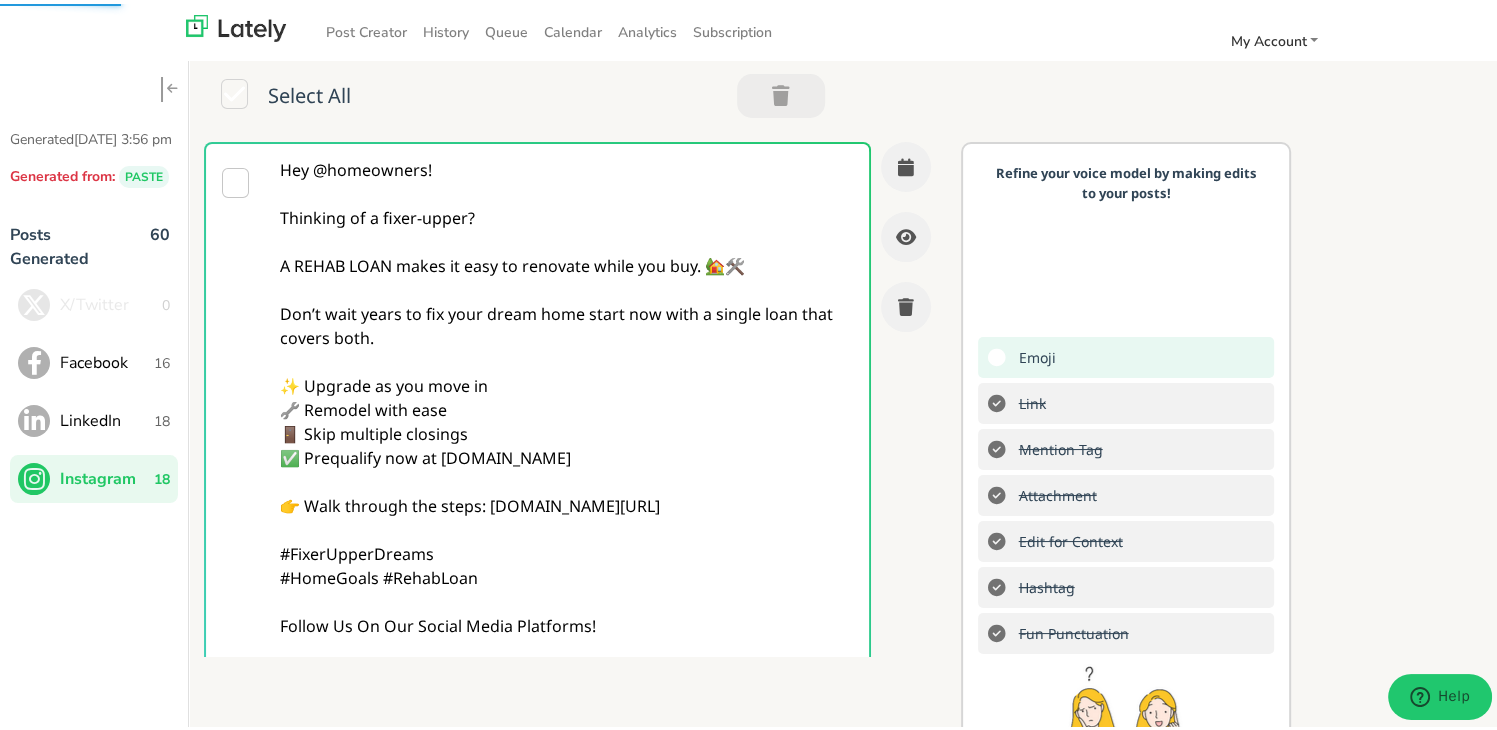 click on "Hey @homeowners!
Thinking of a fixer-upper?
A REHAB LOAN makes it easy to renovate while you buy. 🏡🛠️
Don’t wait years to fix your dream home start now with a single loan that covers both.
✨ Upgrade as you move in
🔧 Remodel with ease
🚪 Skip multiple closings
✅ Prequalify now at [DOMAIN_NAME]
👉 Walk through the steps: [DOMAIN_NAME][URL]
#FixerUpperDreams
#HomeGoals #RehabLoan
Follow Us On Our Social Media Platforms!
Facebook: [URL][DOMAIN_NAME]
LinkedIn: [URL][DOMAIN_NAME]
Instagram: [URL][DOMAIN_NAME][DOMAIN_NAME]" at bounding box center (567, 478) 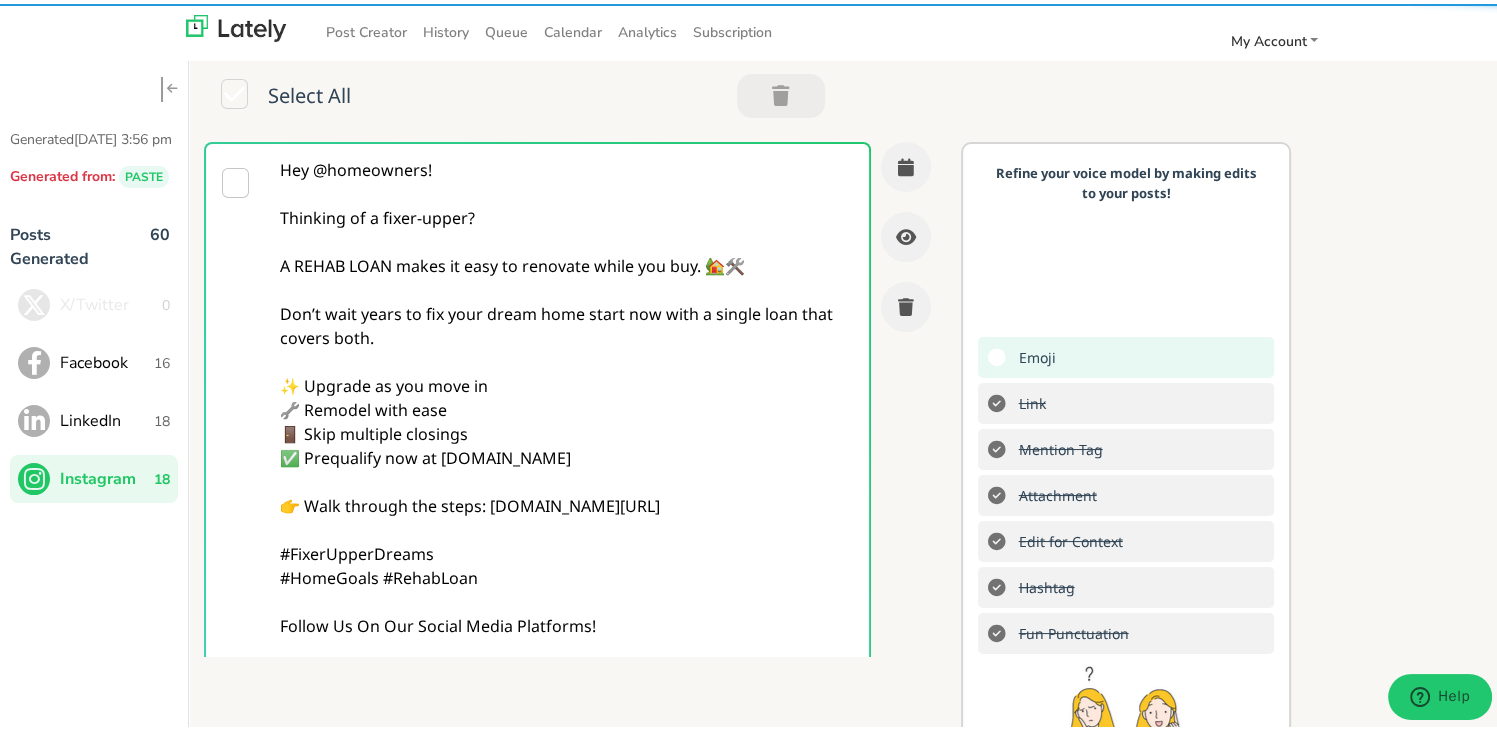 type on "Hey @homeowners!
Thinking of a fixer-upper?
A REHAB LOAN makes it easy to renovate while you buy. 🏡🛠️
Don’t wait years to fix your dream home start now with a single loan that covers both.
✨ Upgrade as you move in
🔧 Remodel with ease
🚪 Skip multiple closings
✅ Prequalify now at [DOMAIN_NAME]
👉 Walk through the steps: [DOMAIN_NAME][URL]
#FixerUpperDreams
#HomeGoals #RehabLoan
Follow Us On Our Social Media Platforms!
Facebook: [URL][DOMAIN_NAME]
LinkedIn: [URL][DOMAIN_NAME]
Instagram: [URL][DOMAIN_NAME][DOMAIN_NAME]" 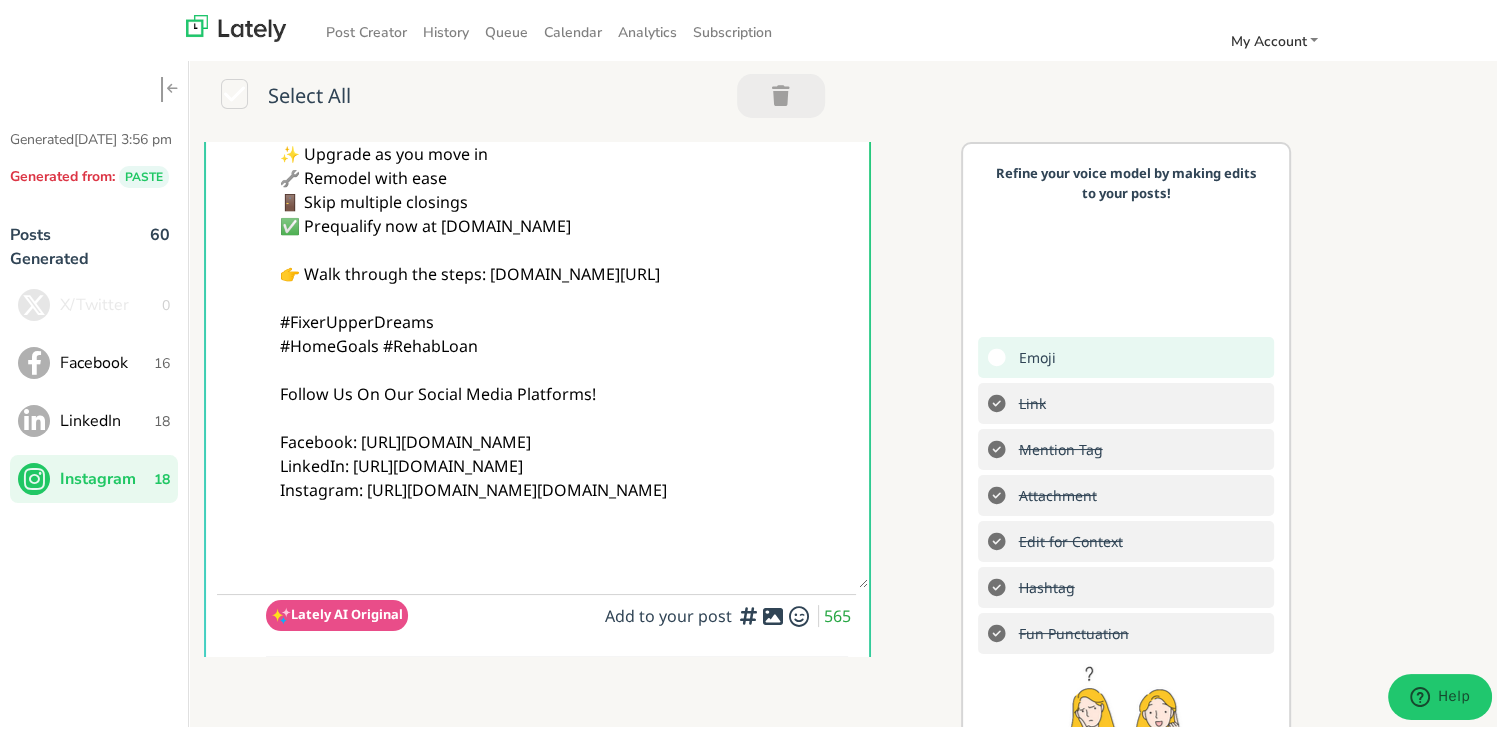 scroll, scrollTop: 0, scrollLeft: 0, axis: both 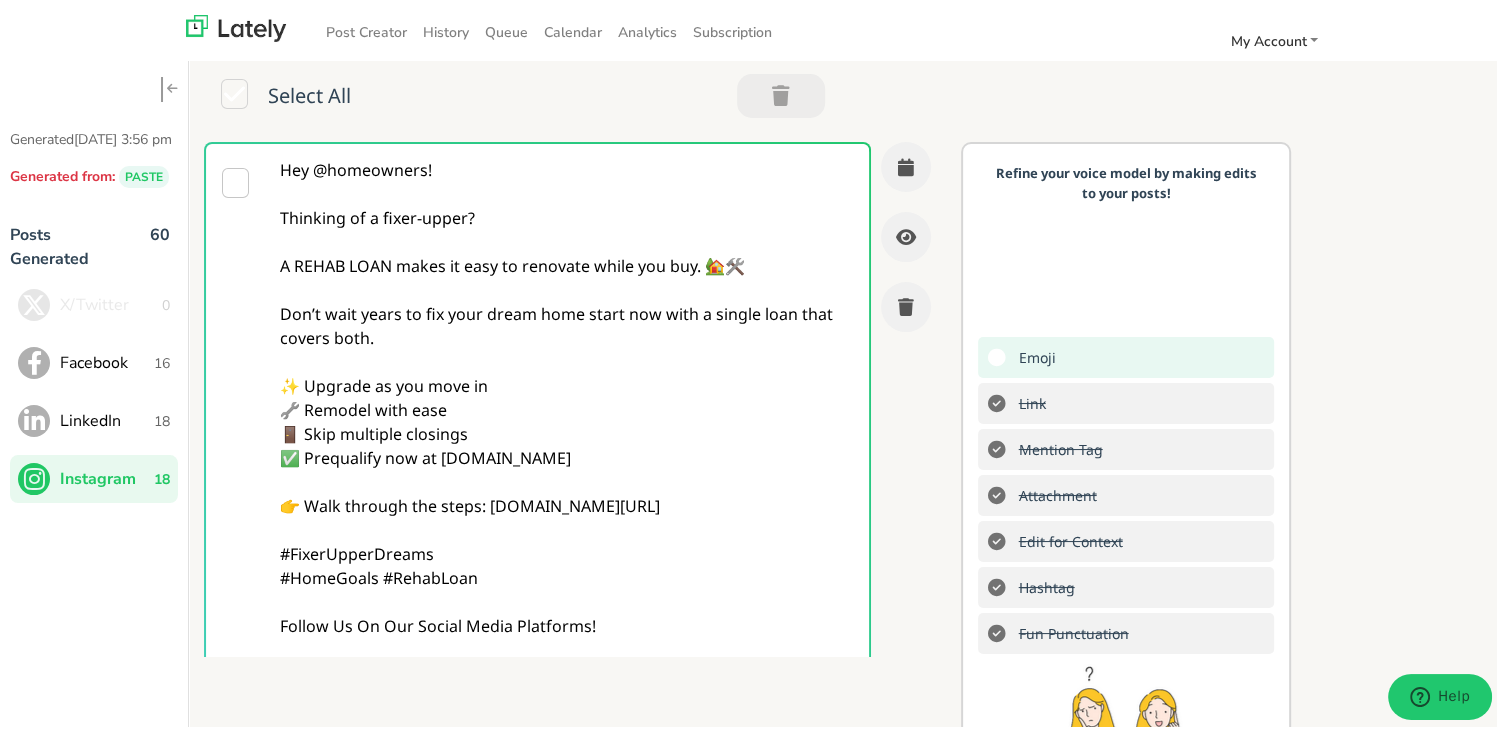 click on "Hey @homeowners!
Thinking of a fixer-upper?
A REHAB LOAN makes it easy to renovate while you buy. 🏡🛠️
Don’t wait years to fix your dream home start now with a single loan that covers both.
✨ Upgrade as you move in
🔧 Remodel with ease
🚪 Skip multiple closings
✅ Prequalify now at [DOMAIN_NAME]
👉 Walk through the steps: [DOMAIN_NAME][URL]
#FixerUpperDreams
#HomeGoals #RehabLoan
Follow Us On Our Social Media Platforms!
Facebook: [URL][DOMAIN_NAME]
LinkedIn: [URL][DOMAIN_NAME]
Instagram: [URL][DOMAIN_NAME][DOMAIN_NAME]  Lately AI Original Add to your post    565" at bounding box center (575, 602) 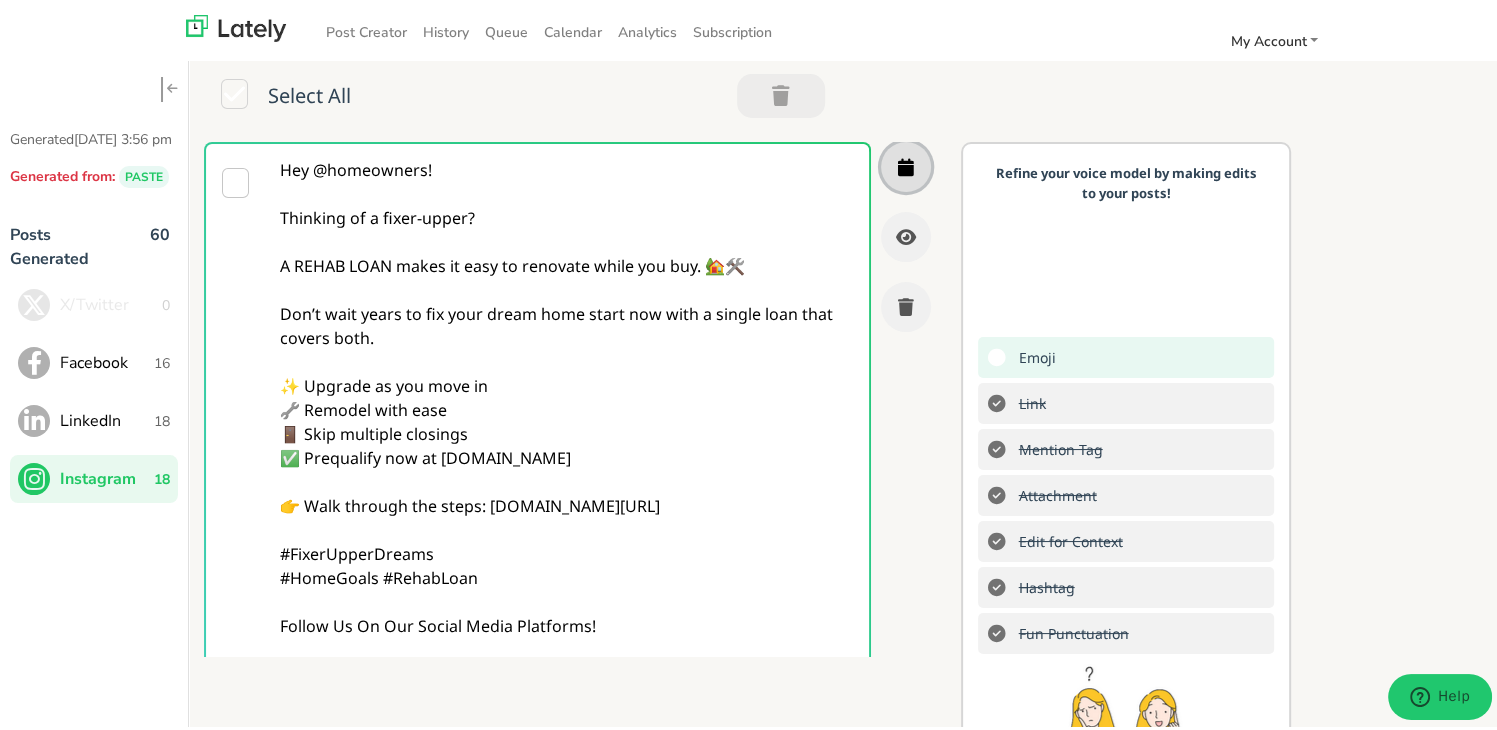 click at bounding box center (906, 163) 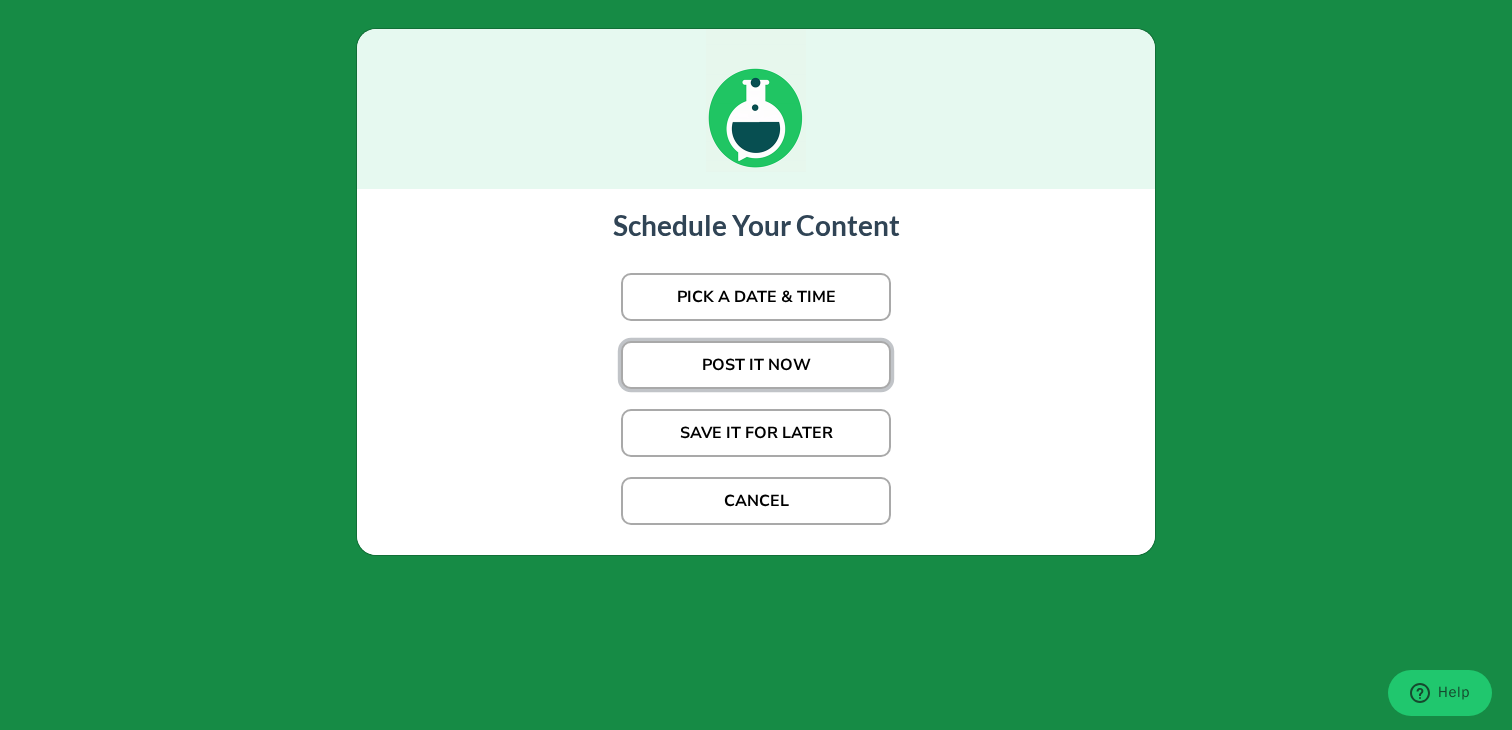 click on "POST IT NOW" at bounding box center [756, 365] 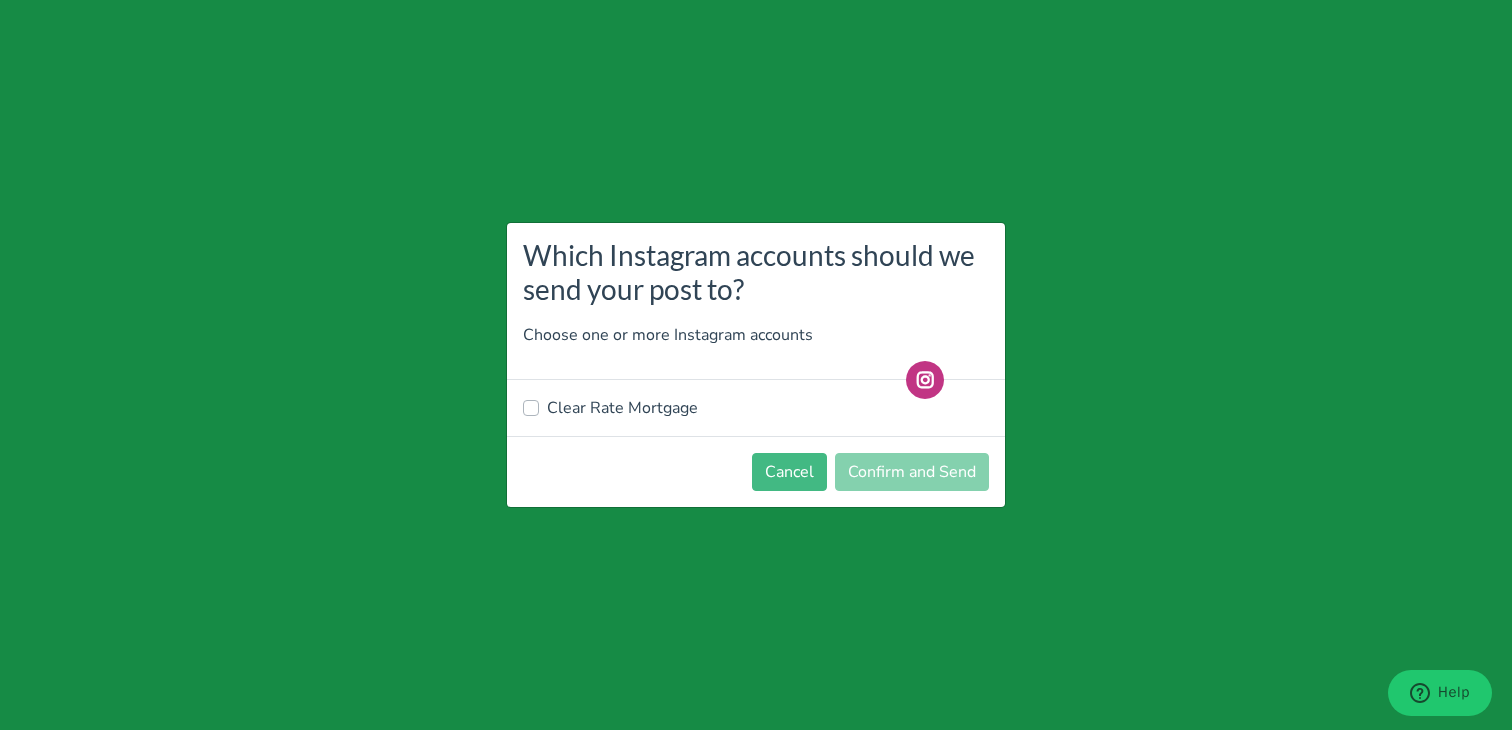 click on "Clear Rate Mortgage" at bounding box center (756, 408) 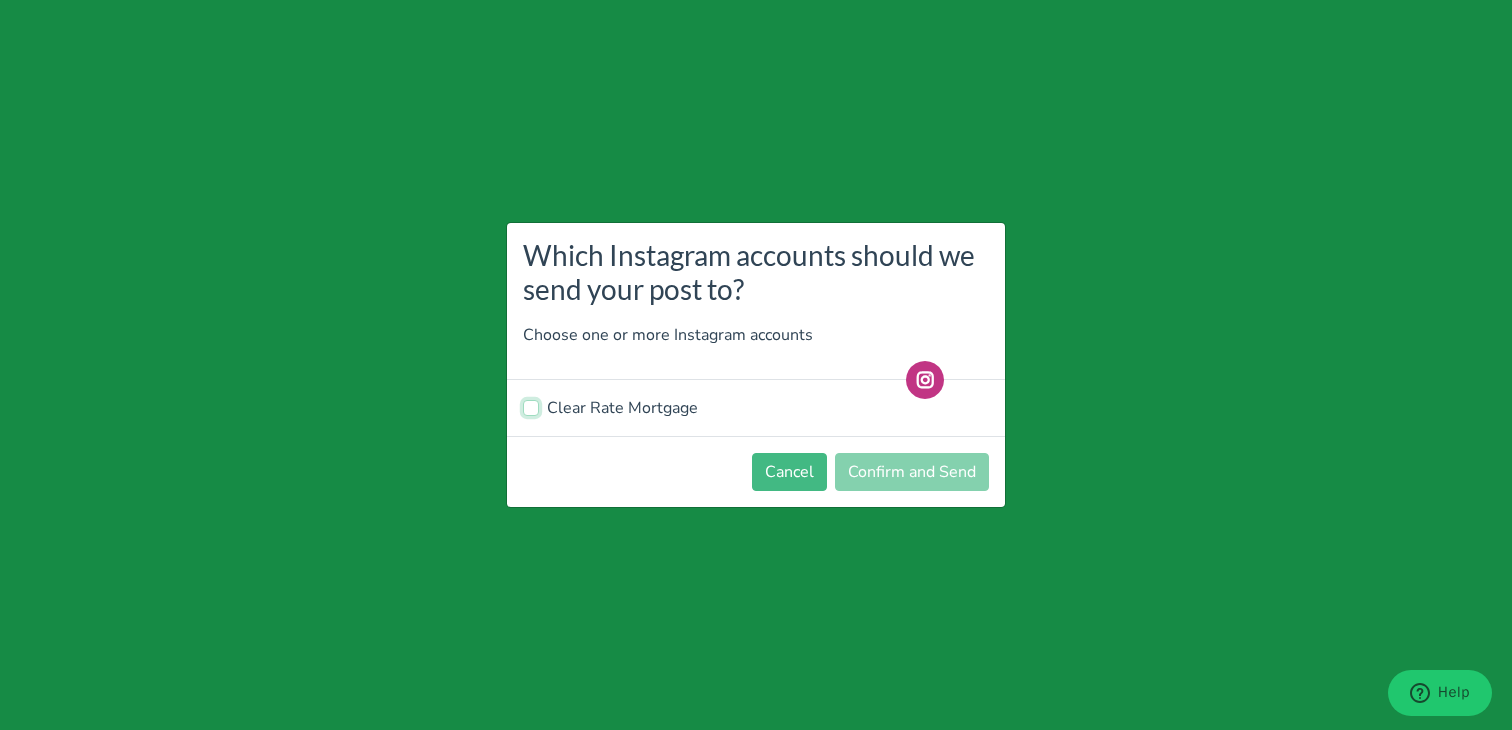click on "Clear Rate Mortgage" at bounding box center [531, 406] 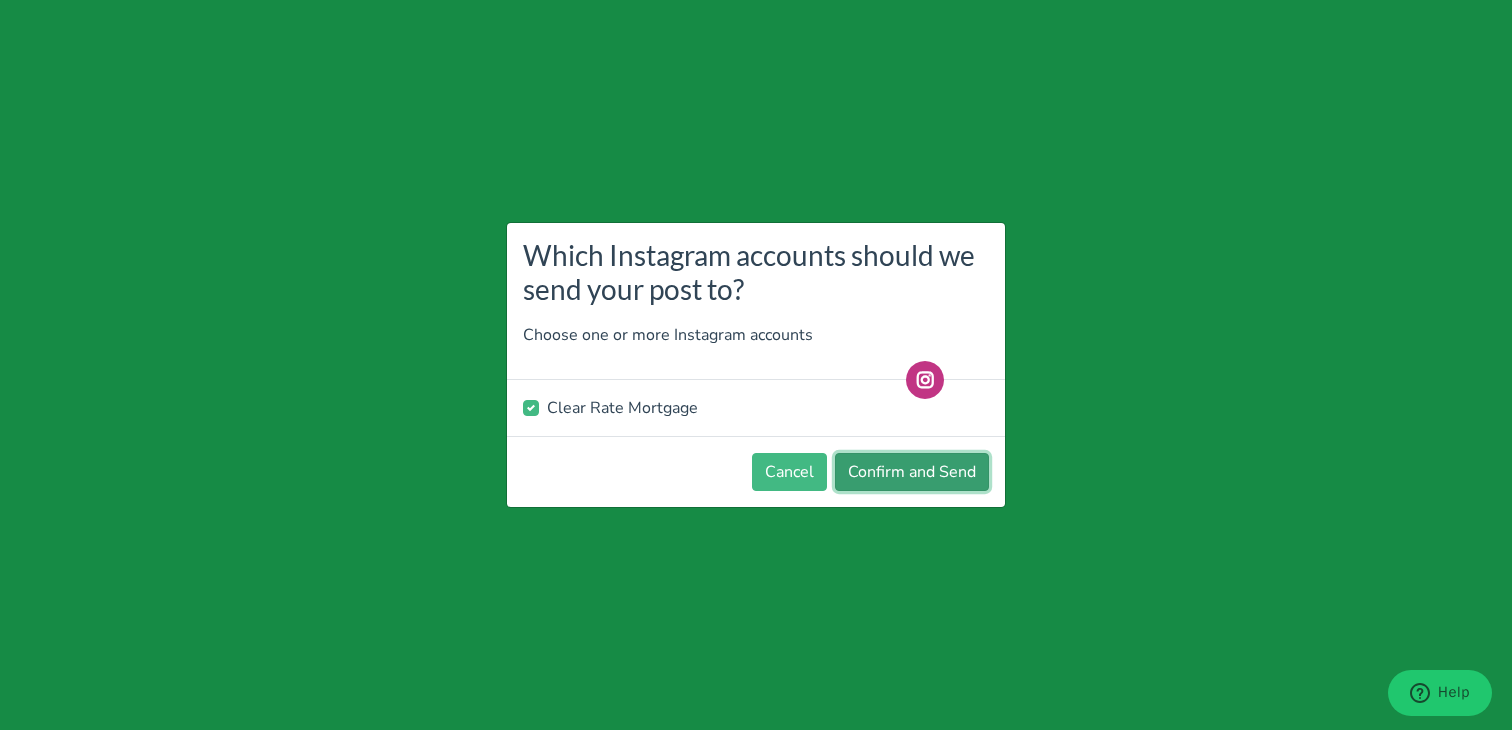 click on "Confirm and Send" at bounding box center (912, 472) 